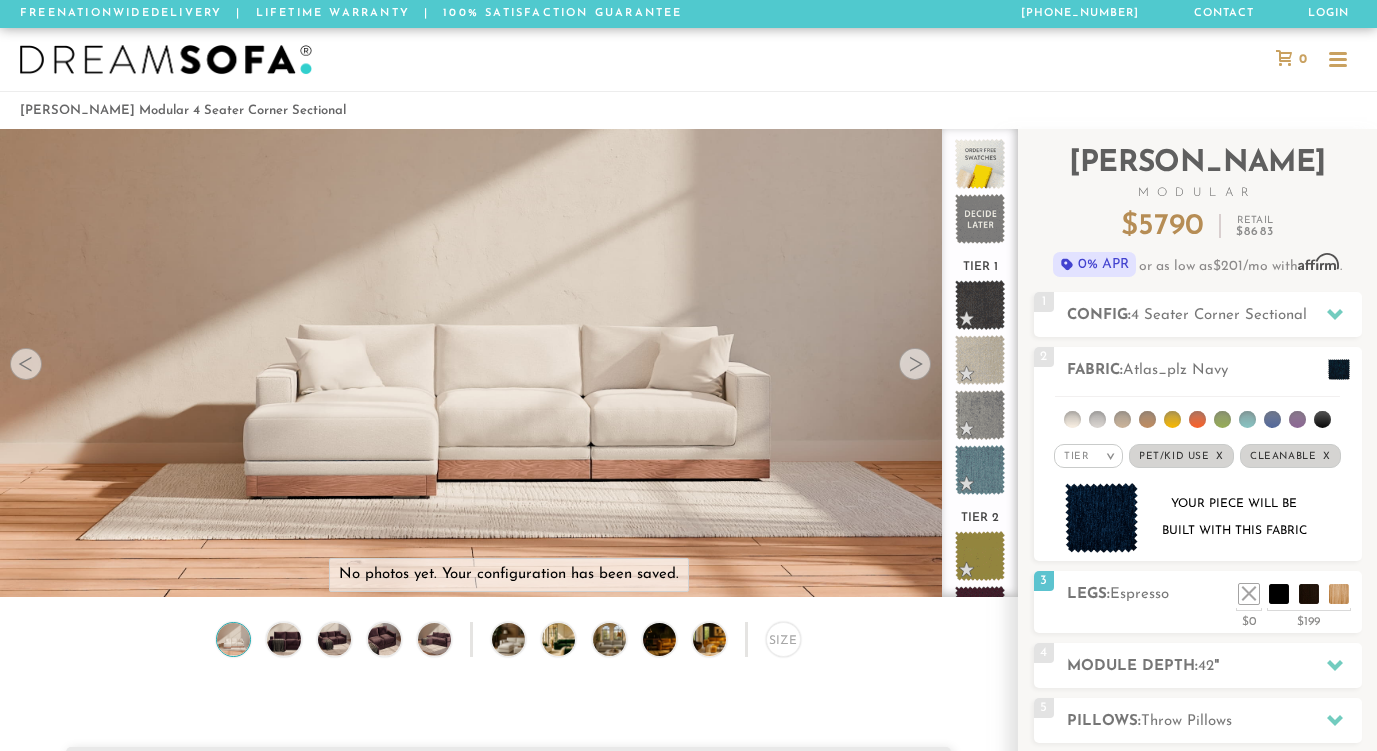 scroll, scrollTop: 70, scrollLeft: 0, axis: vertical 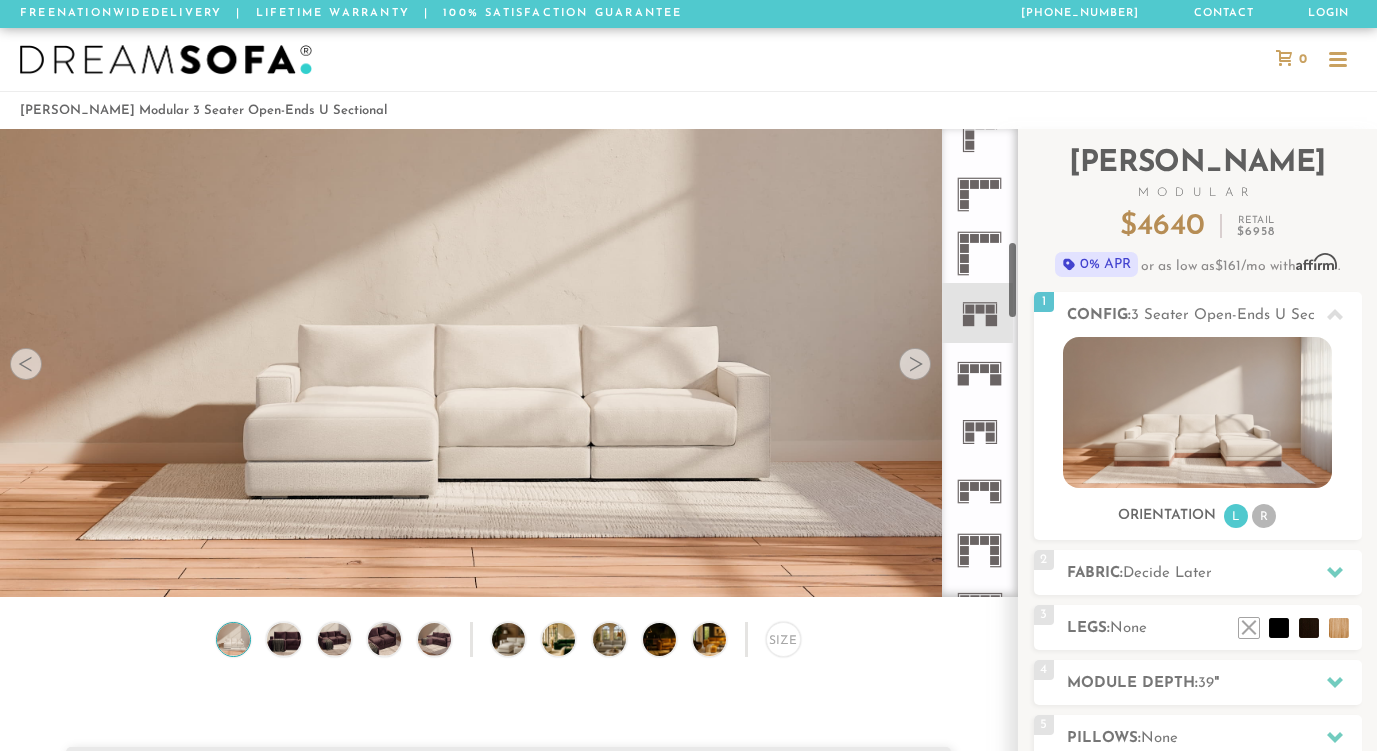 drag, startPoint x: 1013, startPoint y: 171, endPoint x: 1015, endPoint y: 284, distance: 113.0177 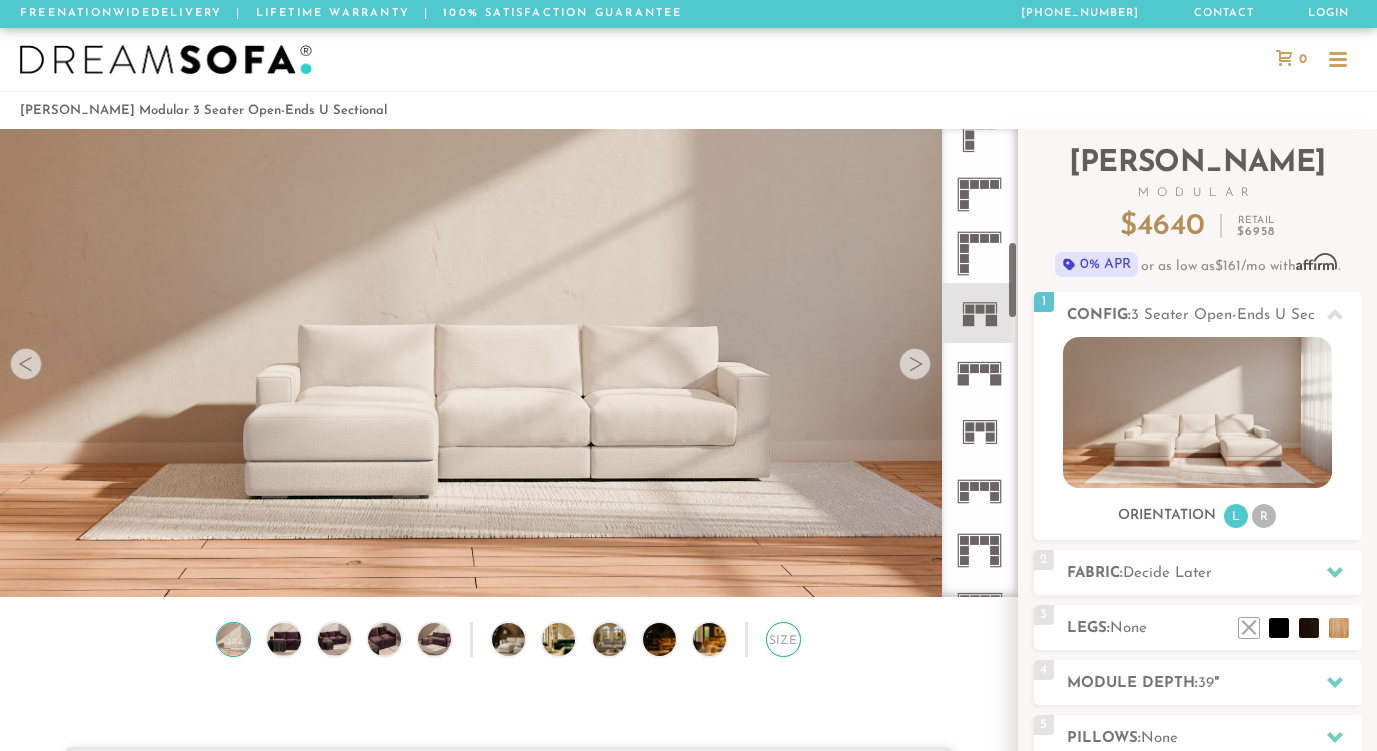 click on "Size" at bounding box center [783, 639] 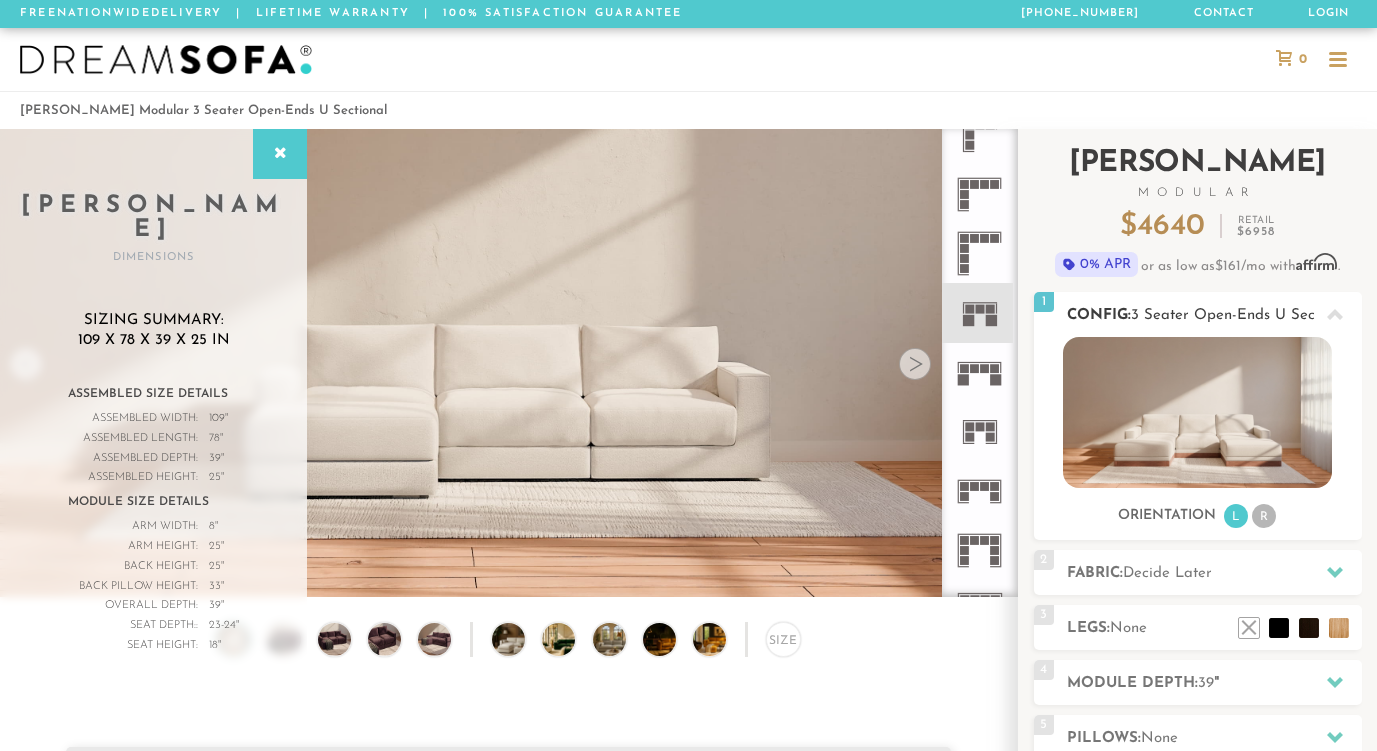 click on "3 Seater Open-Ends U Sectional" at bounding box center (1242, 315) 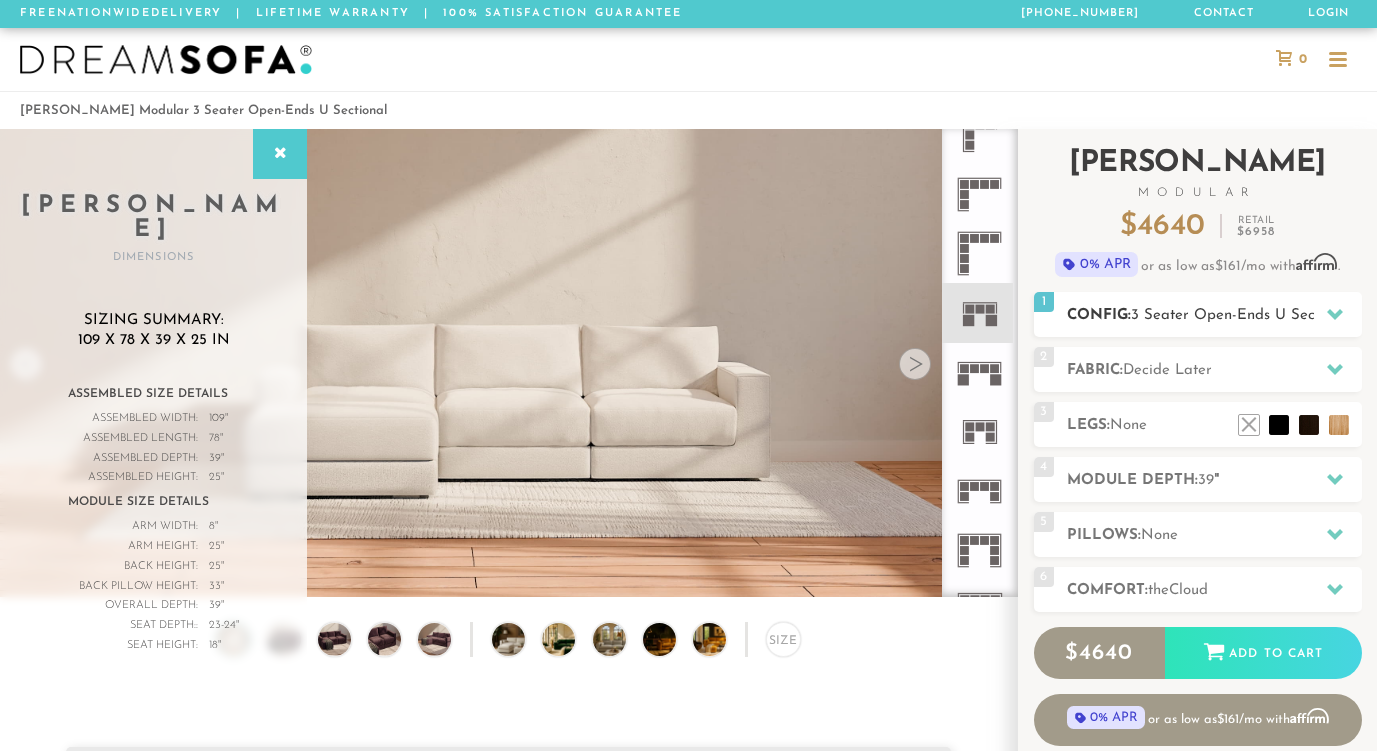 click on "3 Seater Open-Ends U Sectional" at bounding box center [1242, 315] 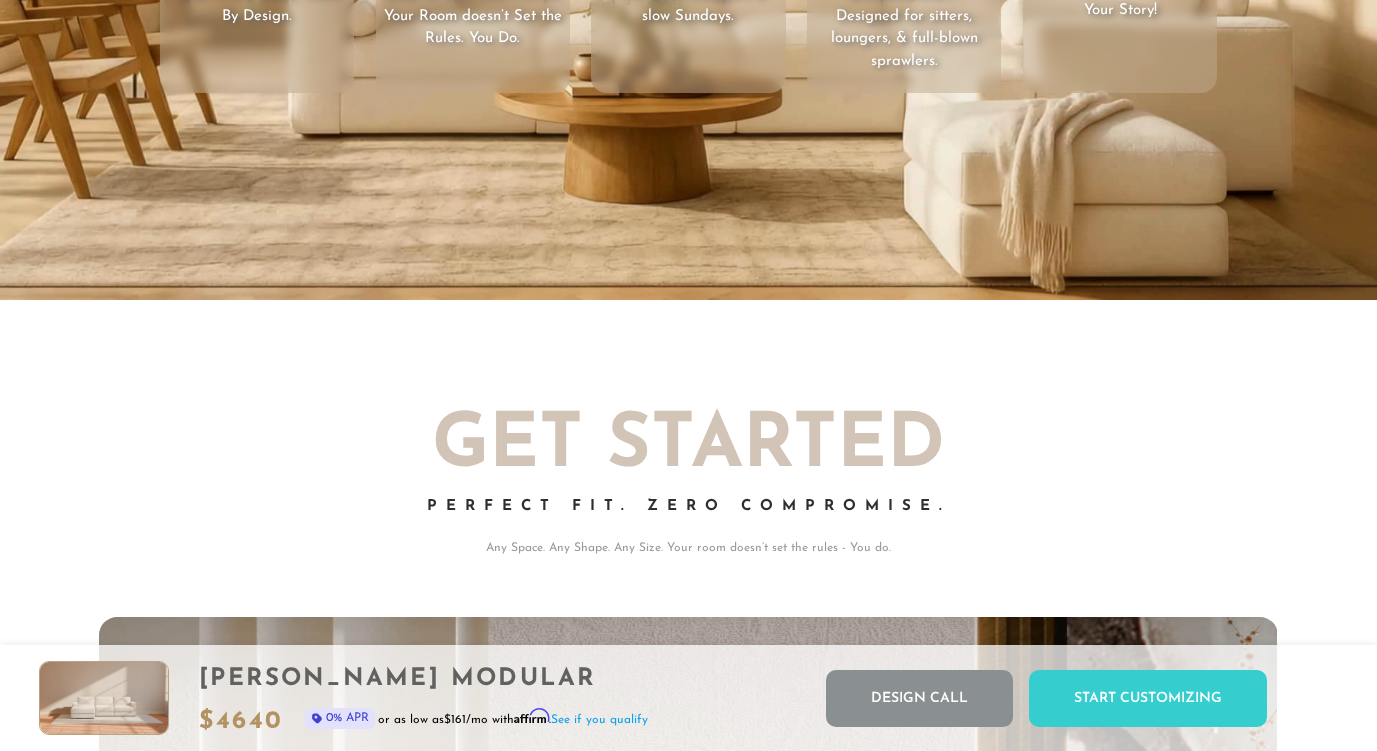 scroll, scrollTop: 3341, scrollLeft: 0, axis: vertical 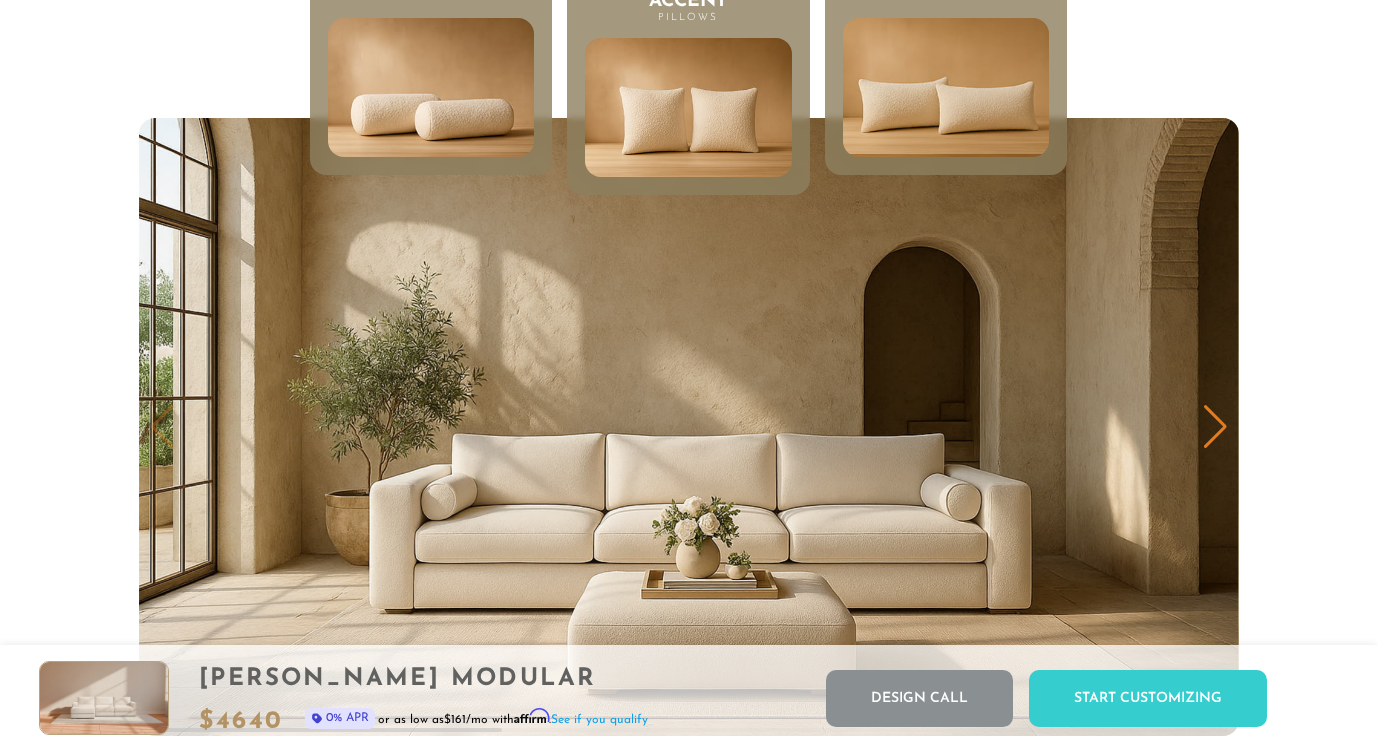 click at bounding box center (946, 87) 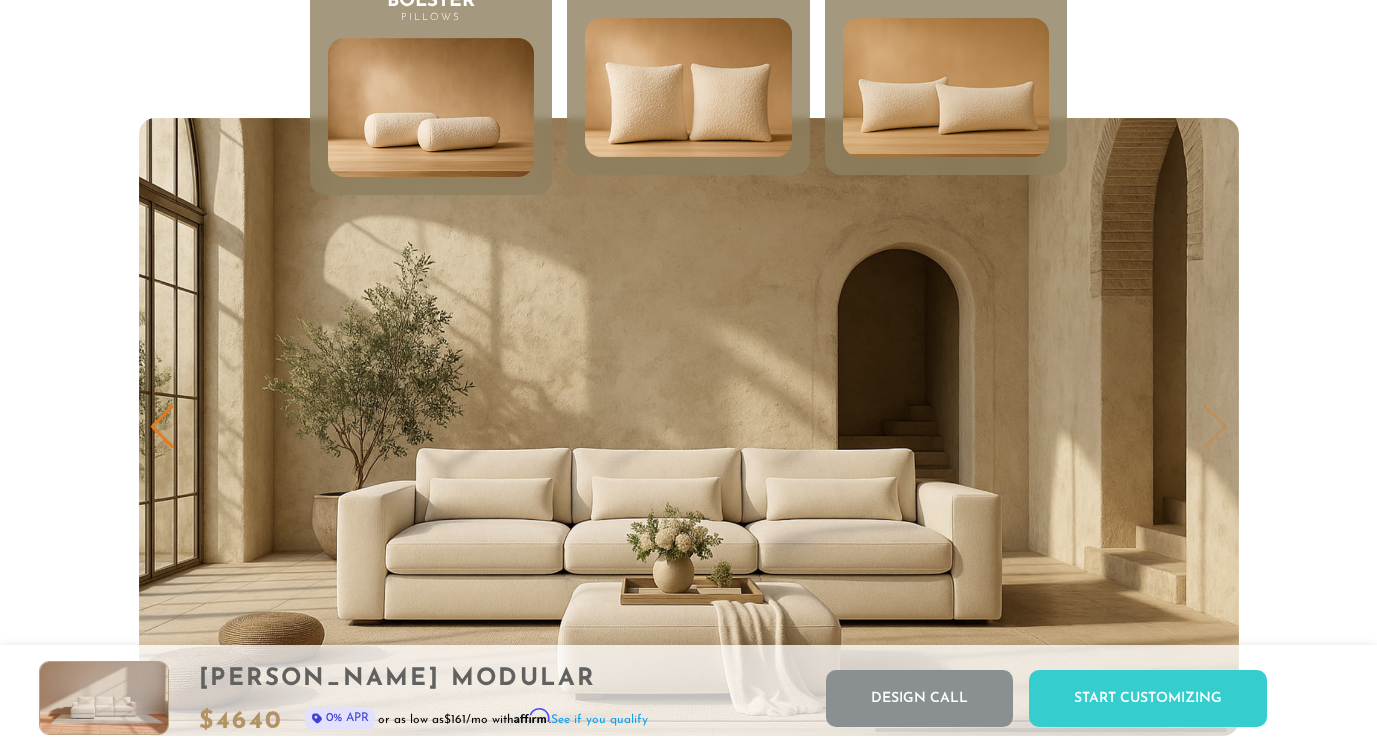 click at bounding box center (688, 87) 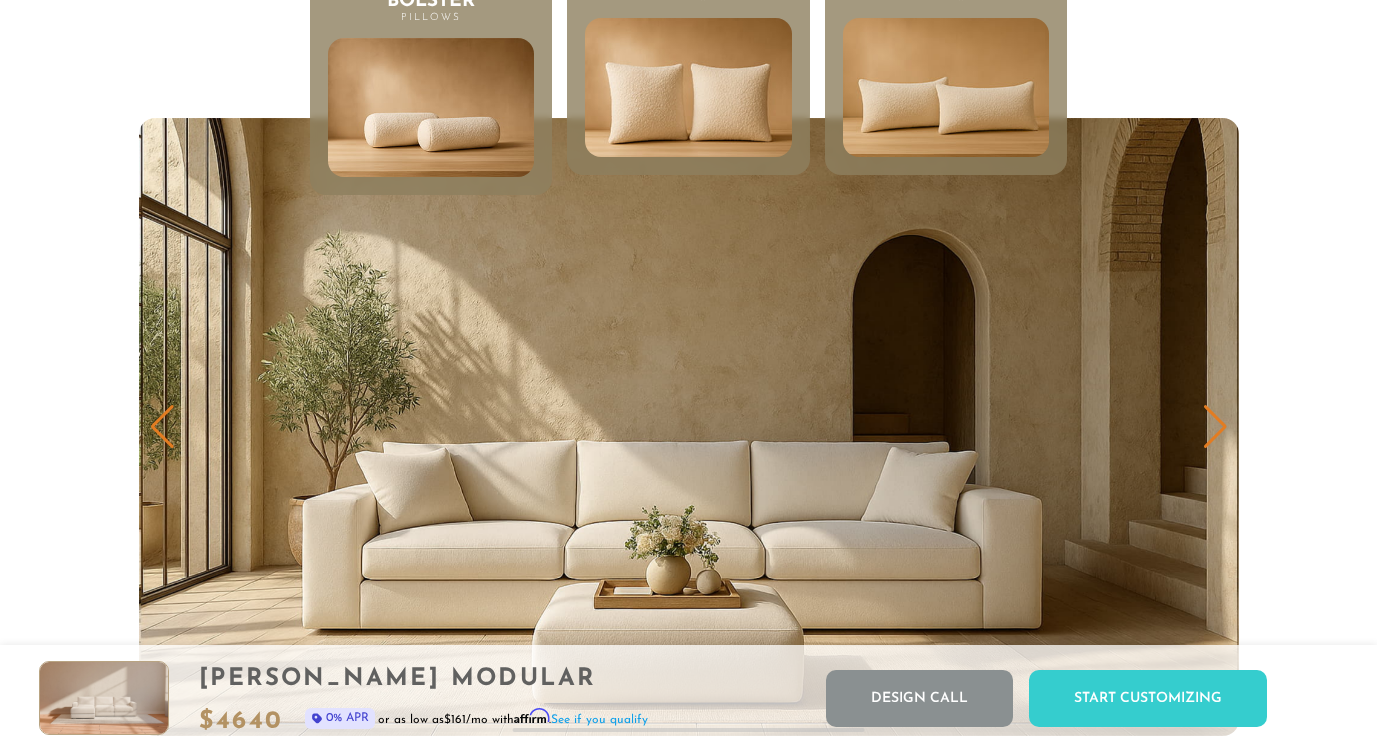 click at bounding box center (946, 87) 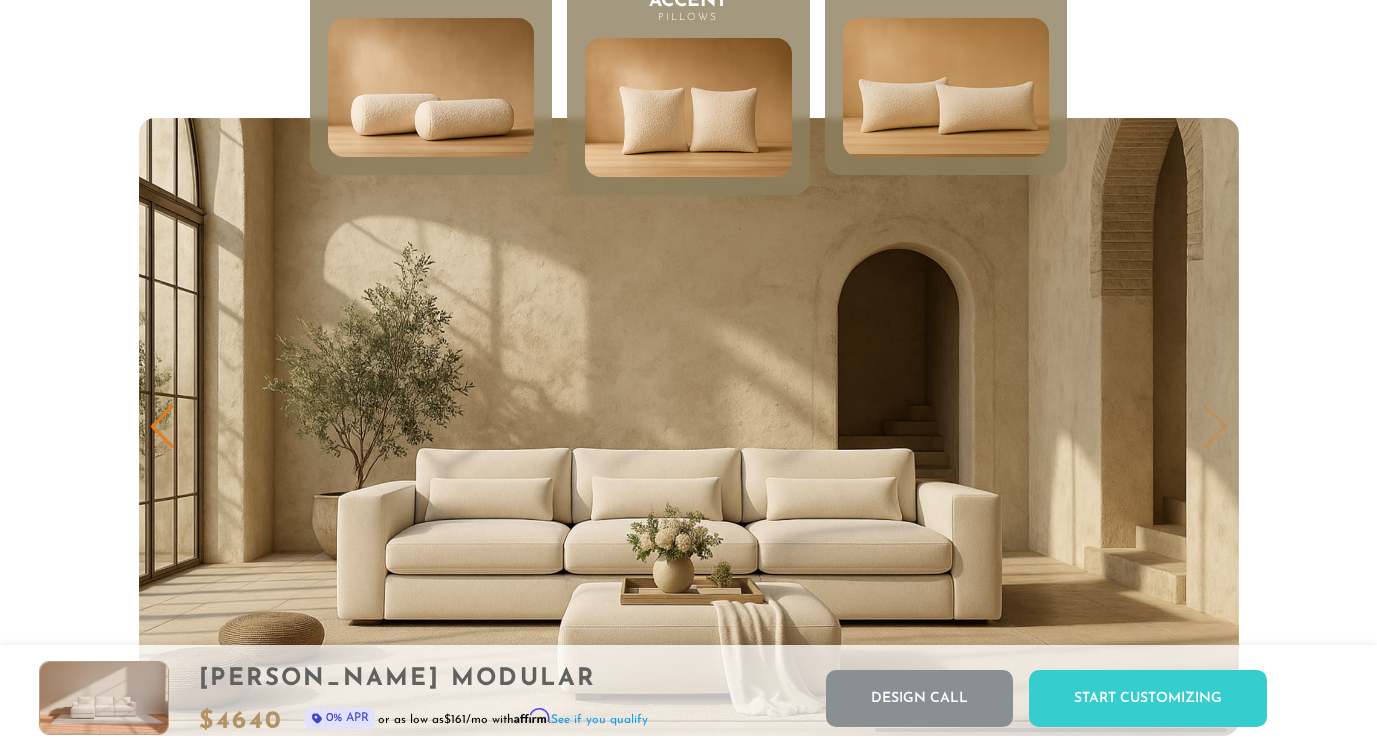 click at bounding box center [430, 87] 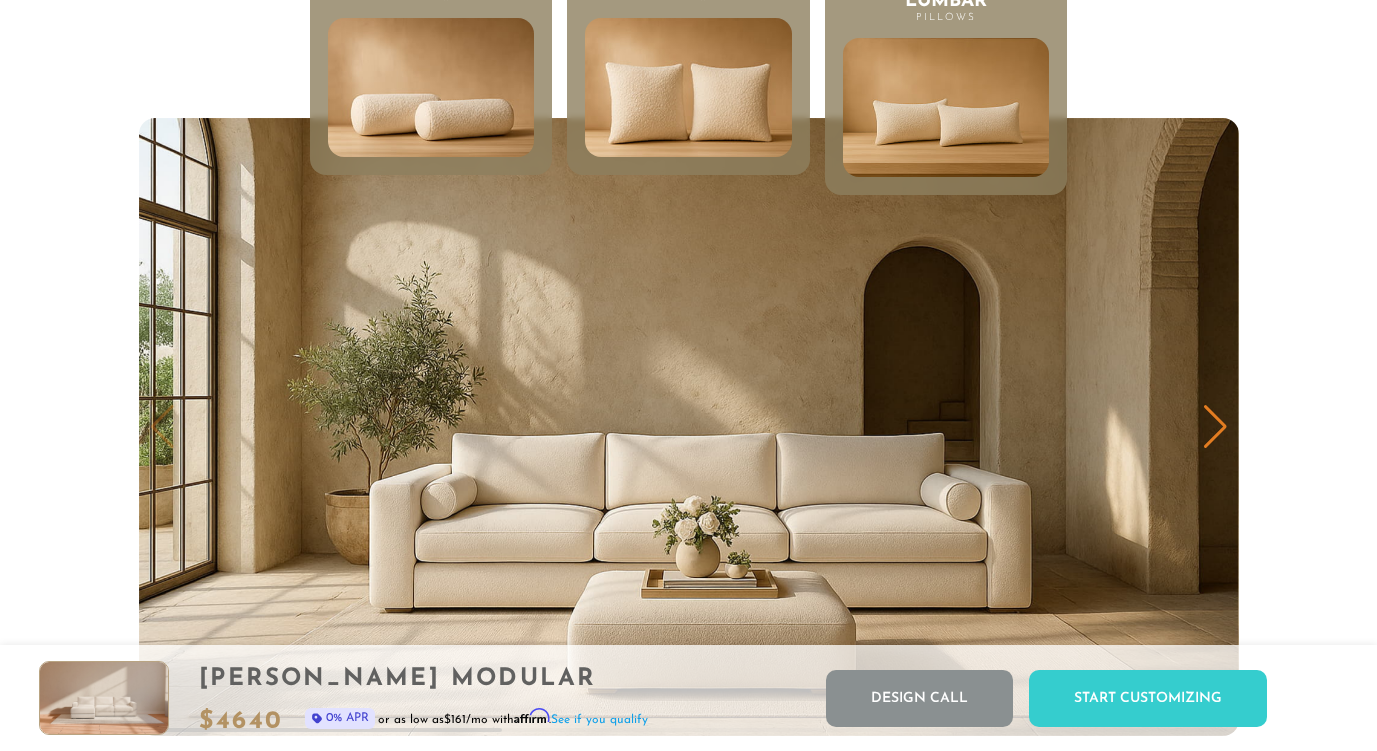 click at bounding box center (688, 87) 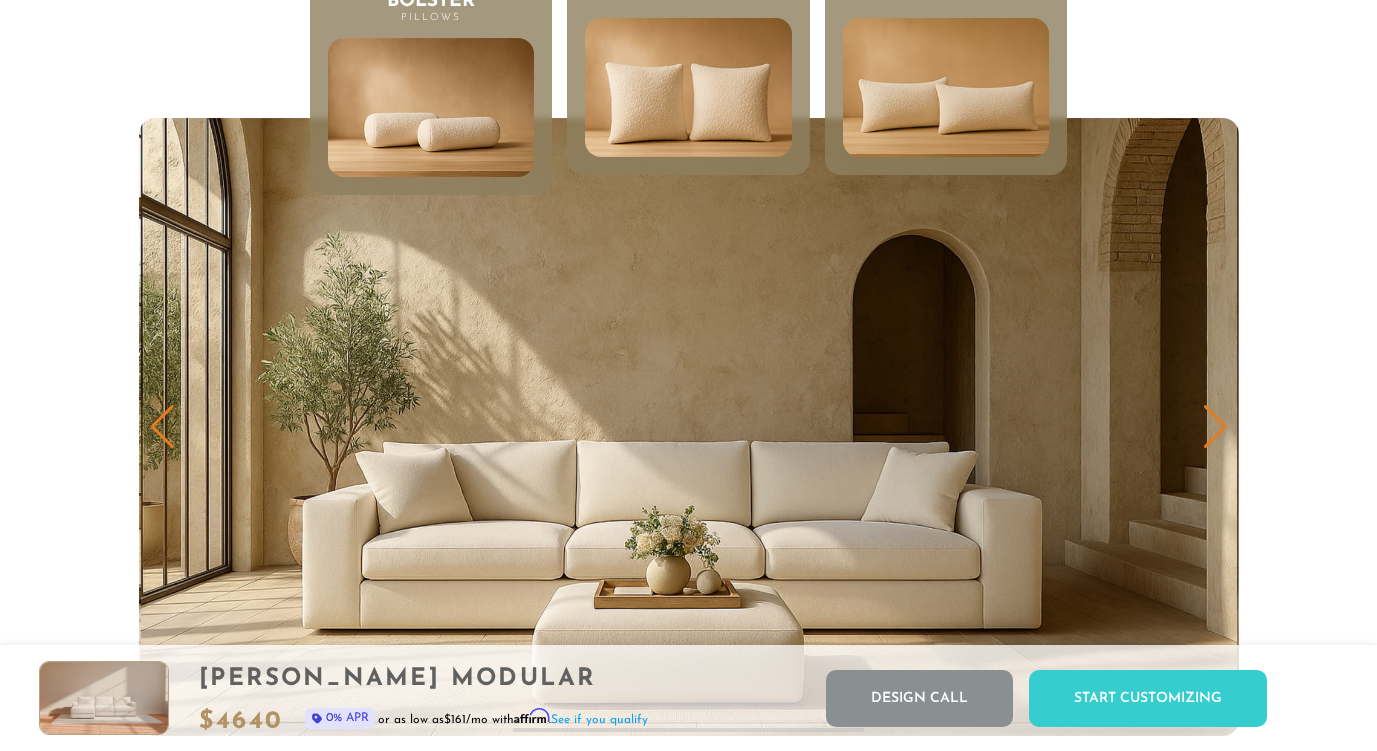 click at bounding box center [946, 87] 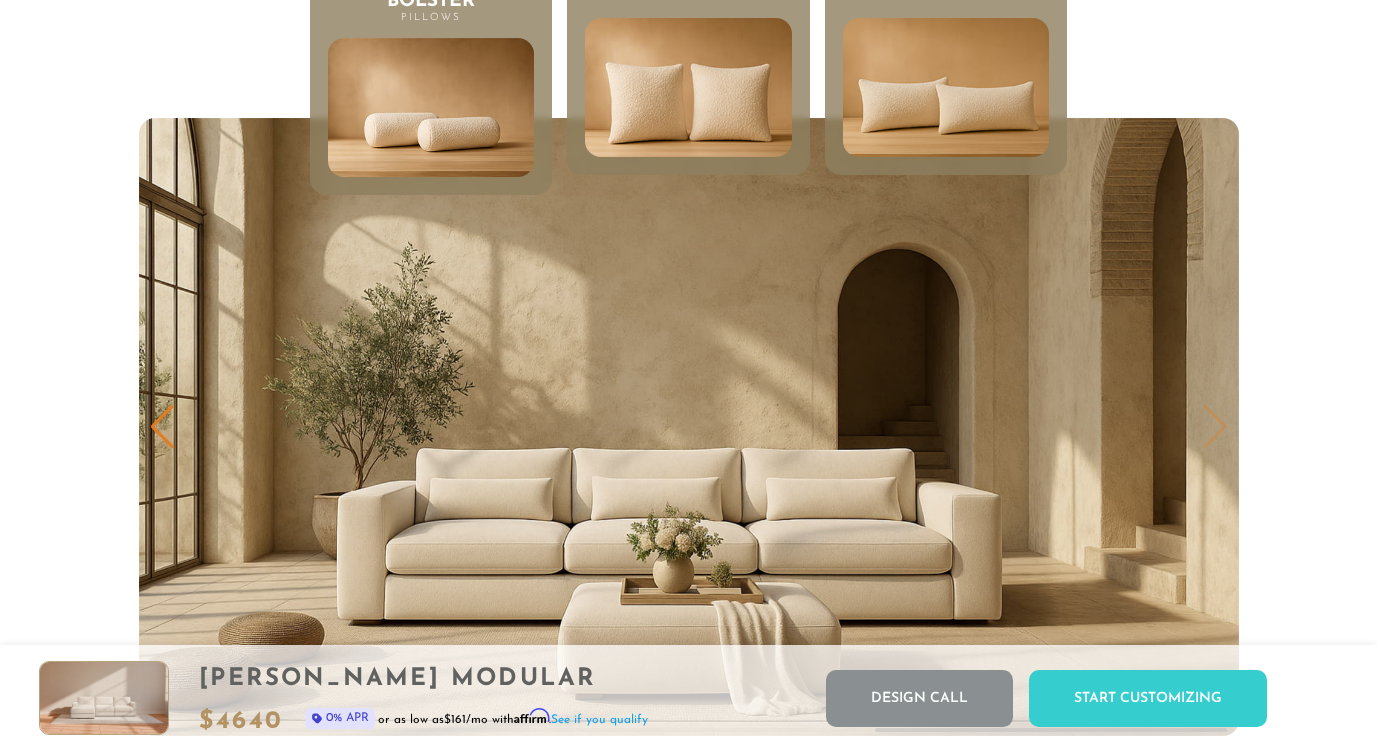 click at bounding box center (688, 87) 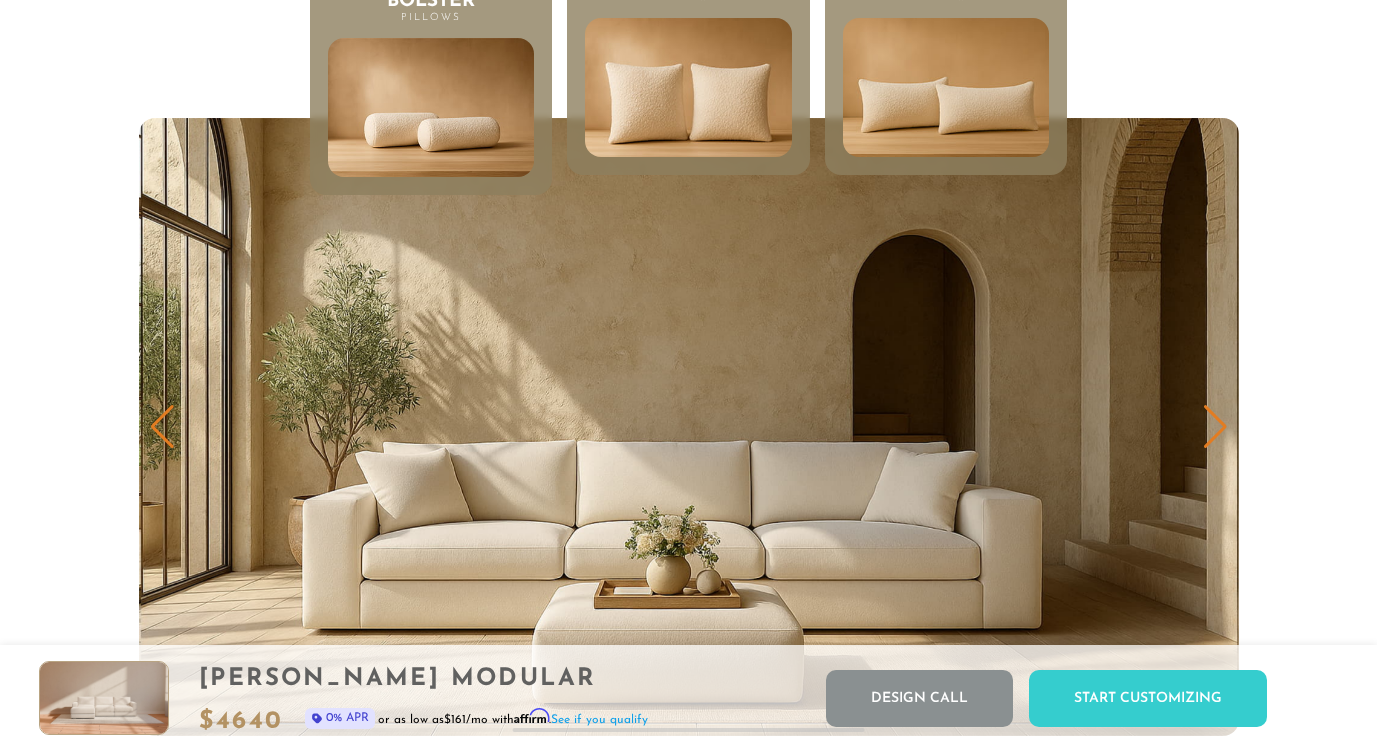 click at bounding box center (946, 87) 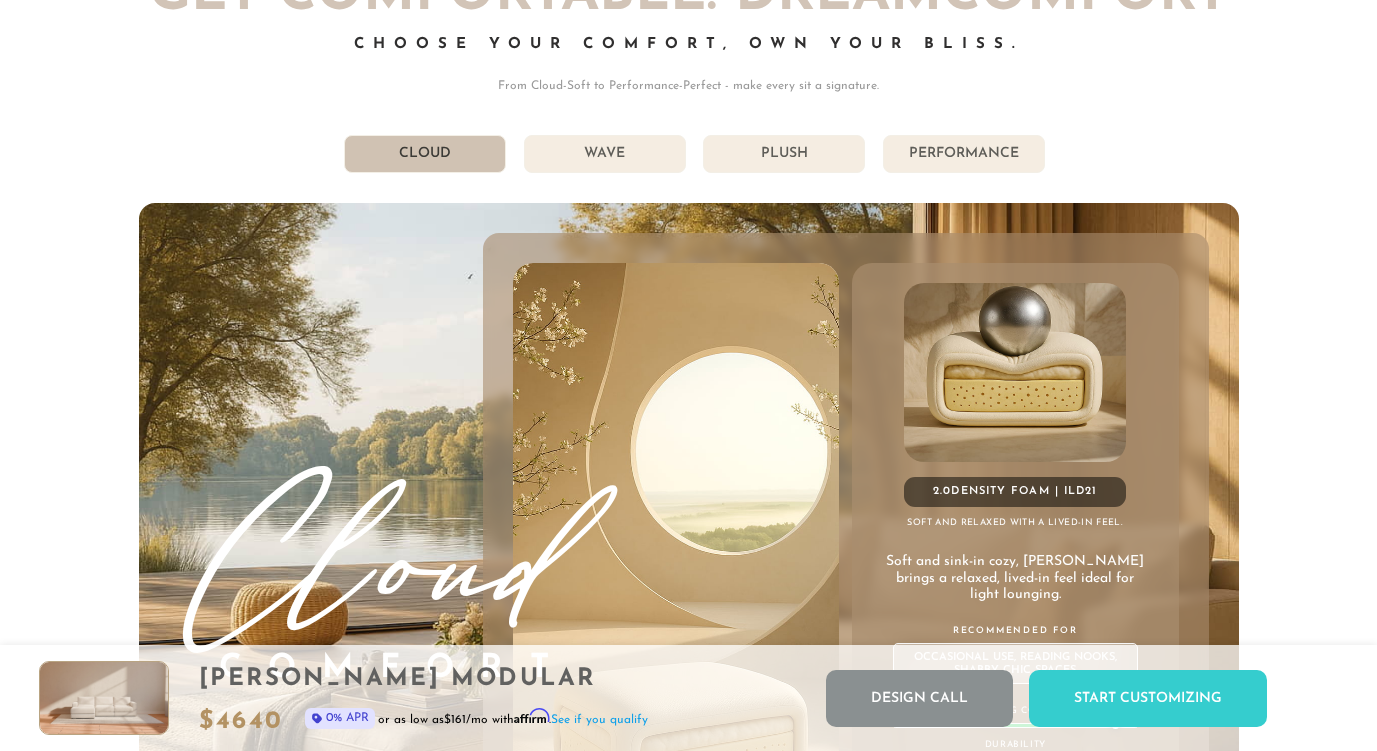 scroll, scrollTop: 10440, scrollLeft: 0, axis: vertical 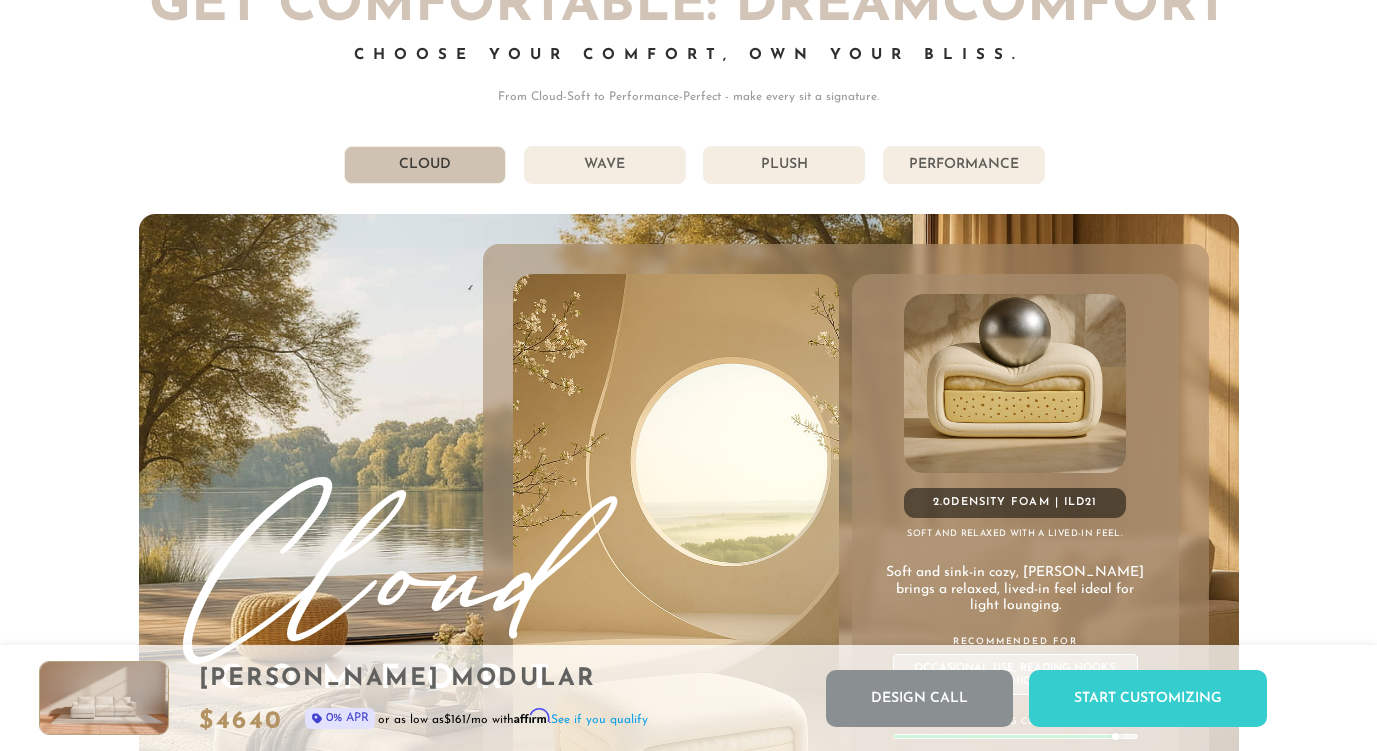 click on "Wave" at bounding box center [605, 165] 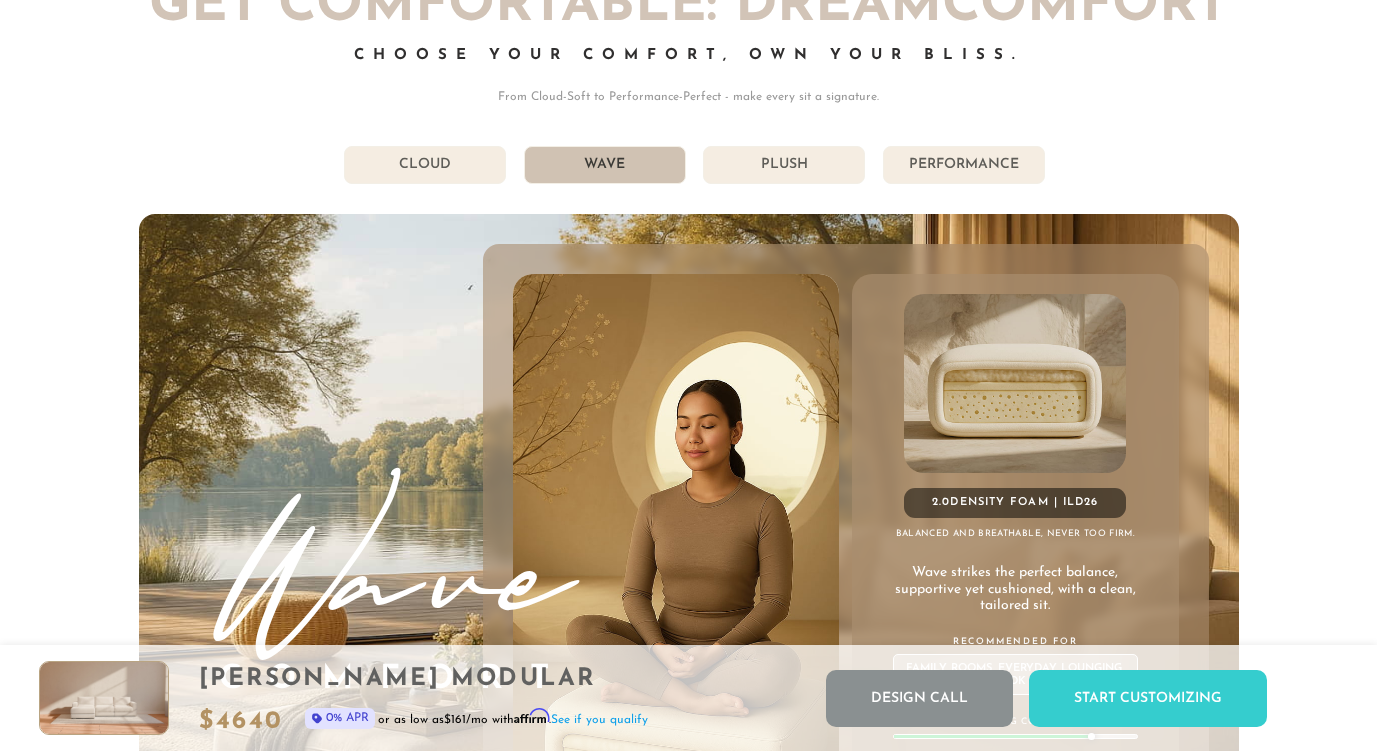 click on "Cloud" at bounding box center [425, 165] 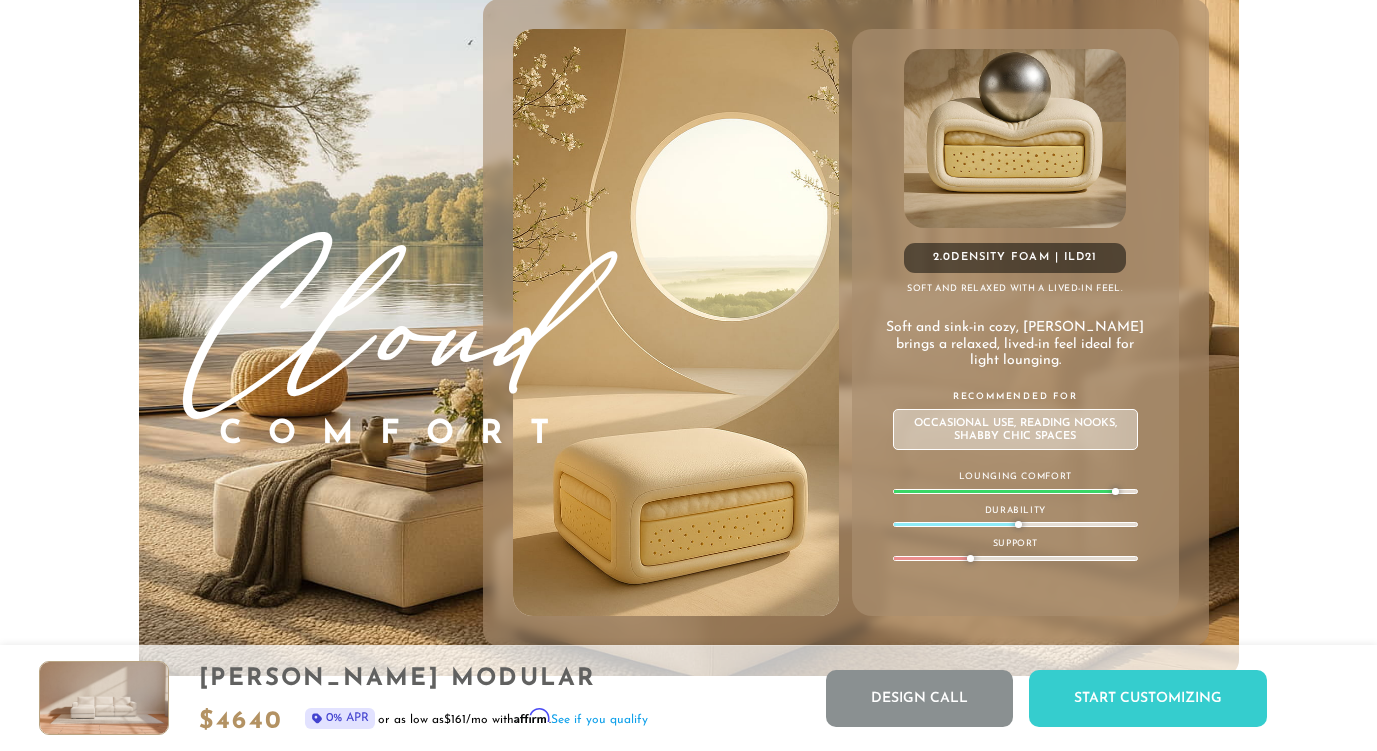 scroll, scrollTop: 10685, scrollLeft: 0, axis: vertical 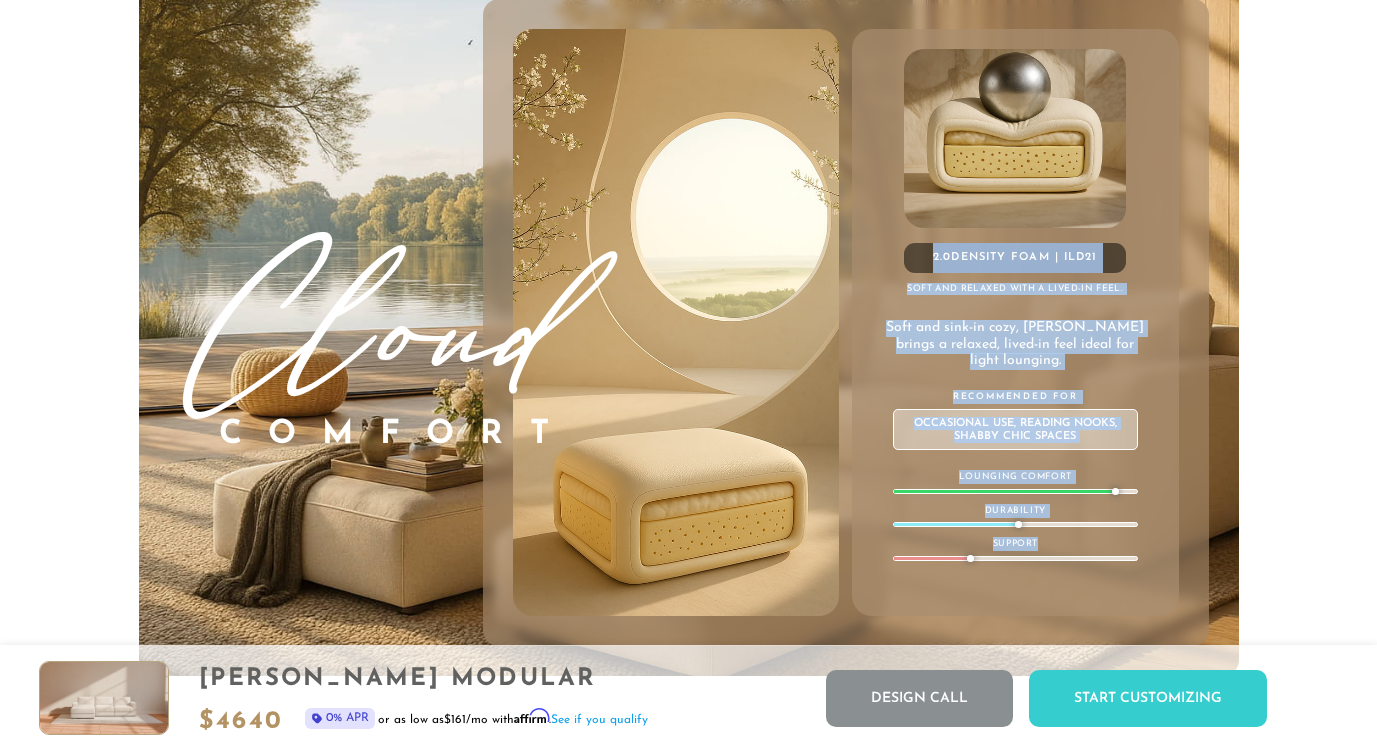 drag, startPoint x: 930, startPoint y: 251, endPoint x: 1051, endPoint y: 552, distance: 324.41025 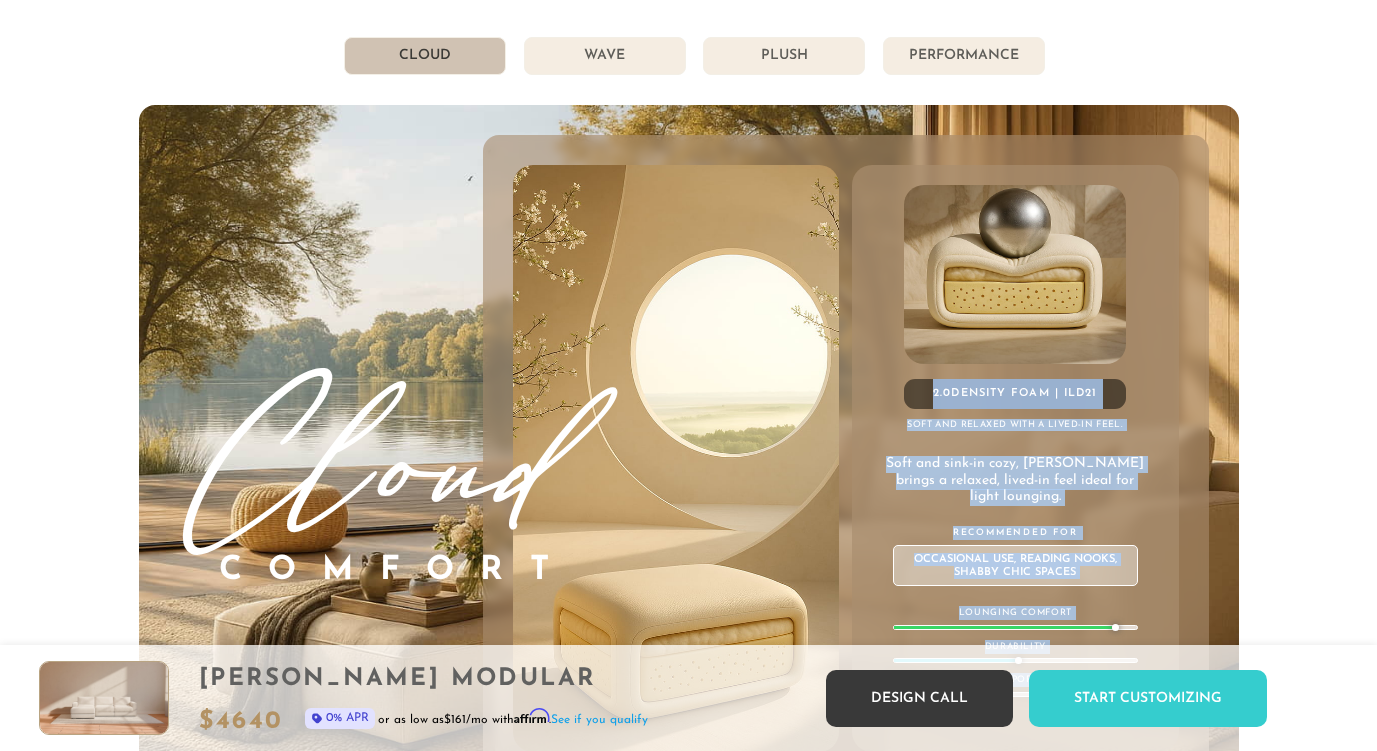 scroll, scrollTop: 10547, scrollLeft: 0, axis: vertical 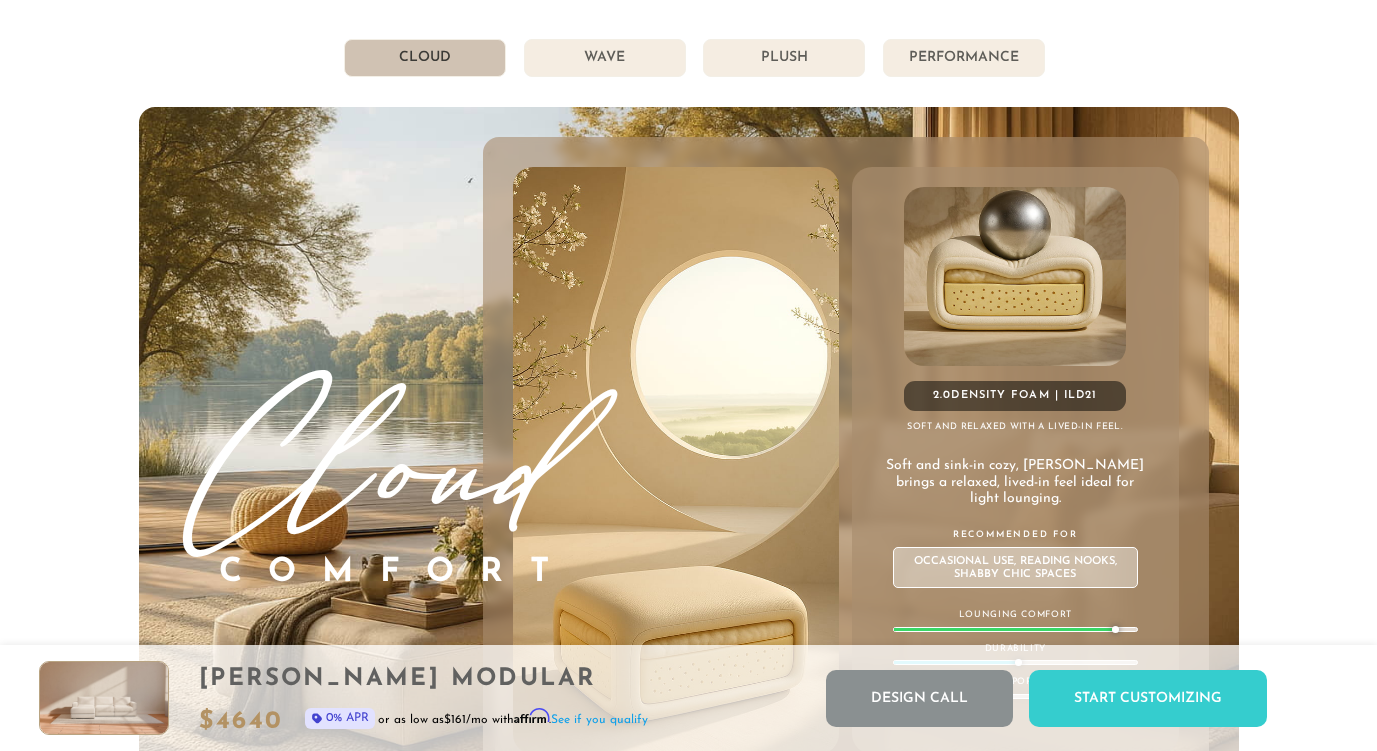 click on "Wave" at bounding box center [605, 58] 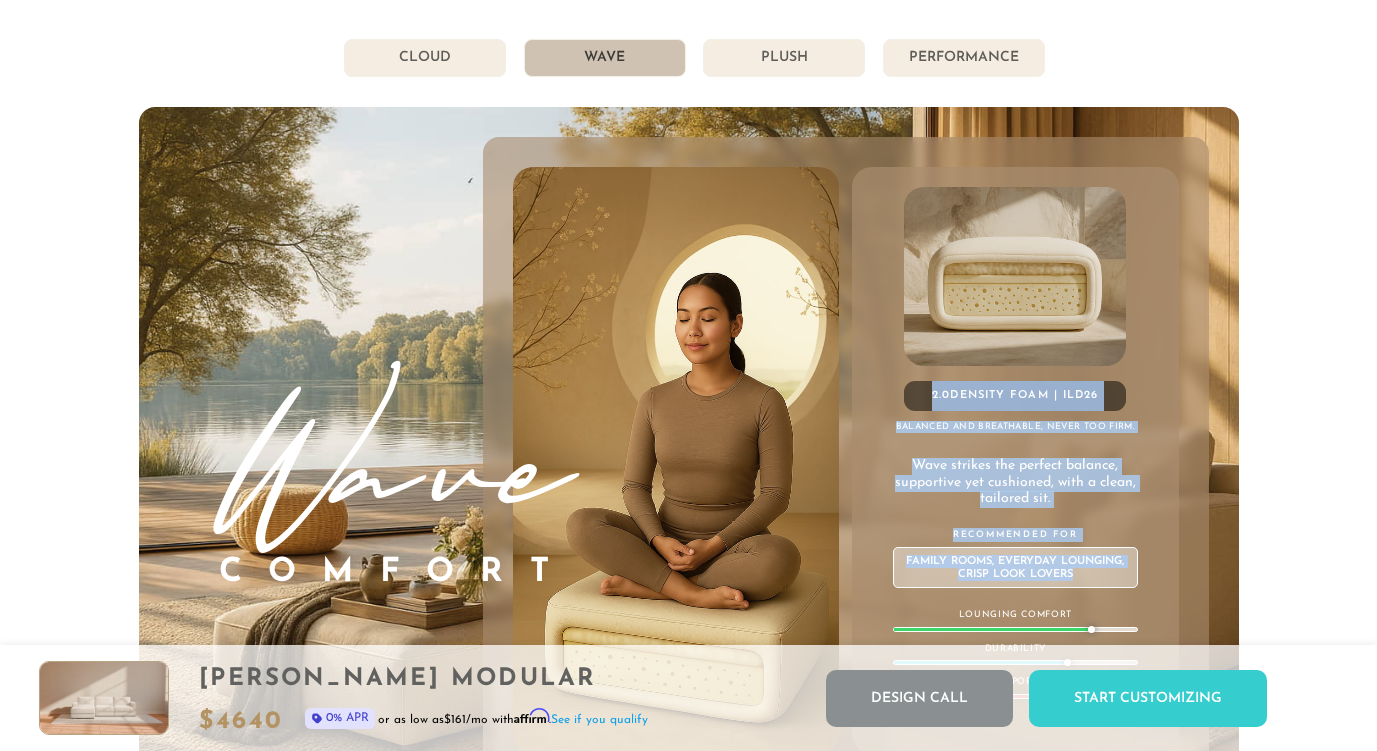 drag, startPoint x: 927, startPoint y: 399, endPoint x: 1077, endPoint y: 569, distance: 226.71568 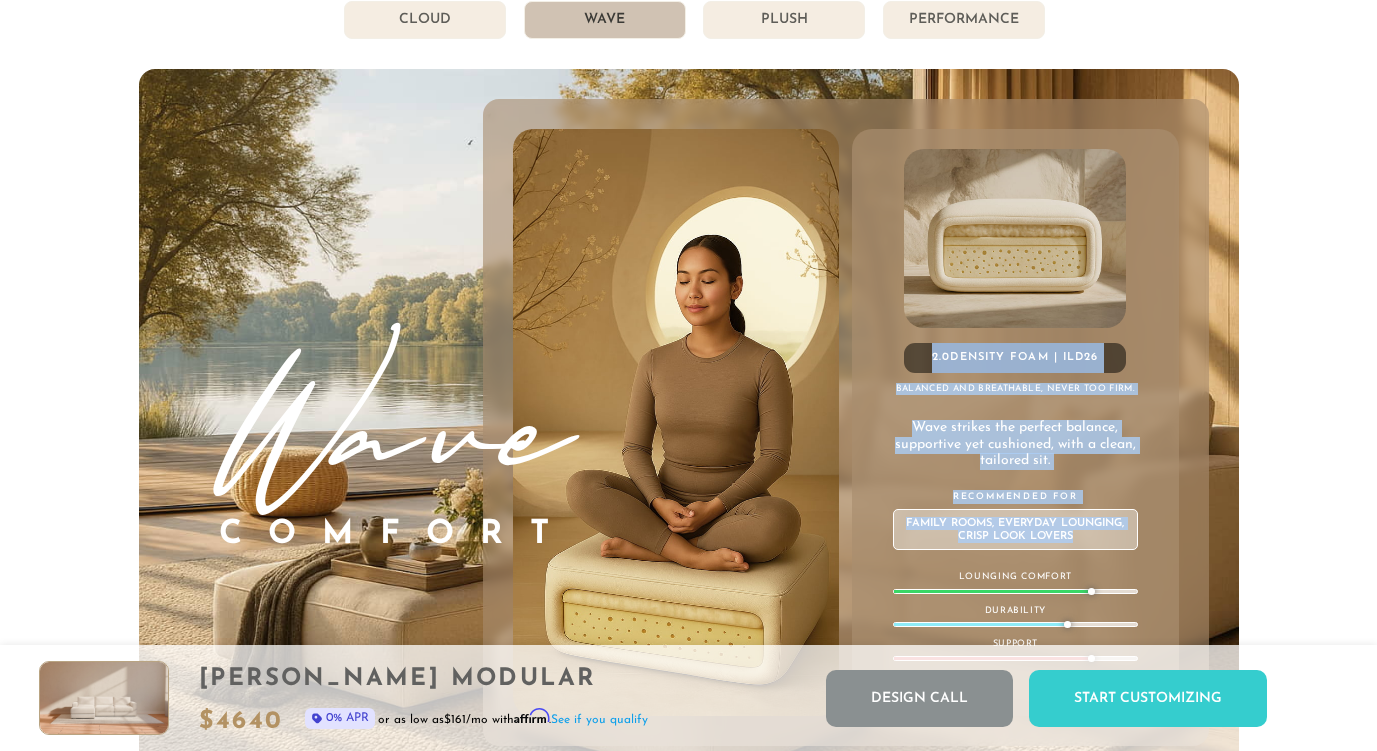 scroll, scrollTop: 10582, scrollLeft: 0, axis: vertical 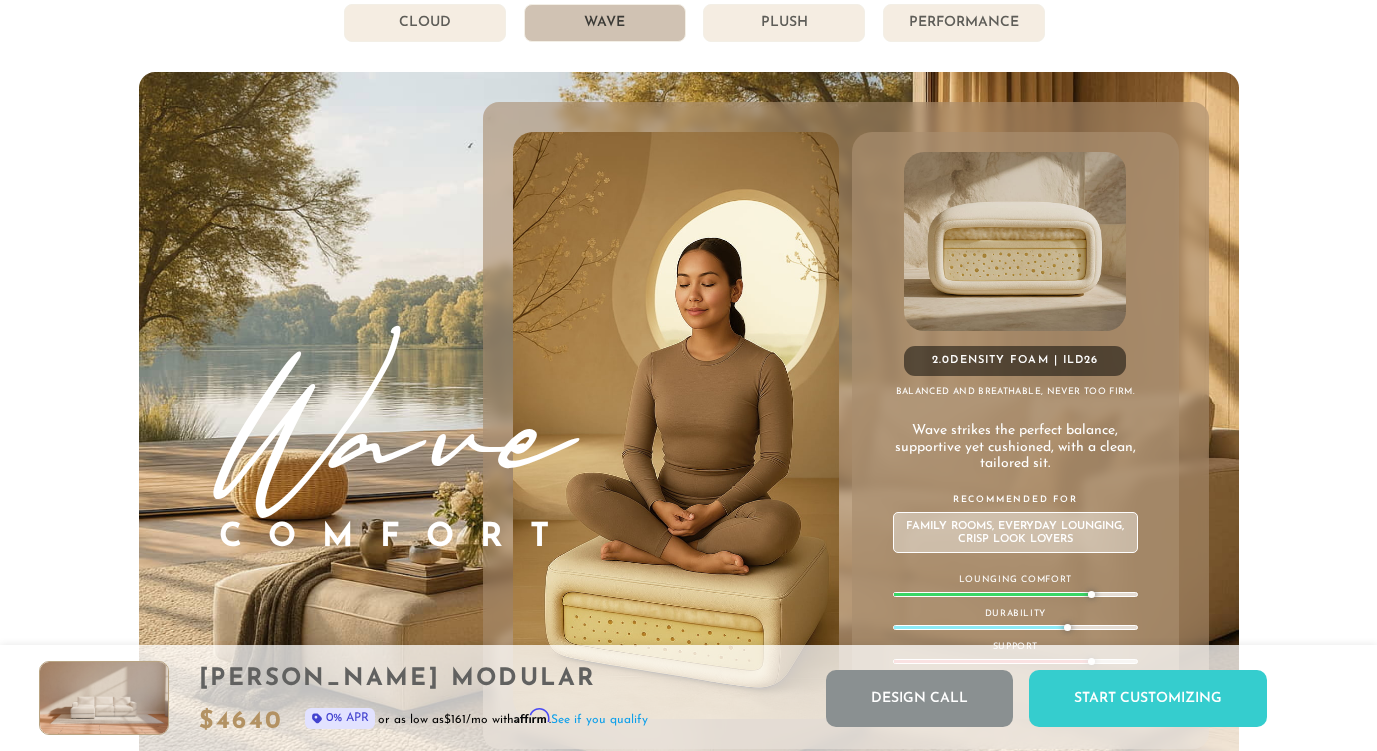 click on "Cloud" at bounding box center [425, 23] 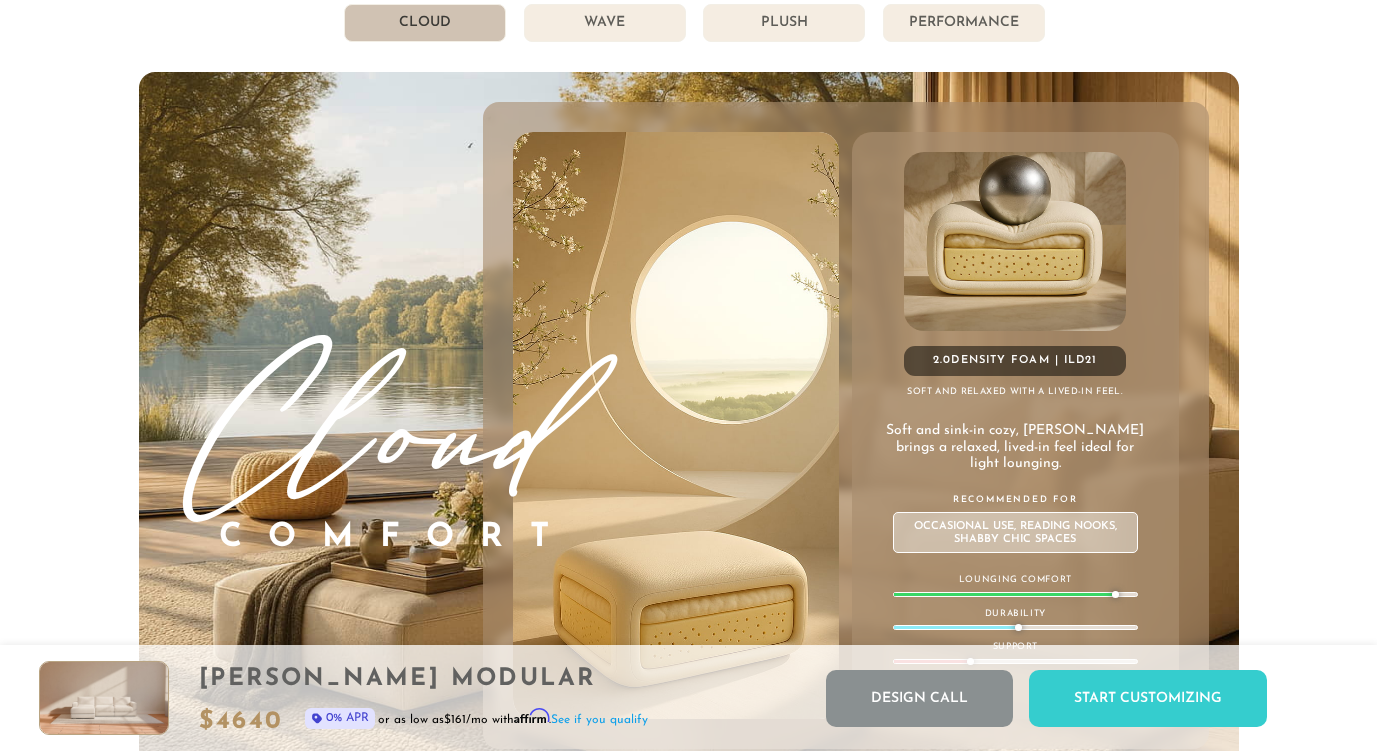 click on "Wave" at bounding box center (605, 23) 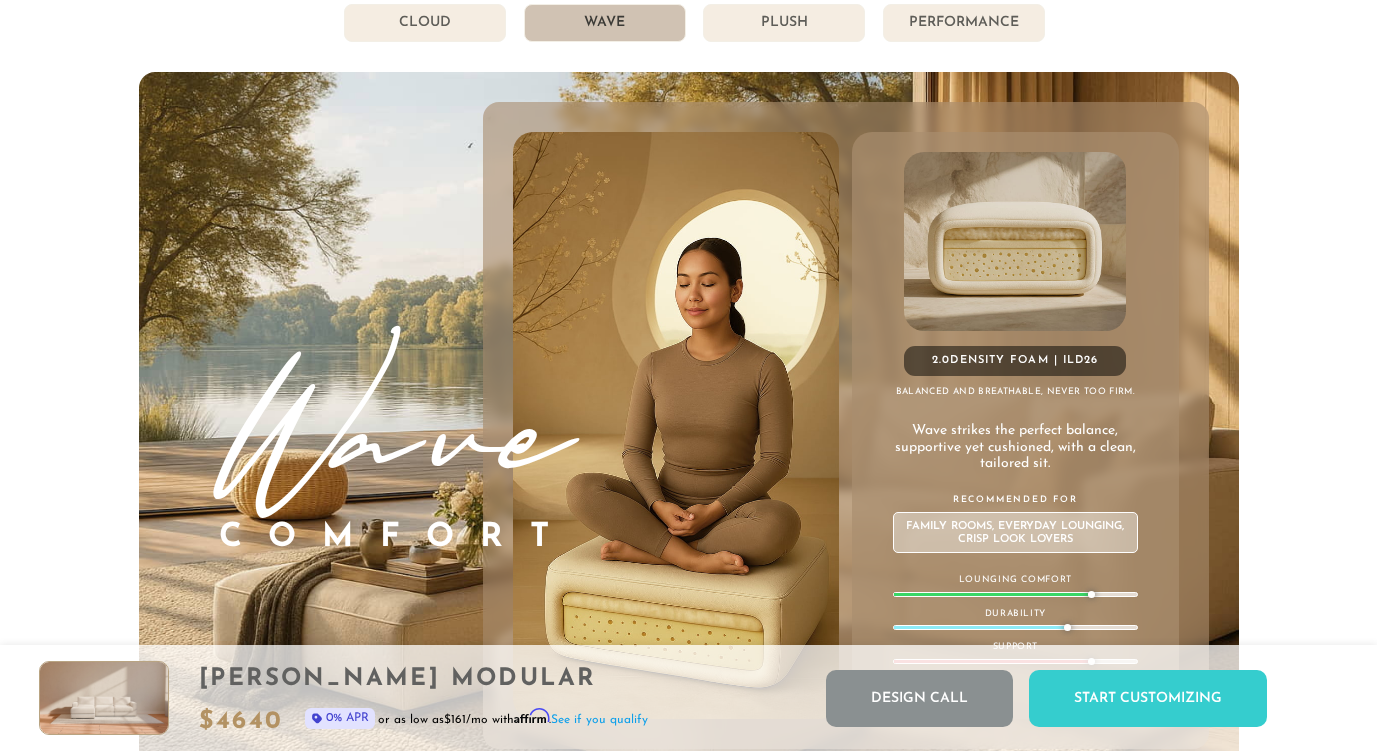 click on "Cloud" at bounding box center (425, 23) 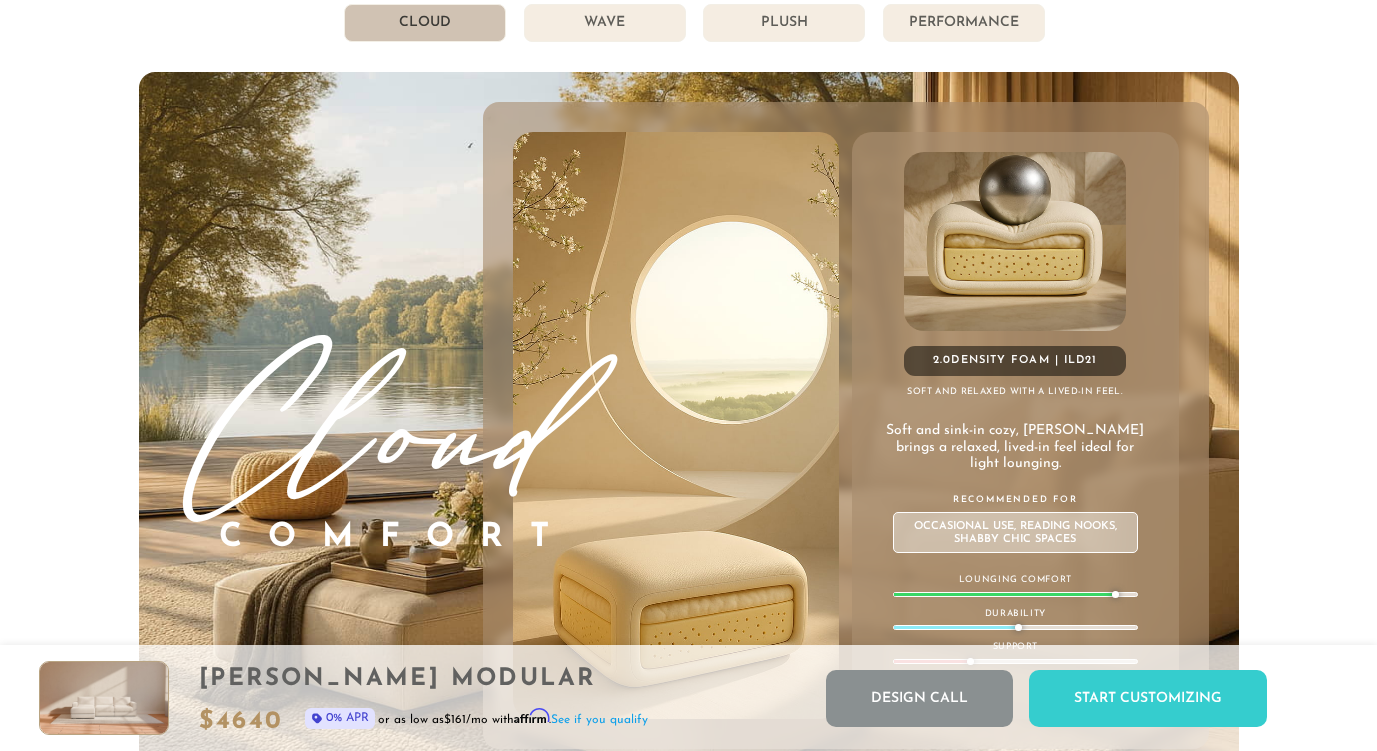 click on "Wave" at bounding box center [605, 23] 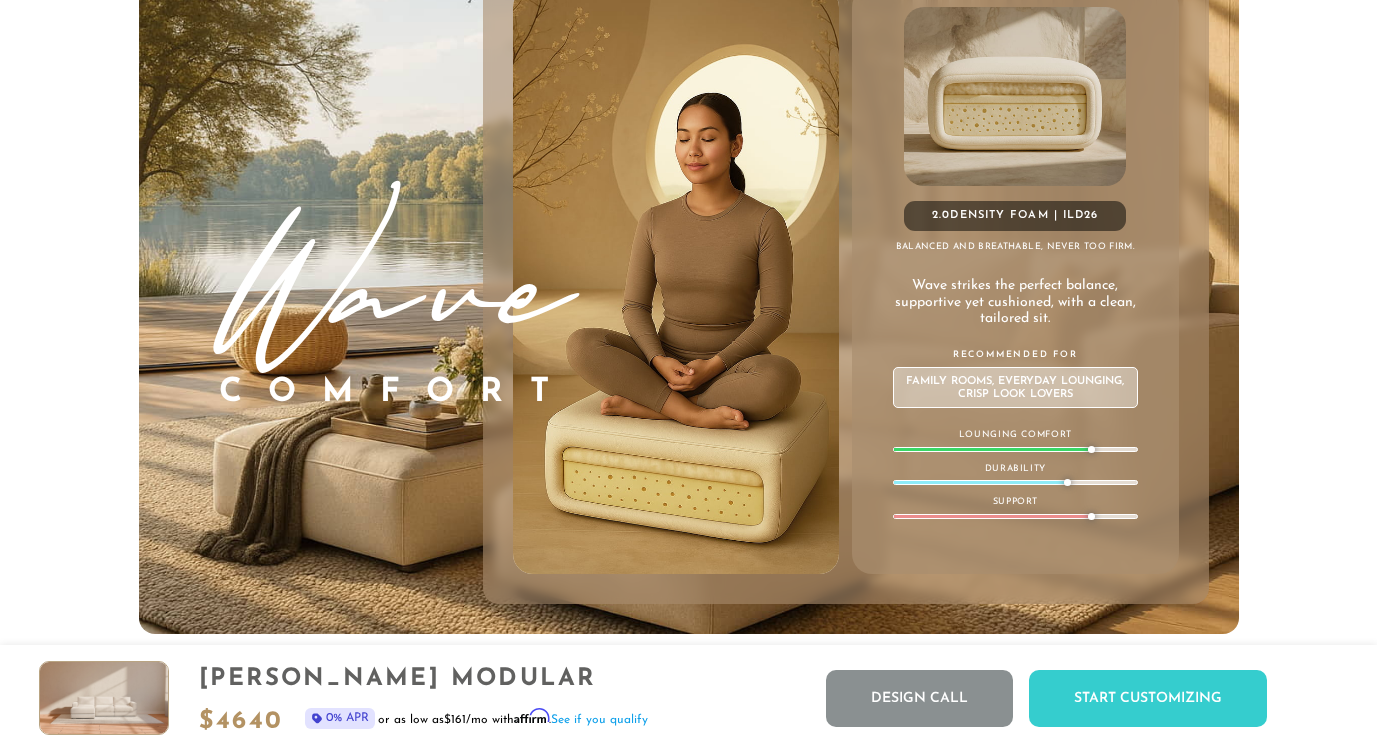 scroll, scrollTop: 10456, scrollLeft: 0, axis: vertical 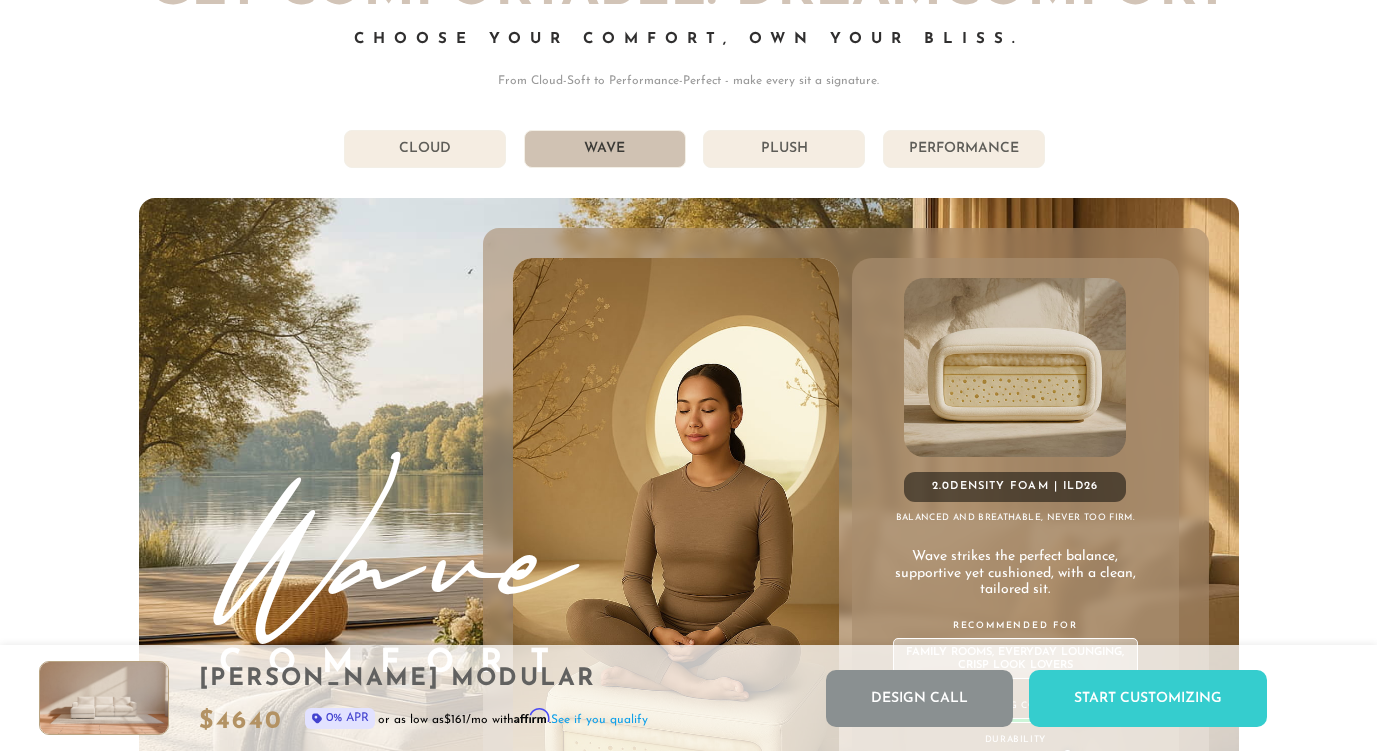 click on "Plush" at bounding box center [784, 149] 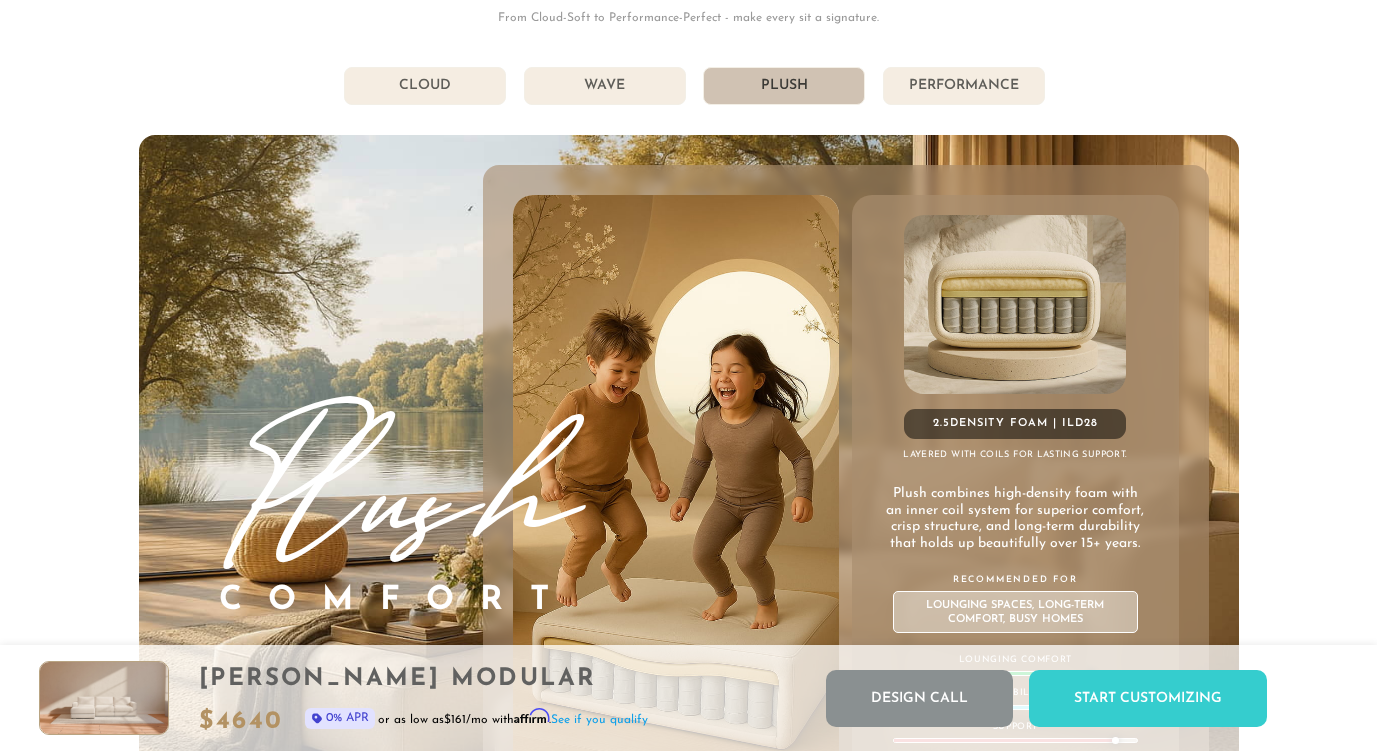 scroll, scrollTop: 10517, scrollLeft: 0, axis: vertical 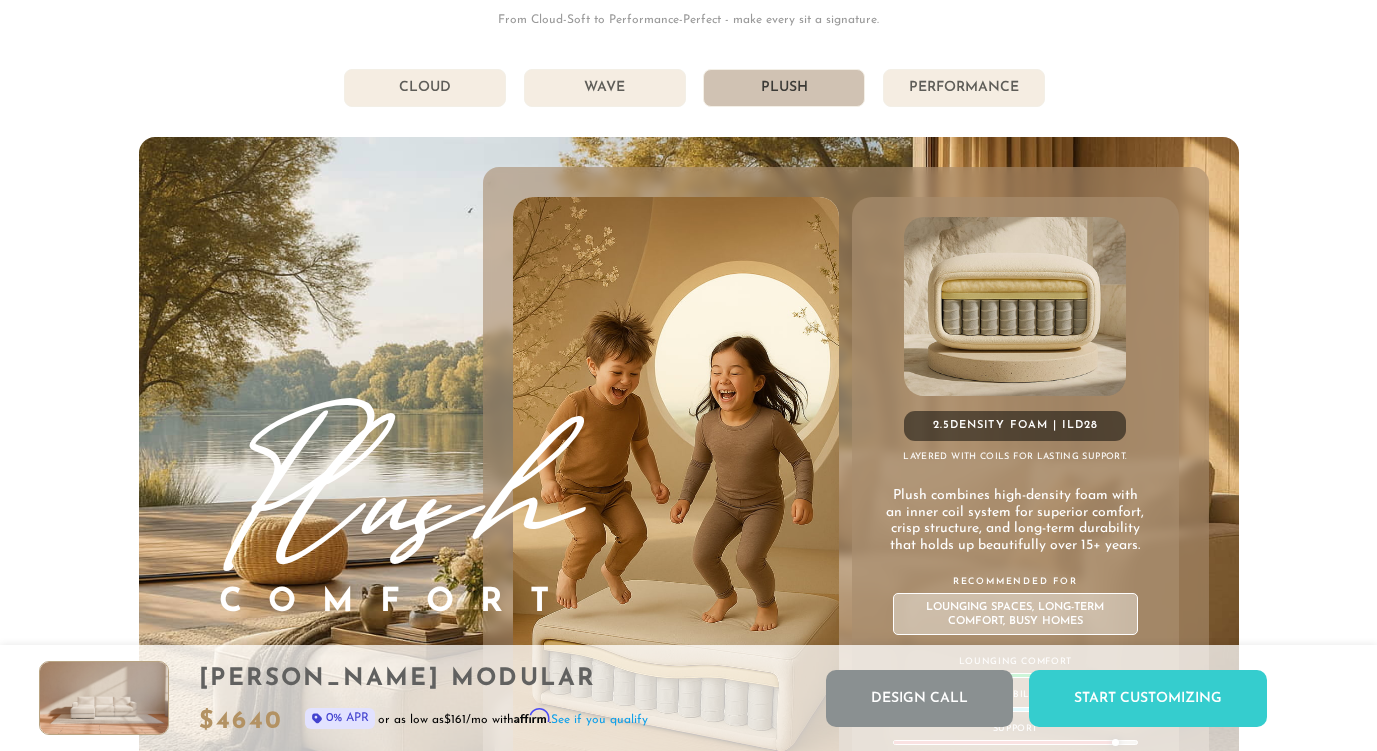 click on "Wave" at bounding box center (605, 88) 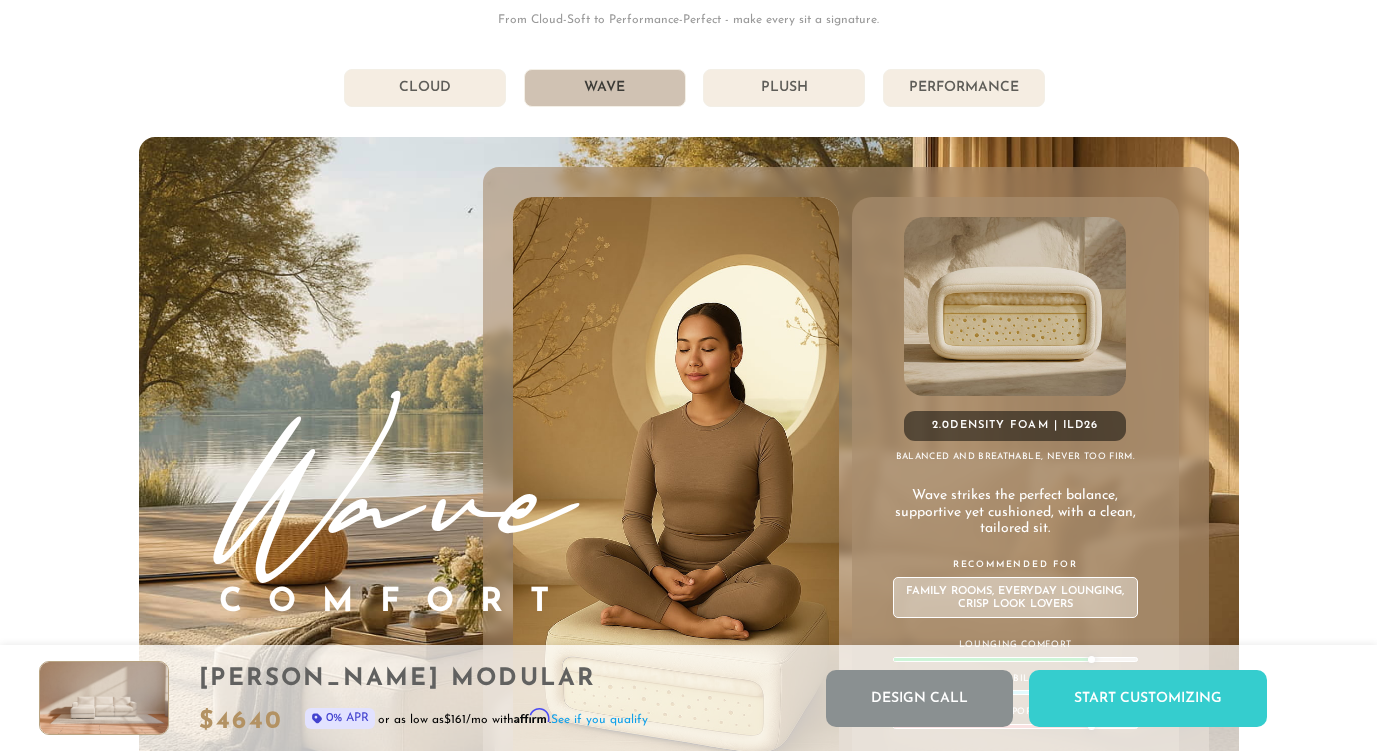 click on "Cloud" at bounding box center [425, 88] 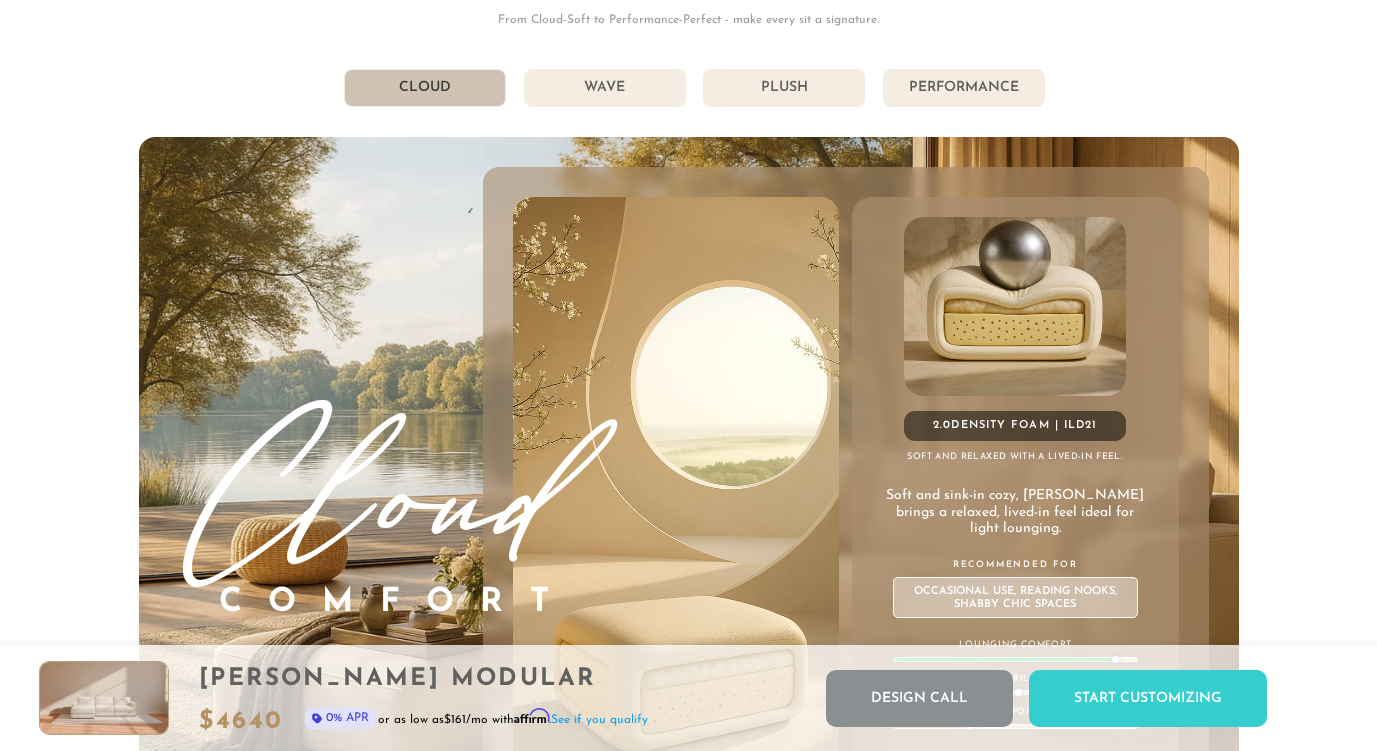 click on "Plush" at bounding box center (784, 88) 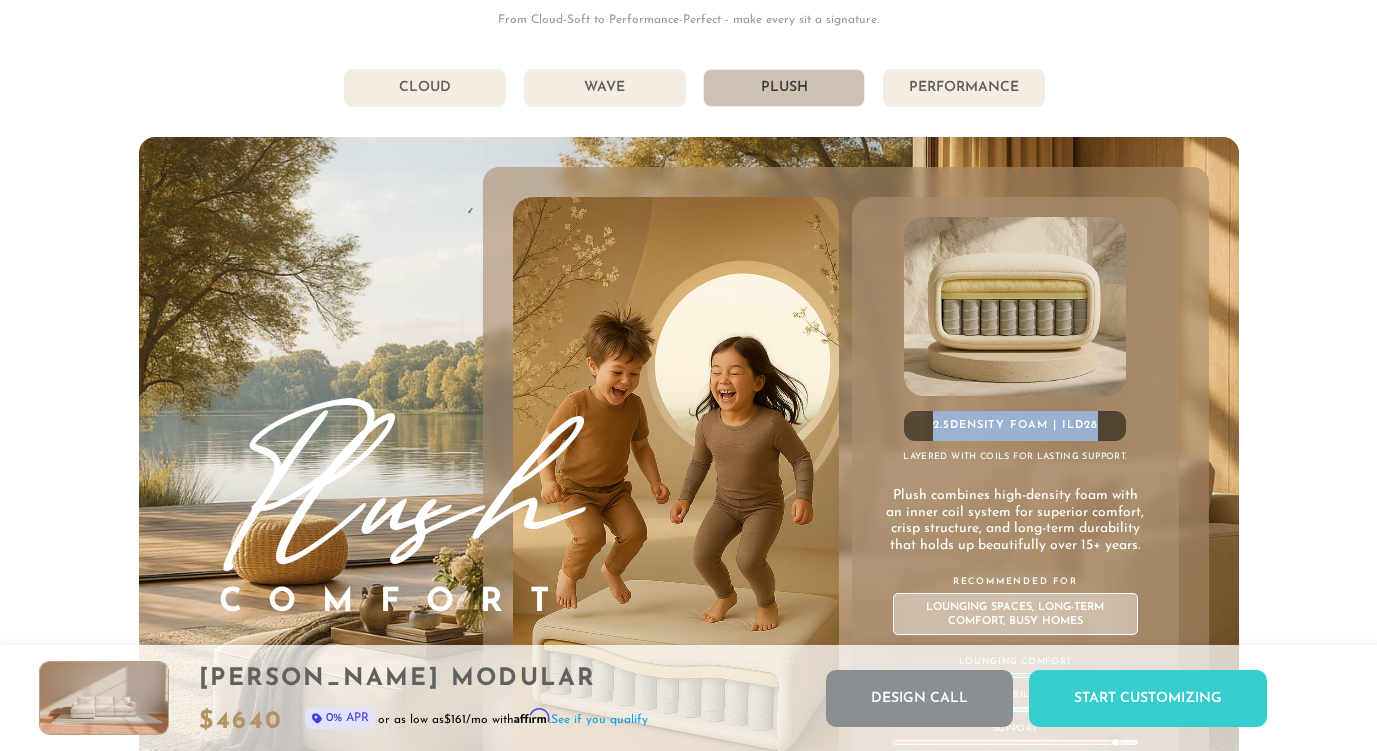drag, startPoint x: 926, startPoint y: 425, endPoint x: 1100, endPoint y: 416, distance: 174.2326 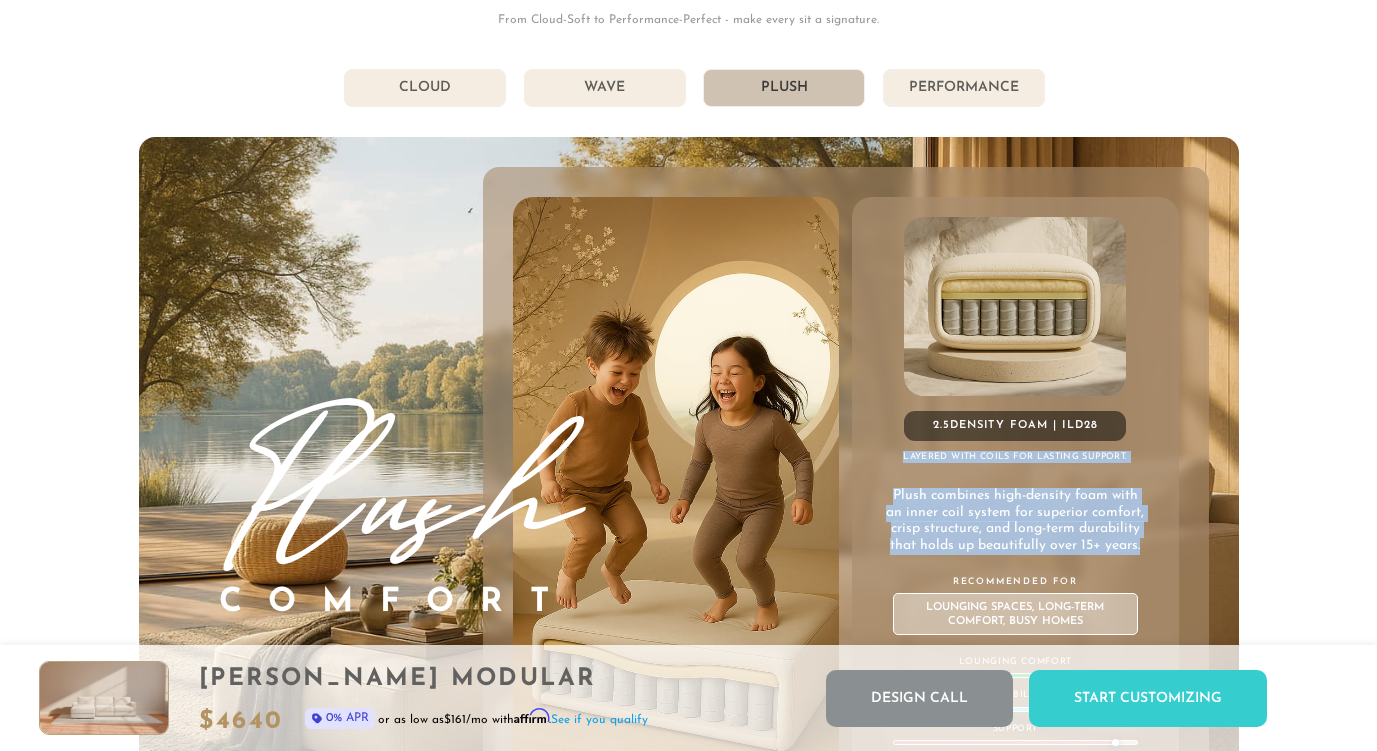 drag, startPoint x: 904, startPoint y: 458, endPoint x: 1141, endPoint y: 542, distance: 251.44582 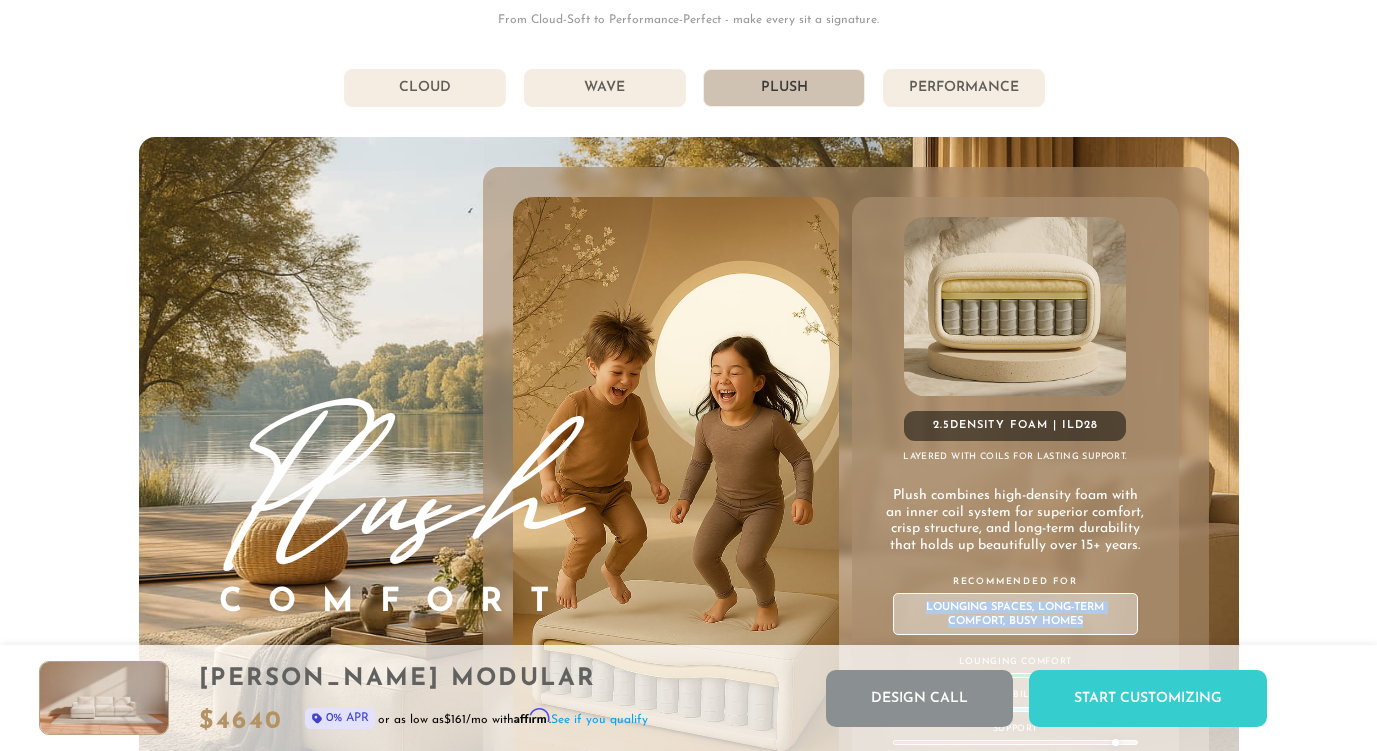 drag, startPoint x: 922, startPoint y: 605, endPoint x: 1083, endPoint y: 617, distance: 161.44658 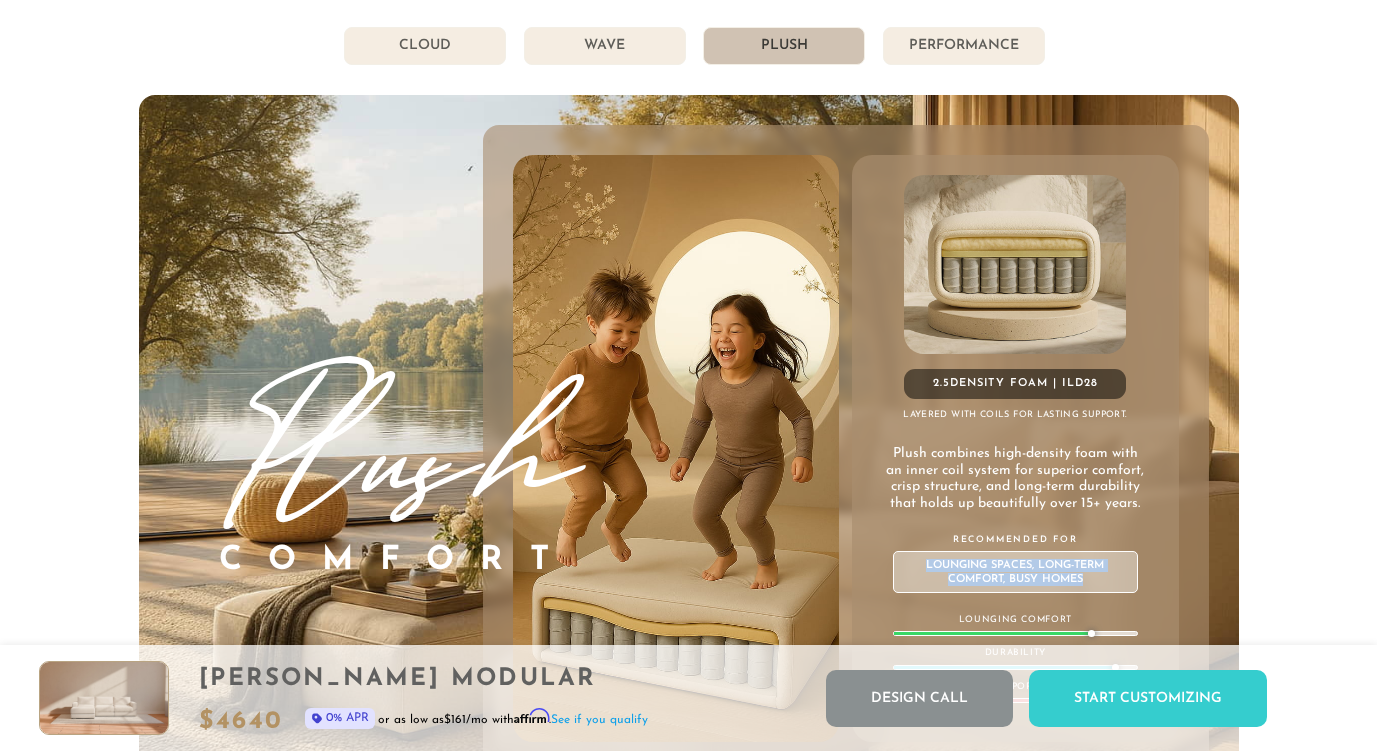 scroll, scrollTop: 10562, scrollLeft: 0, axis: vertical 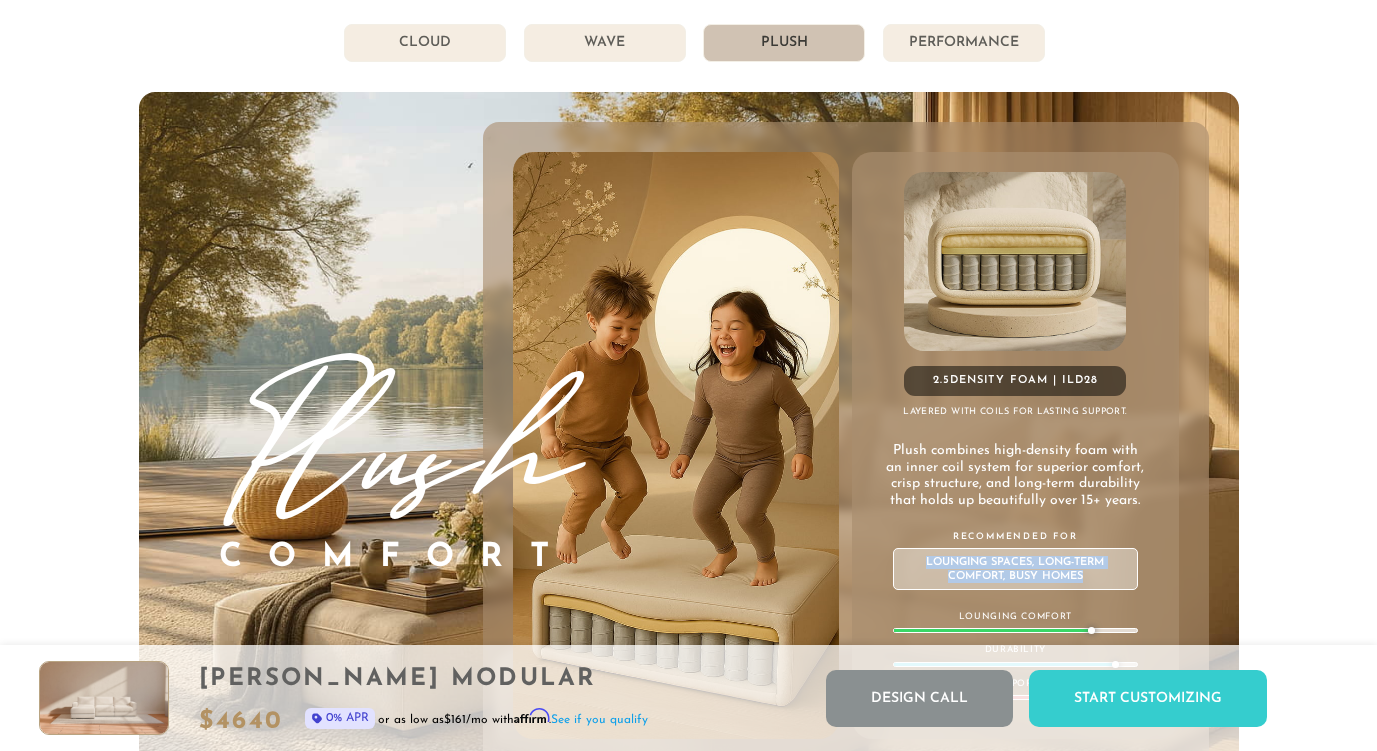 click on "Wave" at bounding box center [605, 43] 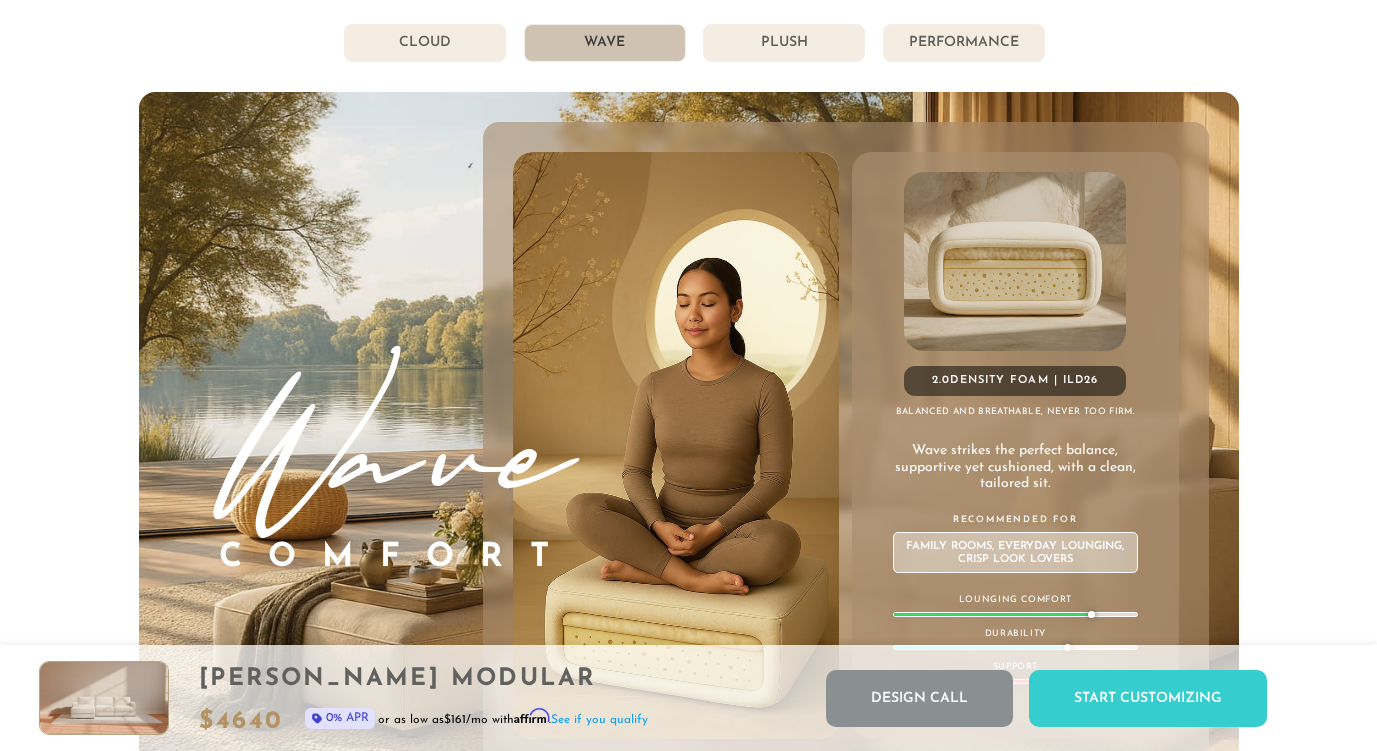 click on "Plush" at bounding box center (784, 43) 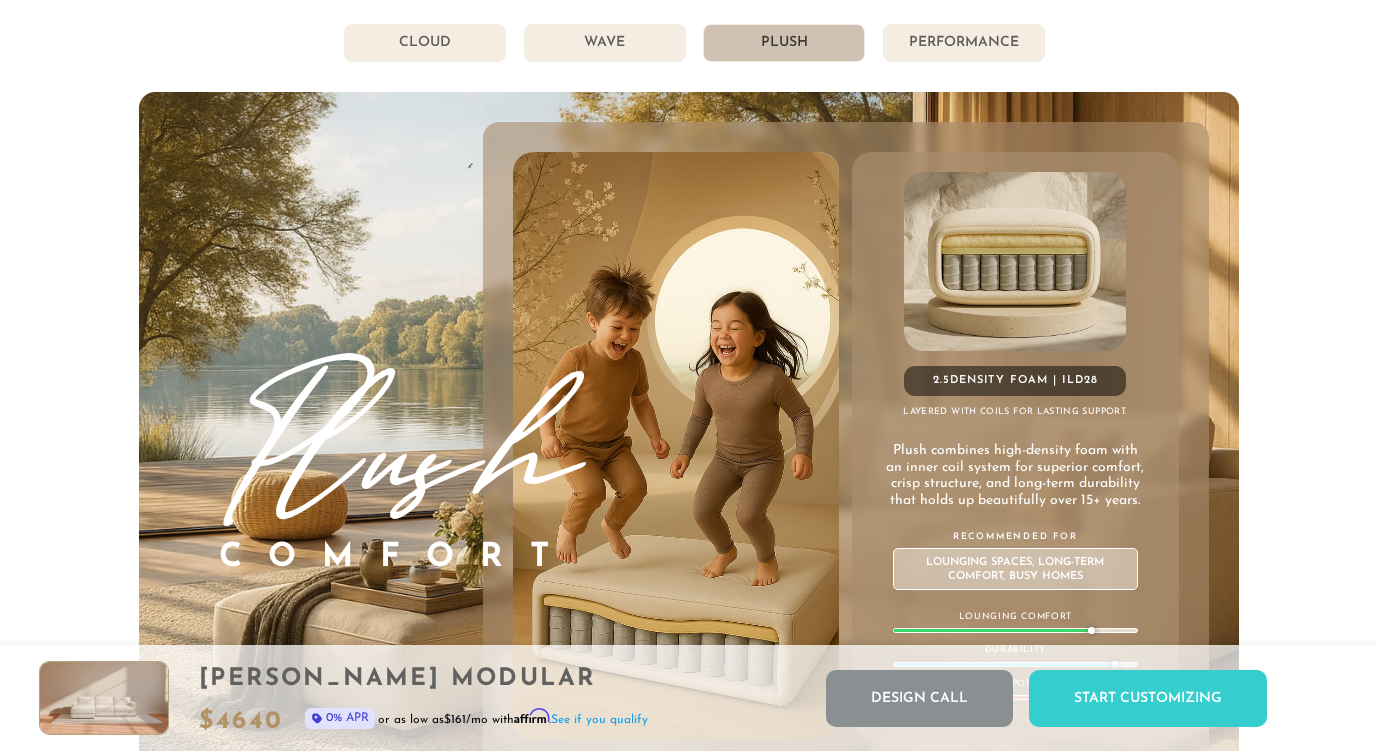 click on "Wave" at bounding box center [605, 43] 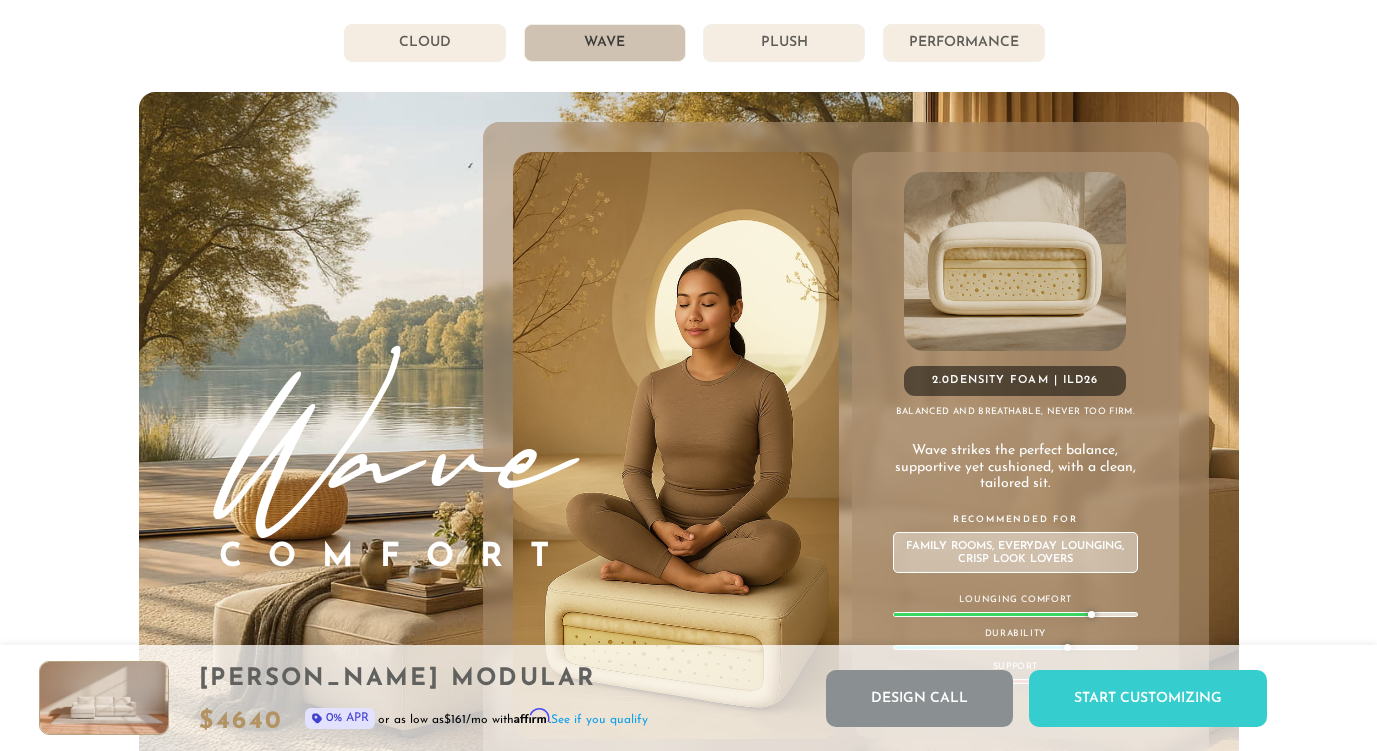 click on "Plush" at bounding box center (784, 43) 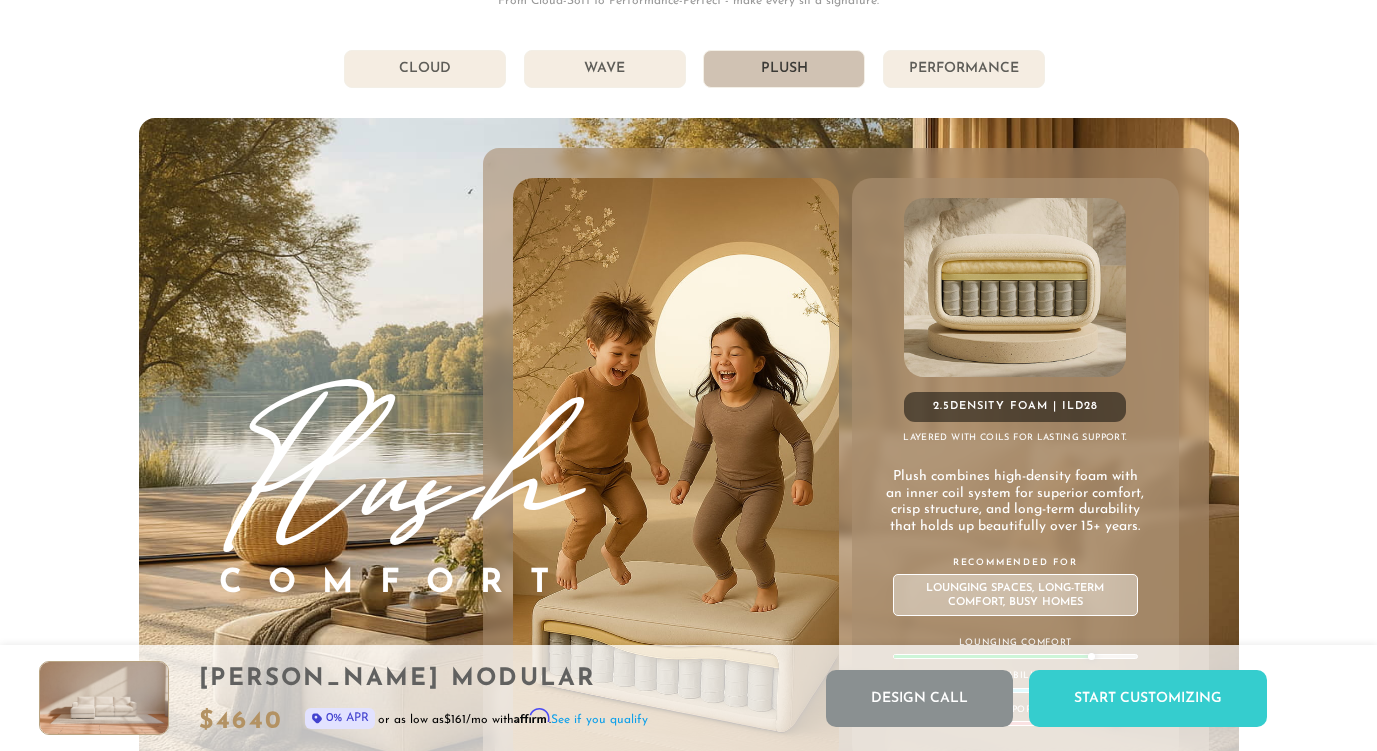 scroll, scrollTop: 10535, scrollLeft: 0, axis: vertical 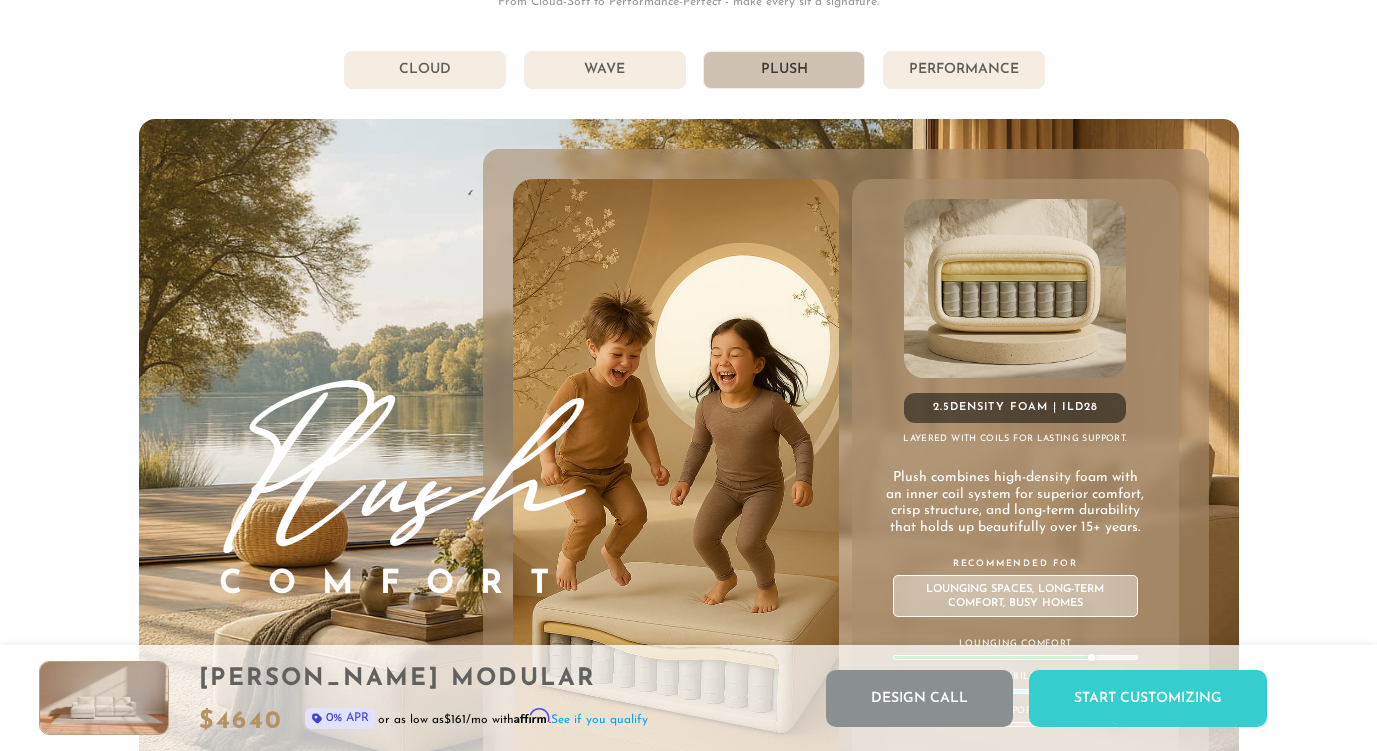 click on "Performance" at bounding box center [964, 70] 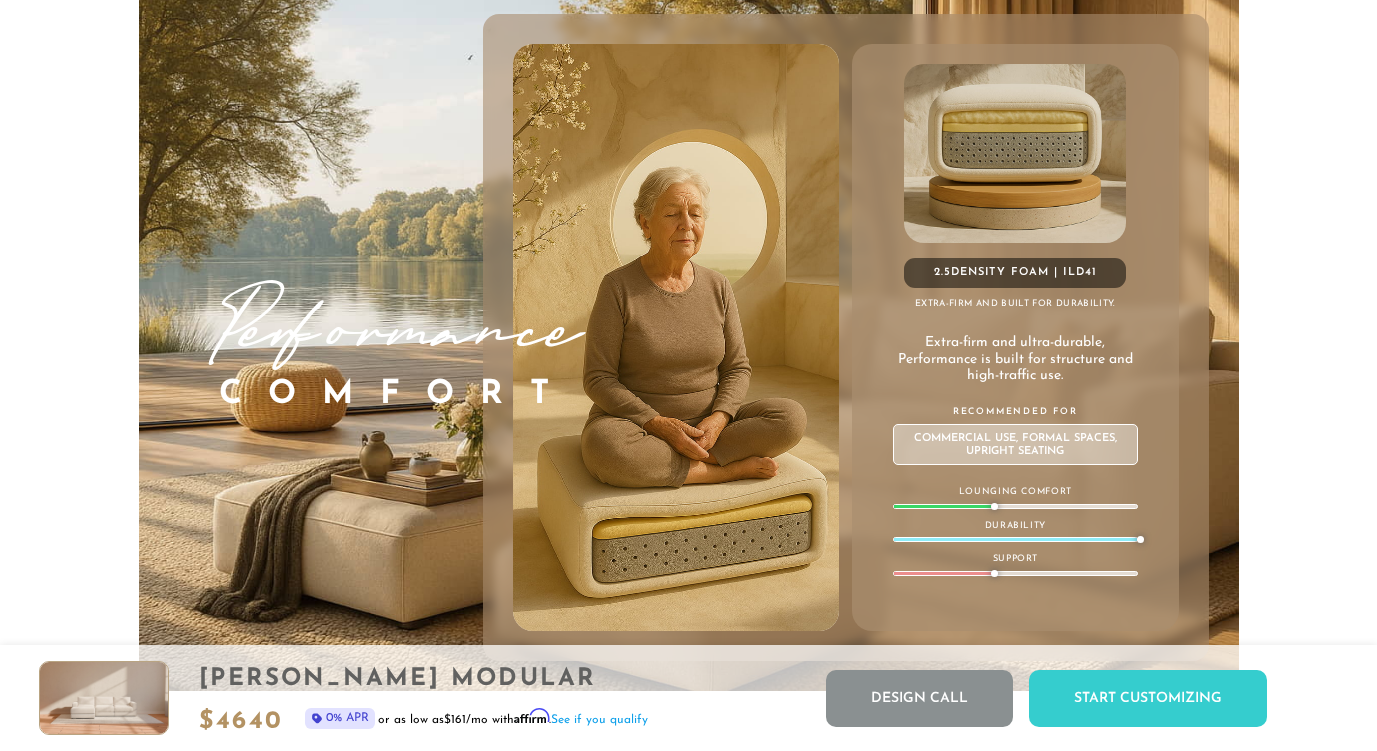 scroll, scrollTop: 10670, scrollLeft: 0, axis: vertical 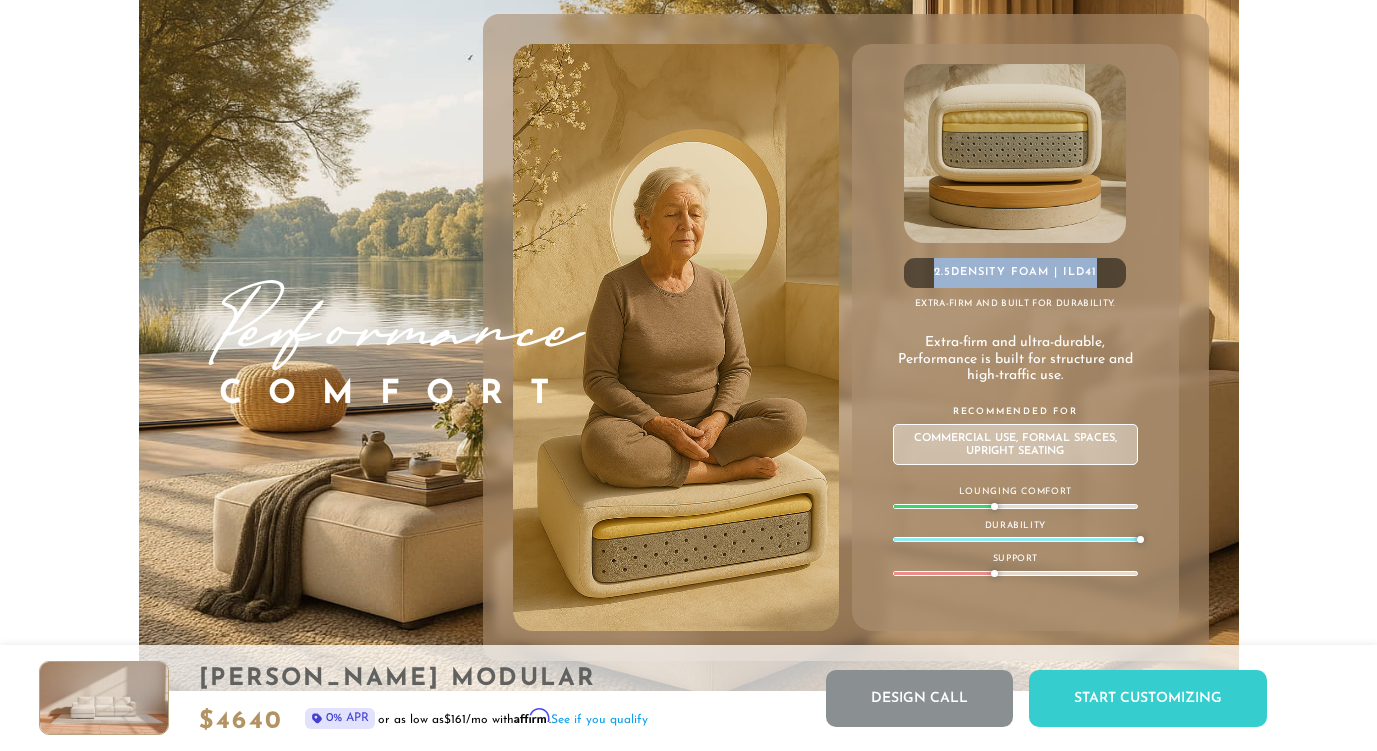 drag, startPoint x: 928, startPoint y: 271, endPoint x: 1104, endPoint y: 264, distance: 176.13914 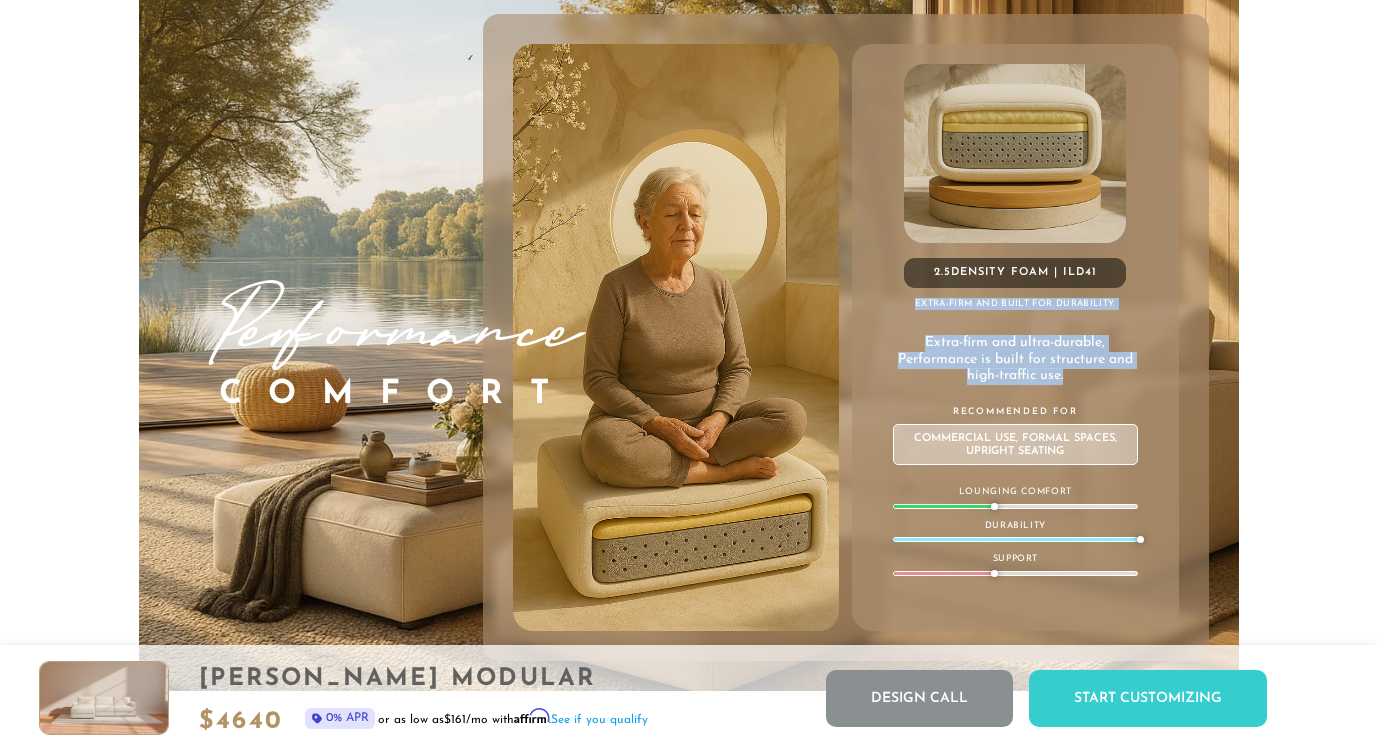 drag, startPoint x: 916, startPoint y: 301, endPoint x: 1066, endPoint y: 372, distance: 165.95482 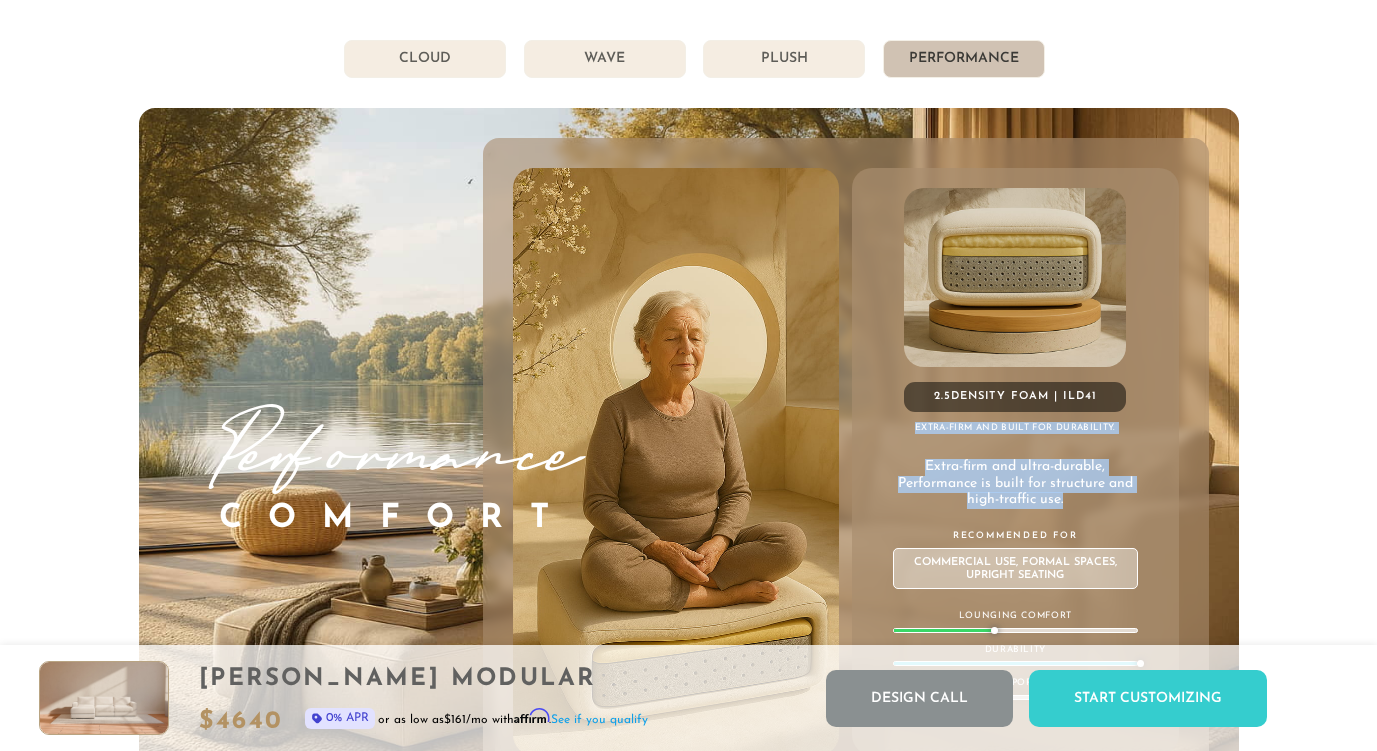 scroll, scrollTop: 10531, scrollLeft: 0, axis: vertical 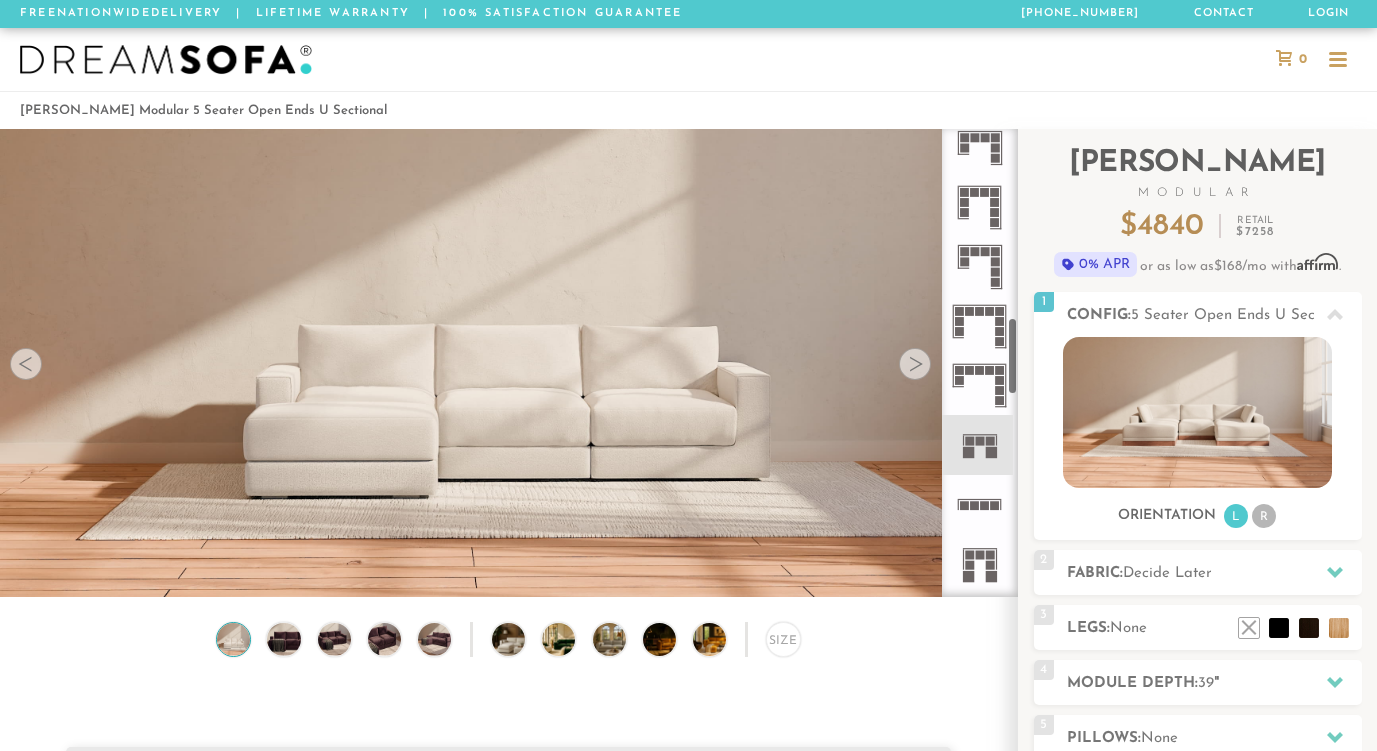 drag, startPoint x: 1012, startPoint y: 168, endPoint x: 1006, endPoint y: 359, distance: 191.09422 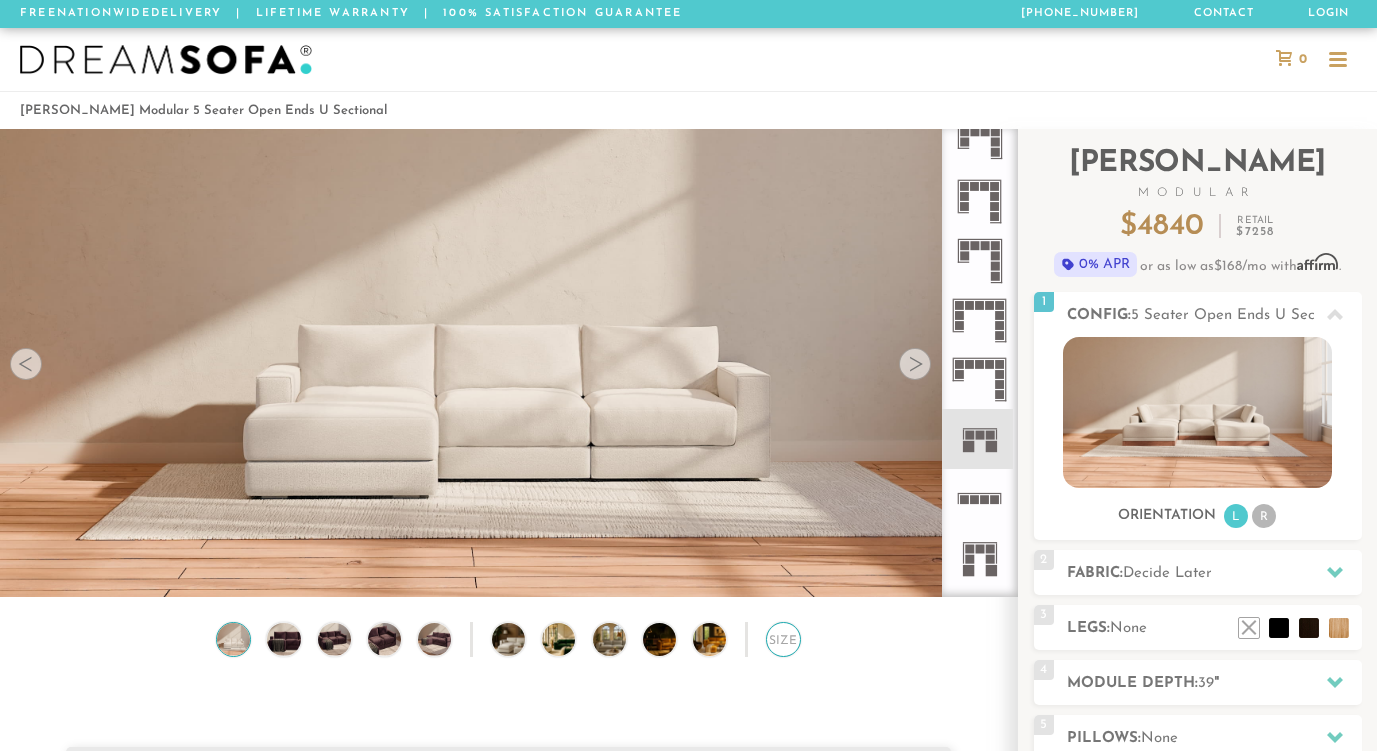 click on "Size" at bounding box center [783, 639] 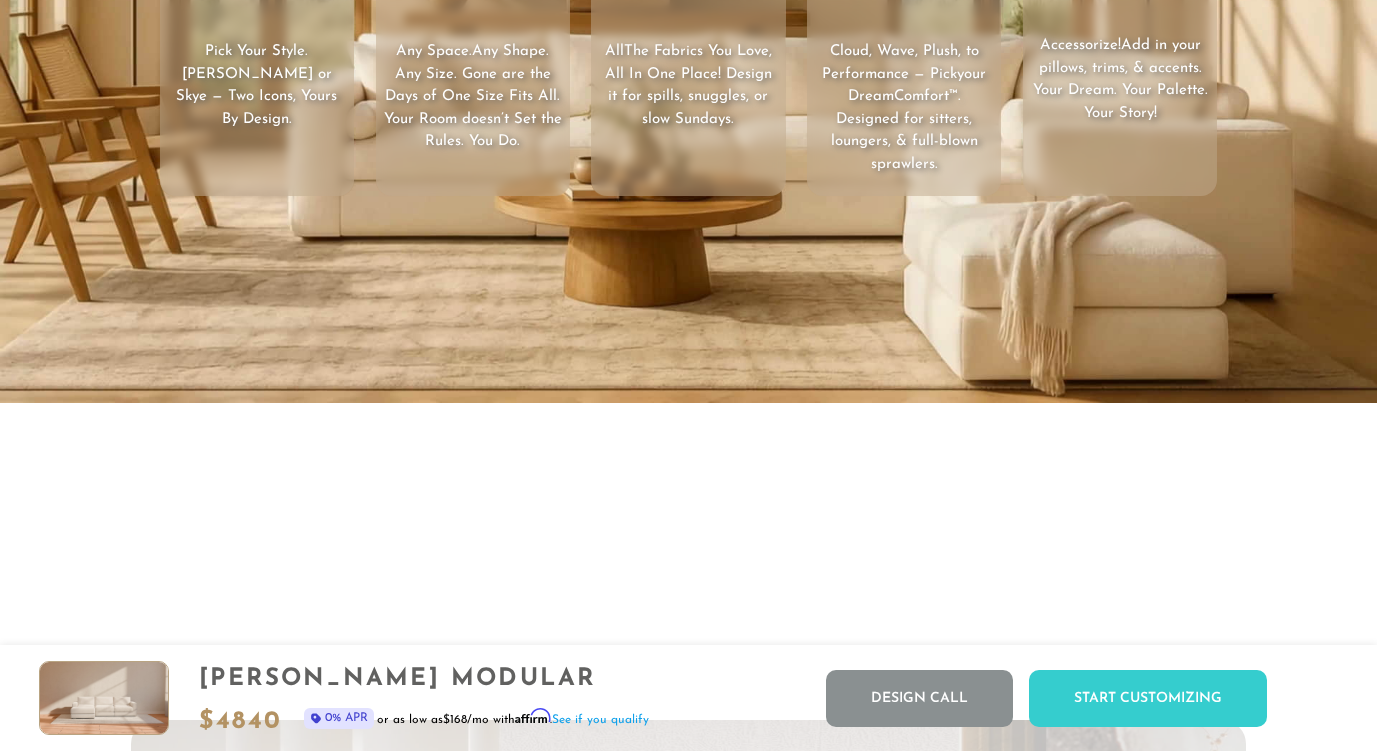 scroll, scrollTop: 3648, scrollLeft: 0, axis: vertical 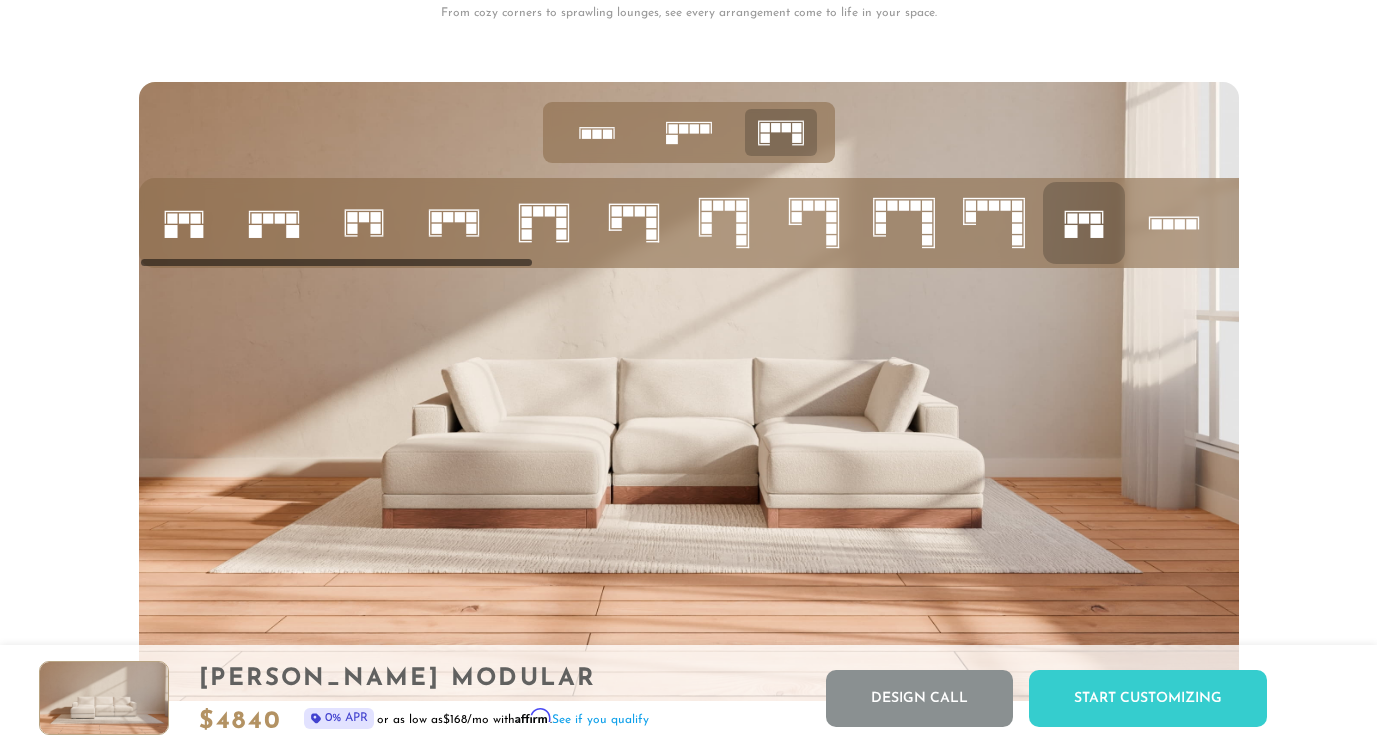 click 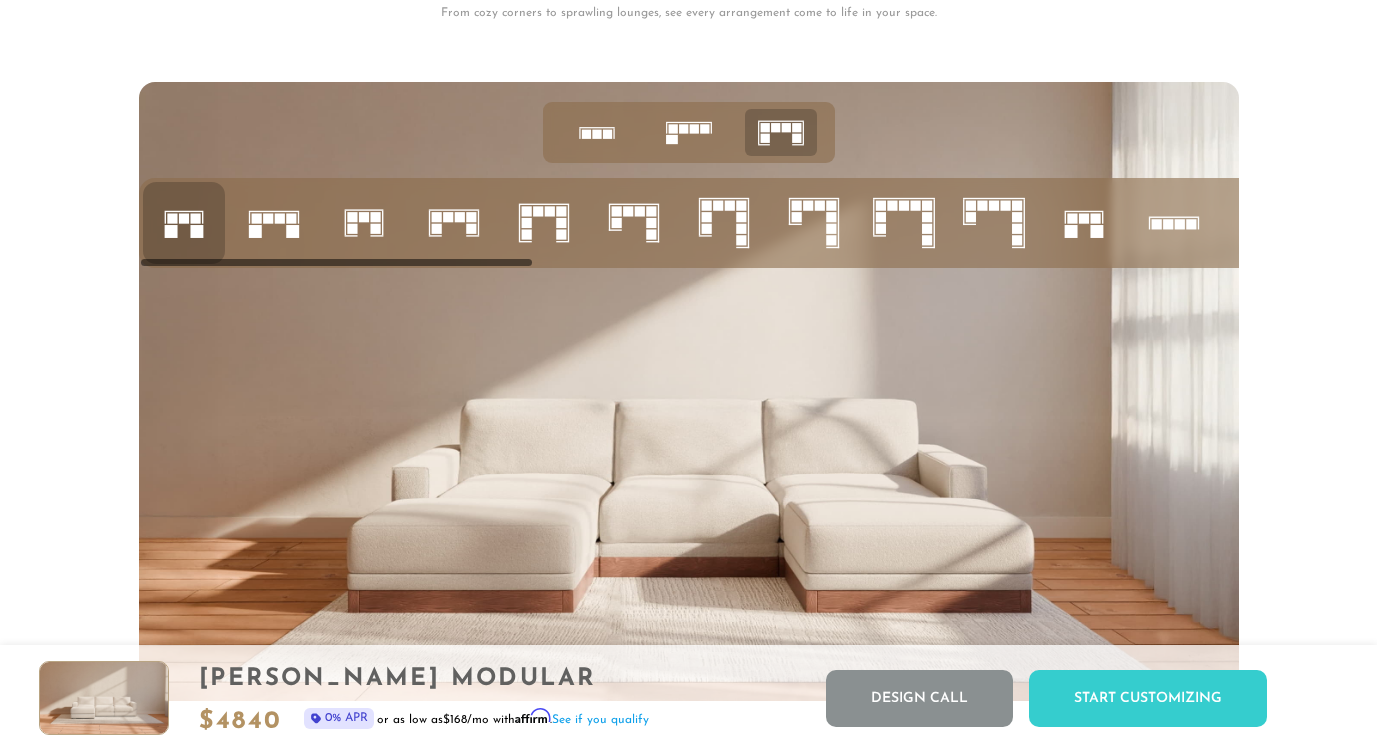 click 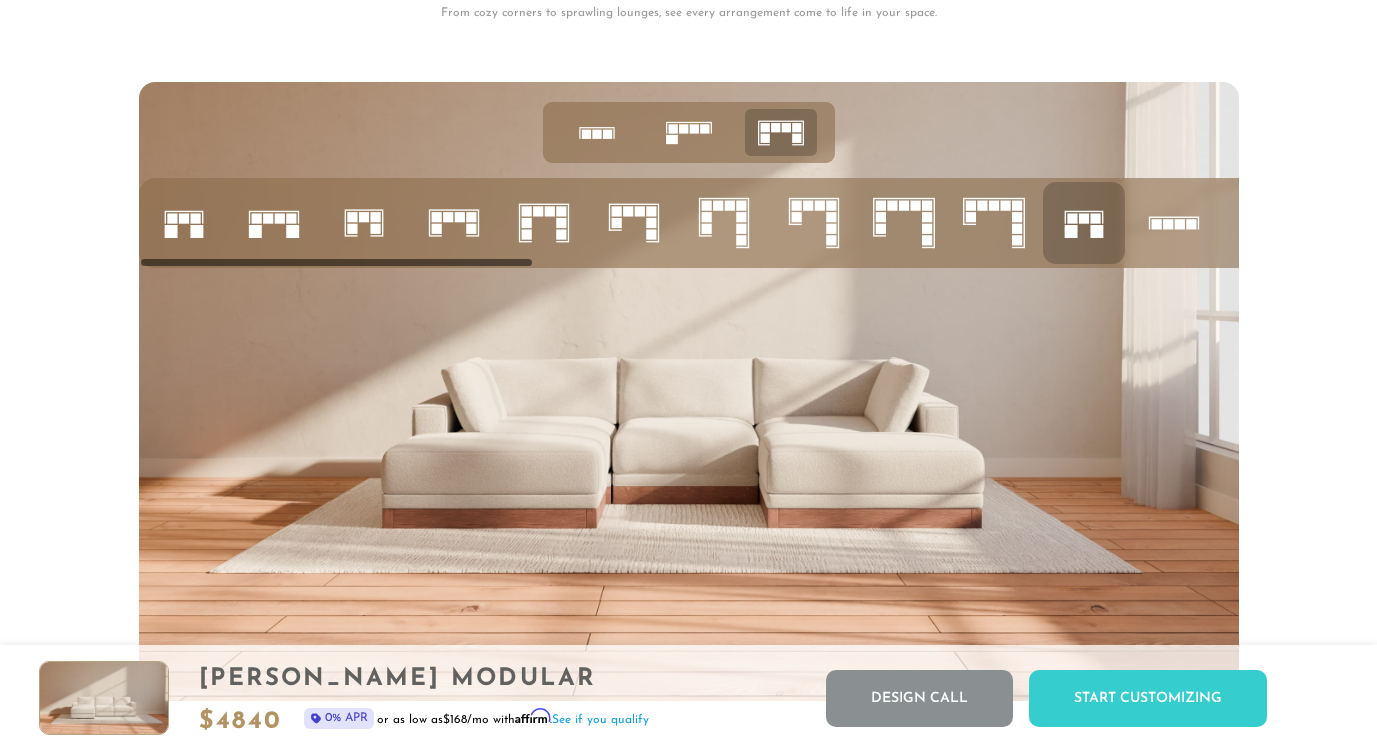 click 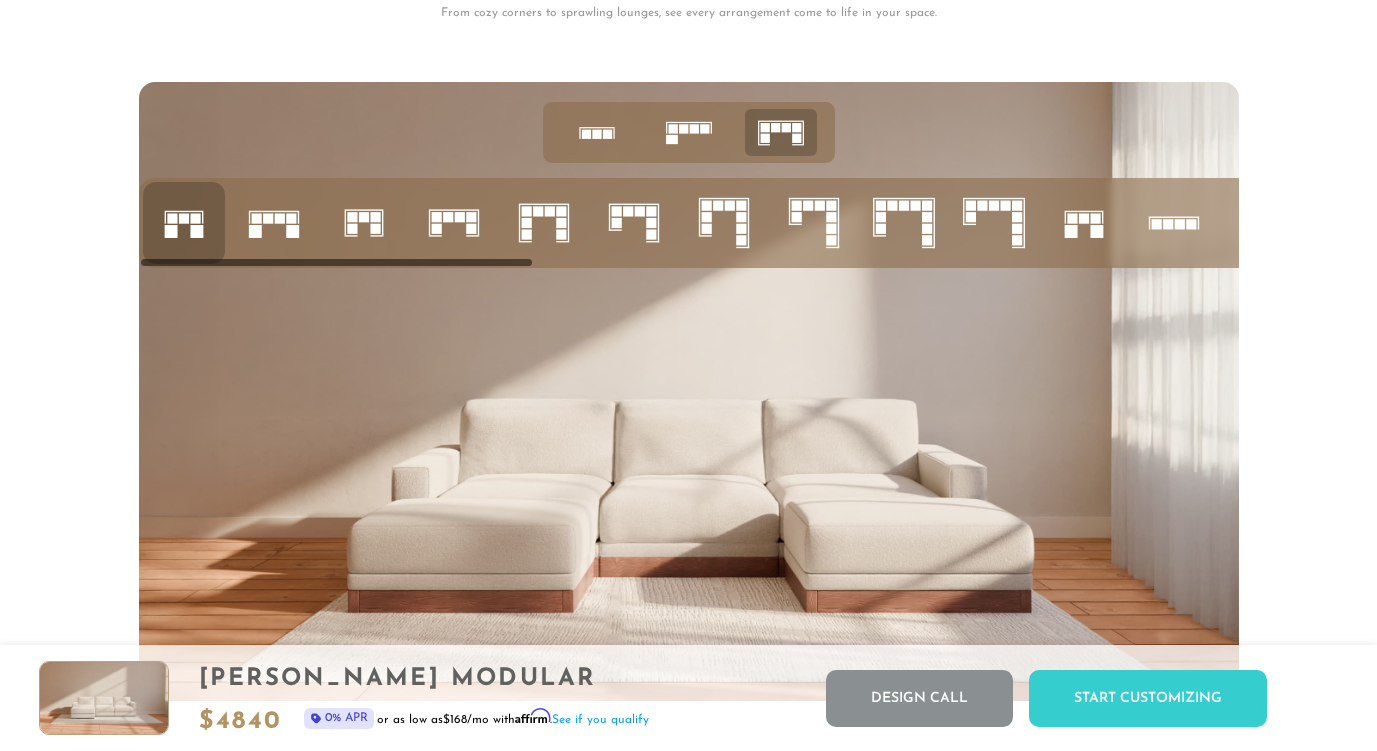 click 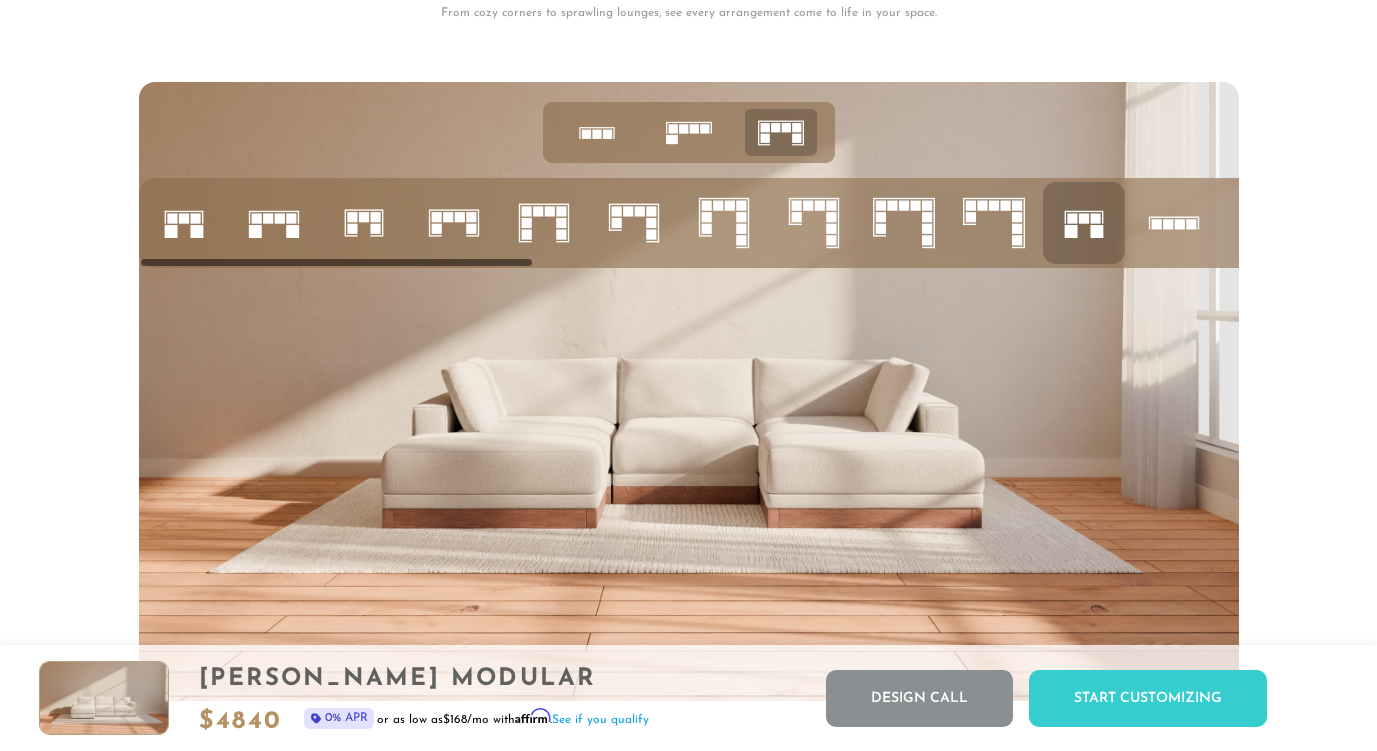 click 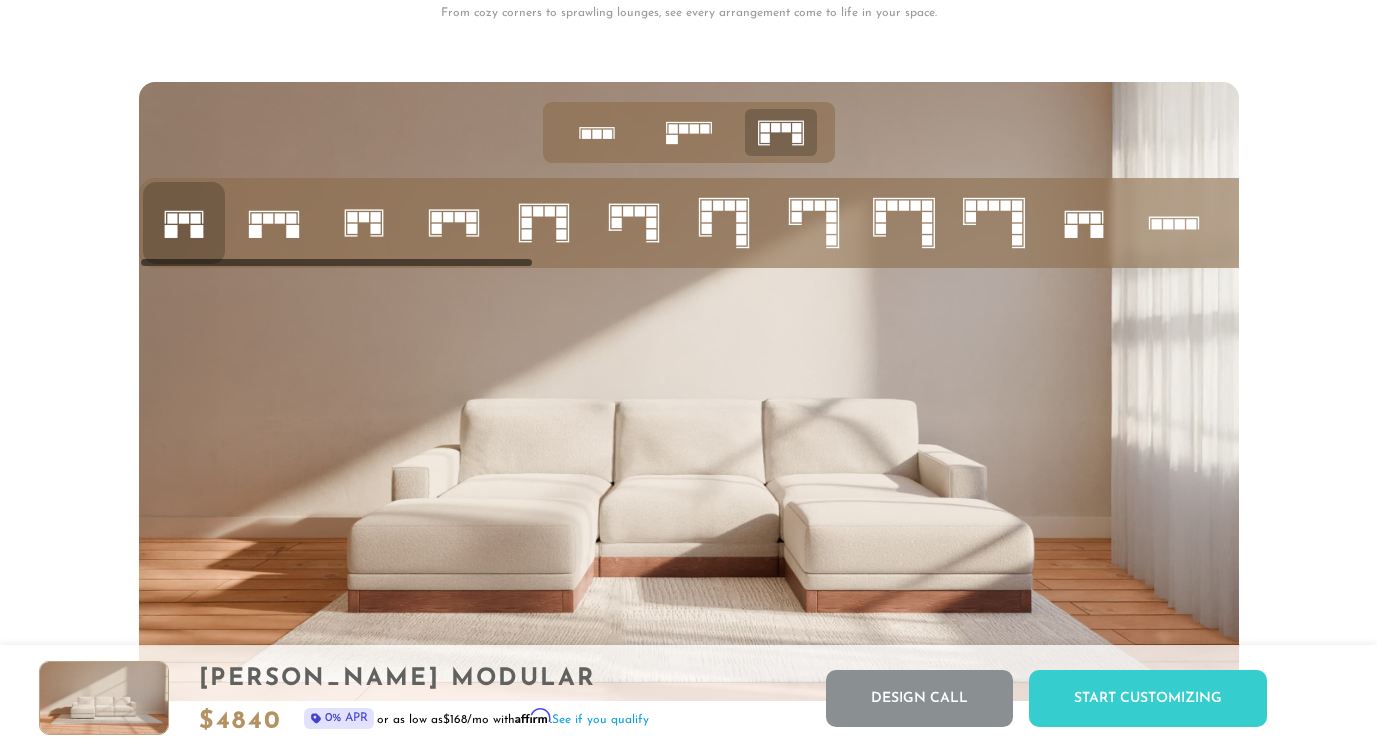 click 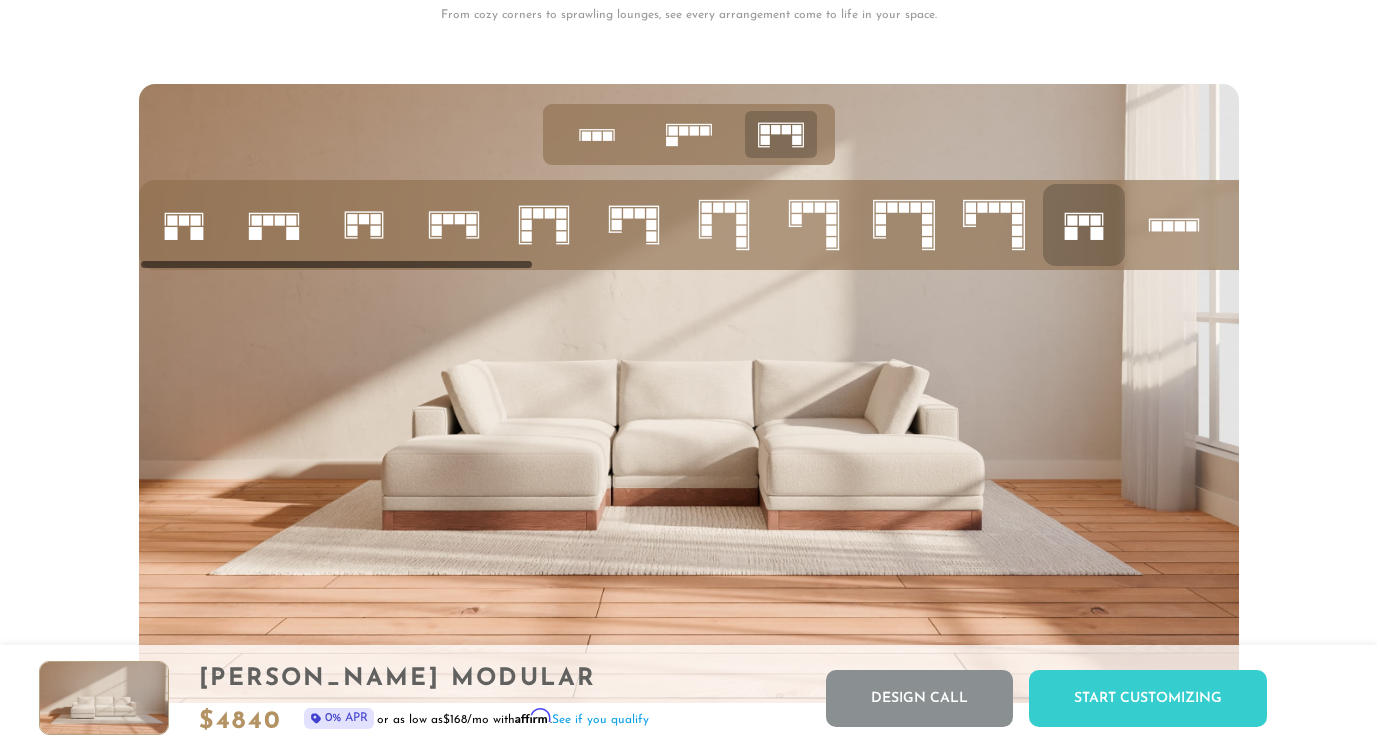 scroll, scrollTop: 7584, scrollLeft: 0, axis: vertical 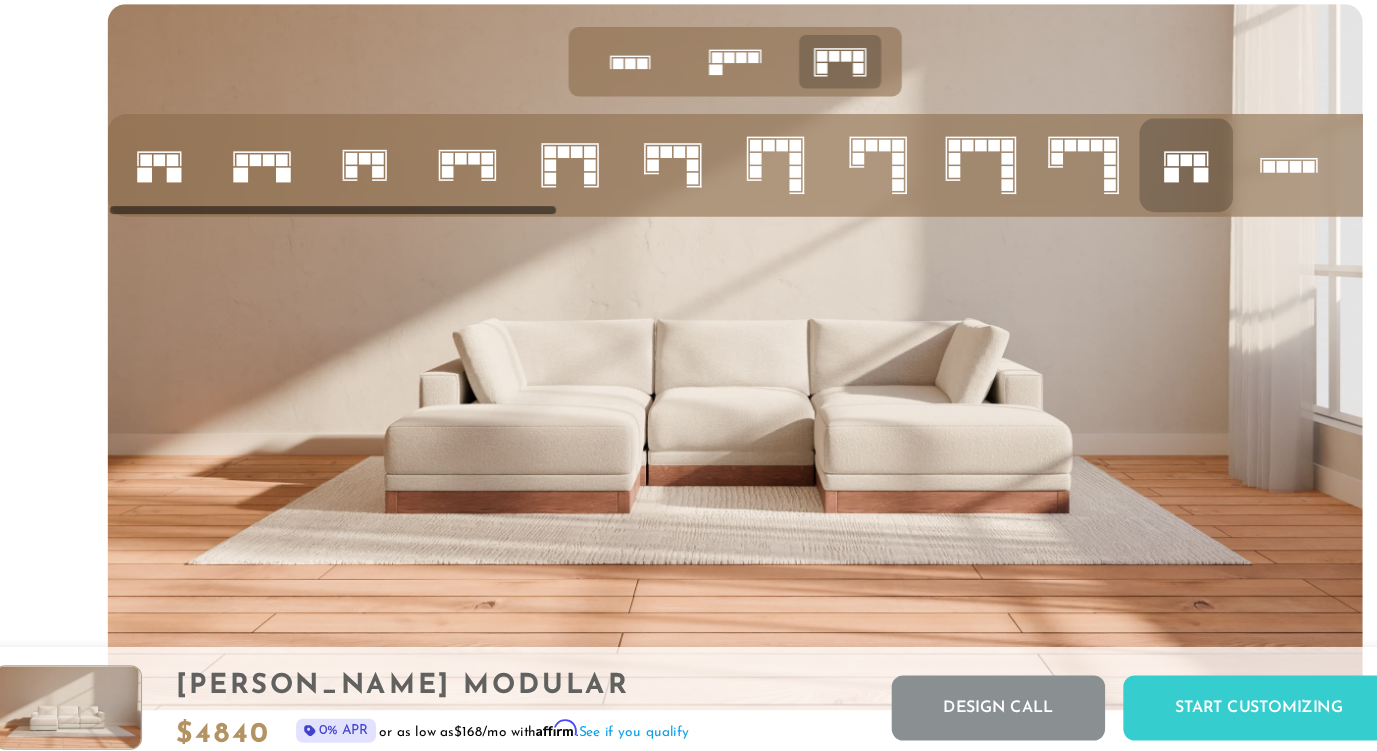 click 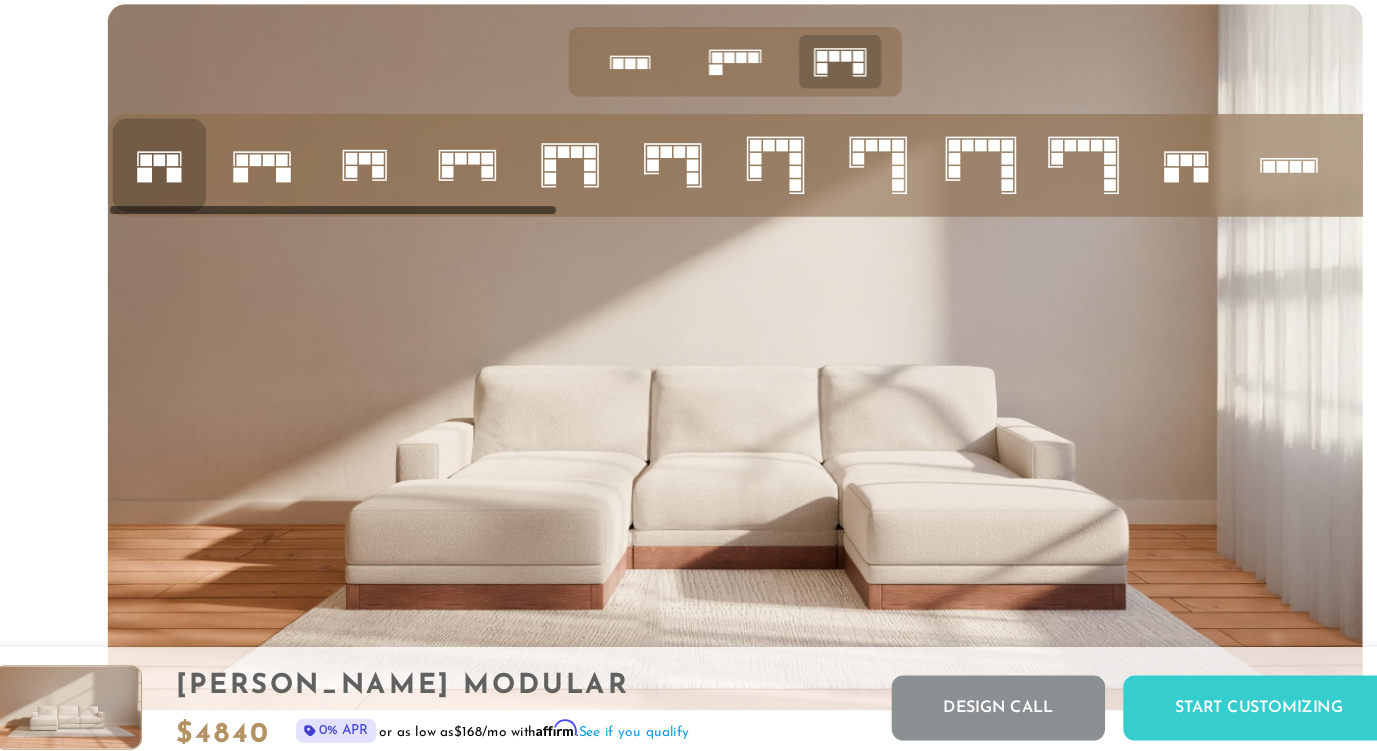 click 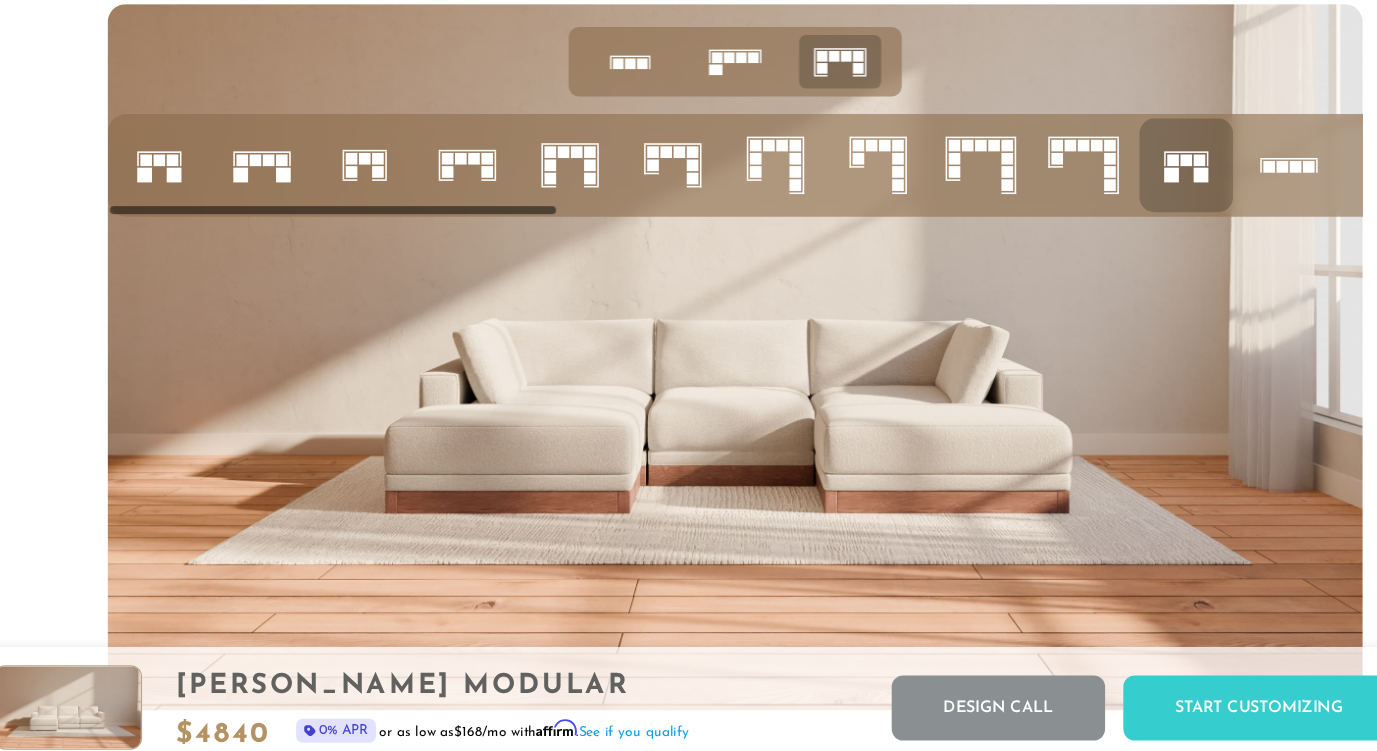 click 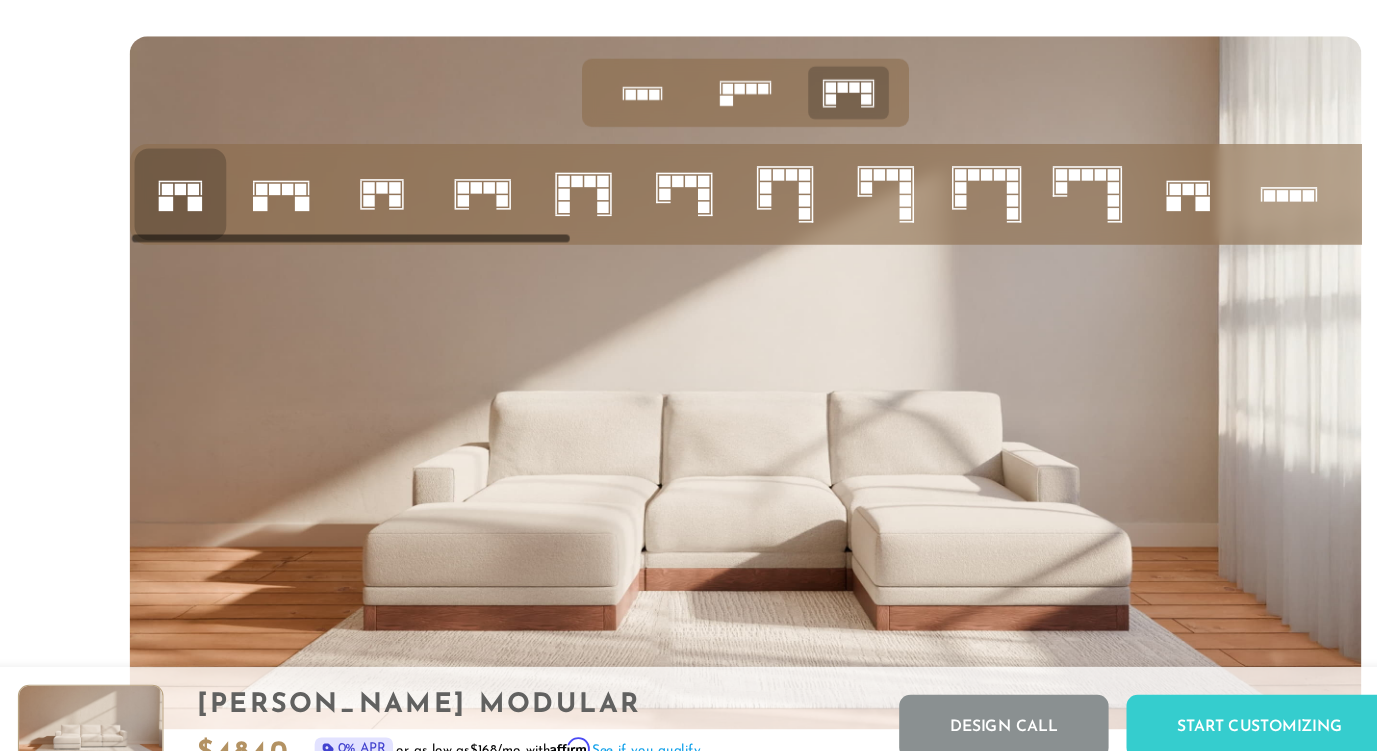 click 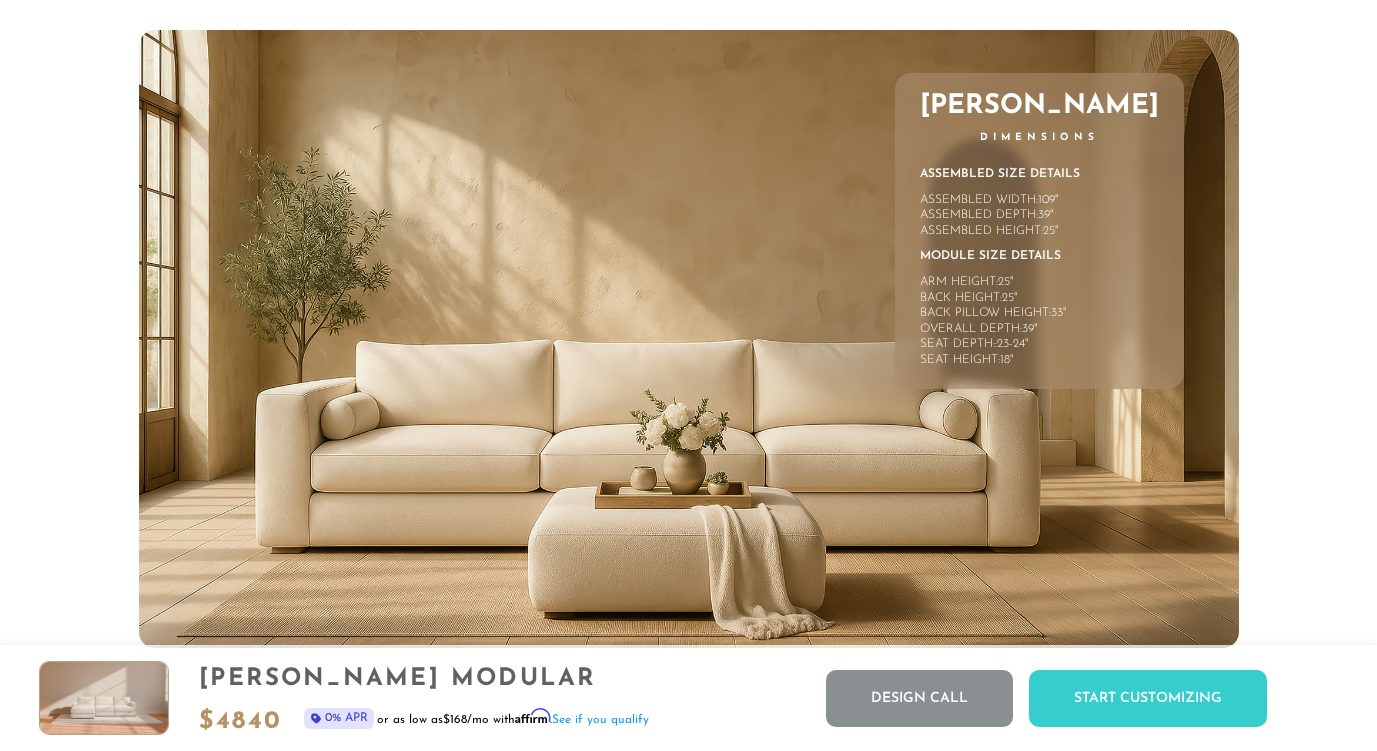 scroll, scrollTop: 8583, scrollLeft: 0, axis: vertical 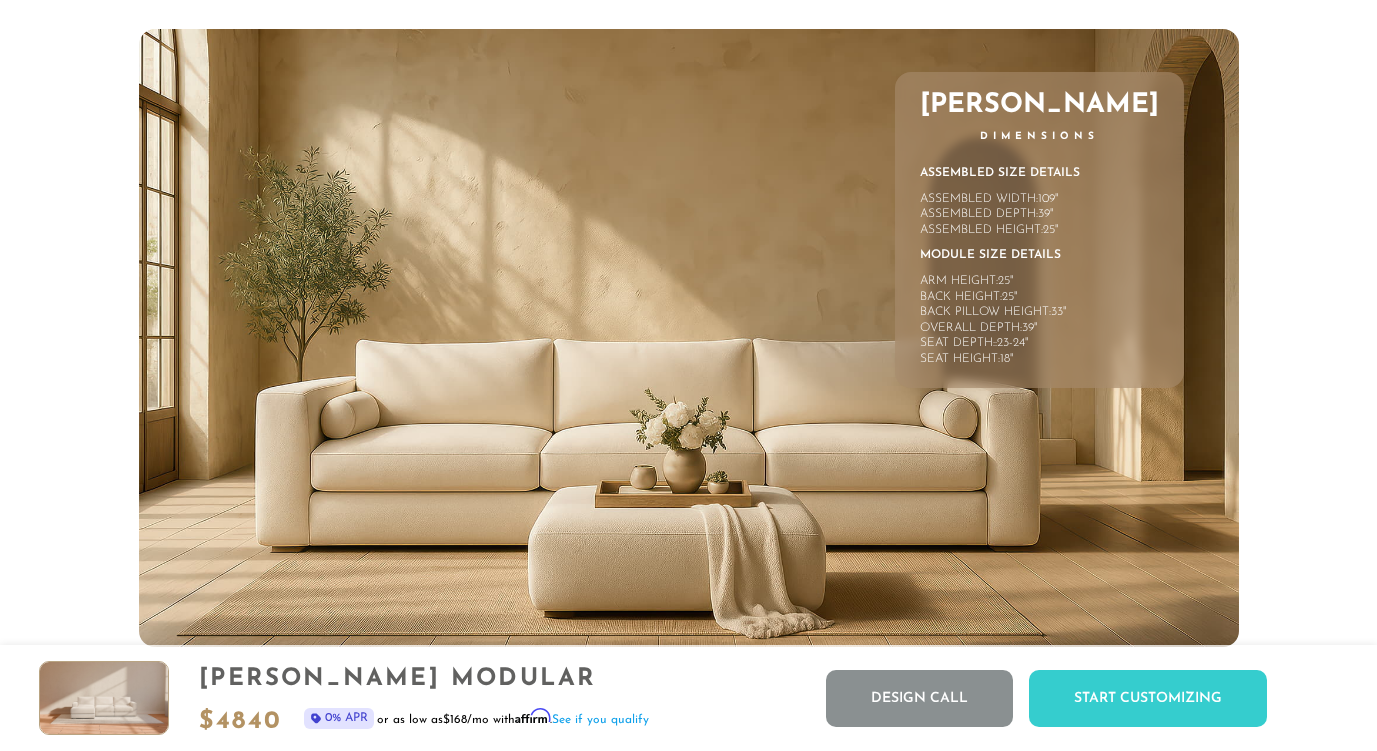 click on "855-375-3275
Free Nationwide Delivery
Lifetime Warranty
100% Satisfaction Guarantee
Free  Nationwide  Delivery  |  Lifetime Warranty  |  100% Satisfaction Guarantee
855-375-3275
Contact
Login
Sofas
Sectionals
Chairs
Beds
Reviews Sofas
Sofas" at bounding box center (688, 2402) 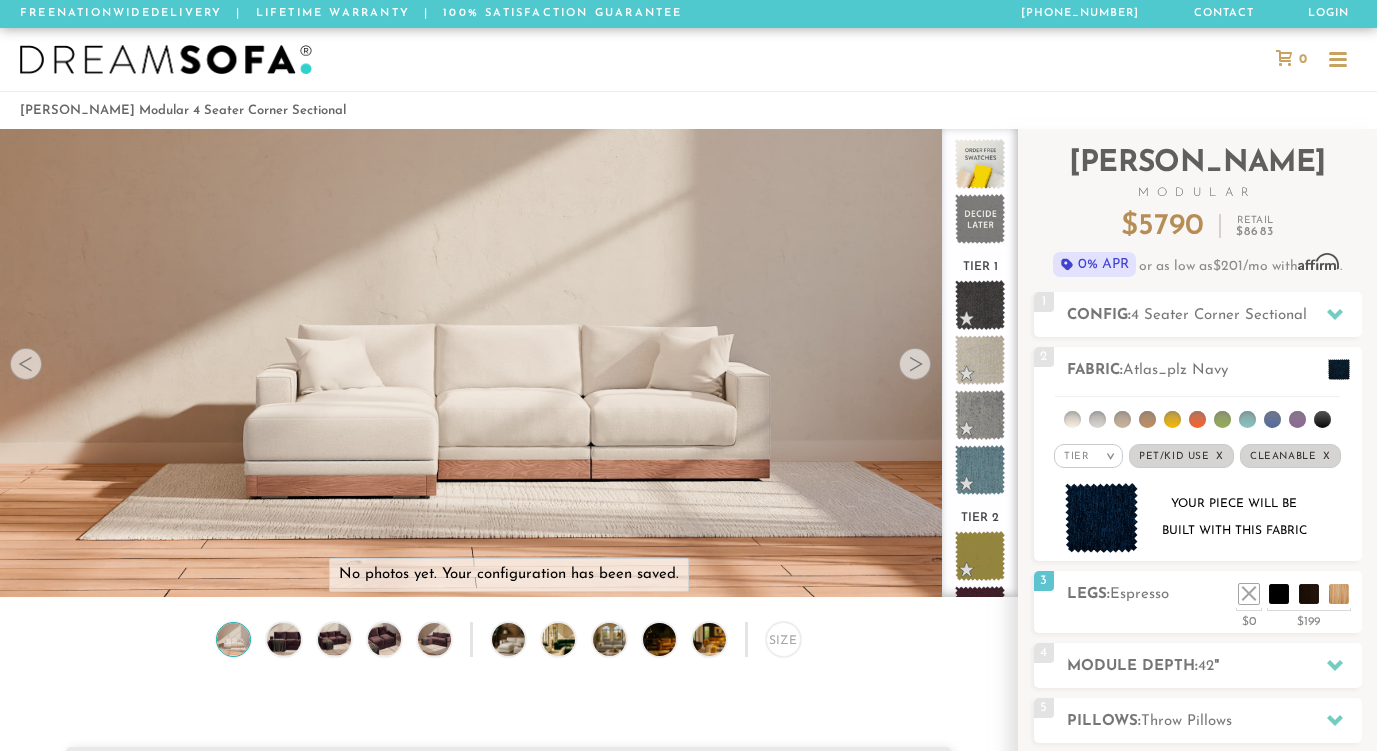 scroll, scrollTop: 70, scrollLeft: 0, axis: vertical 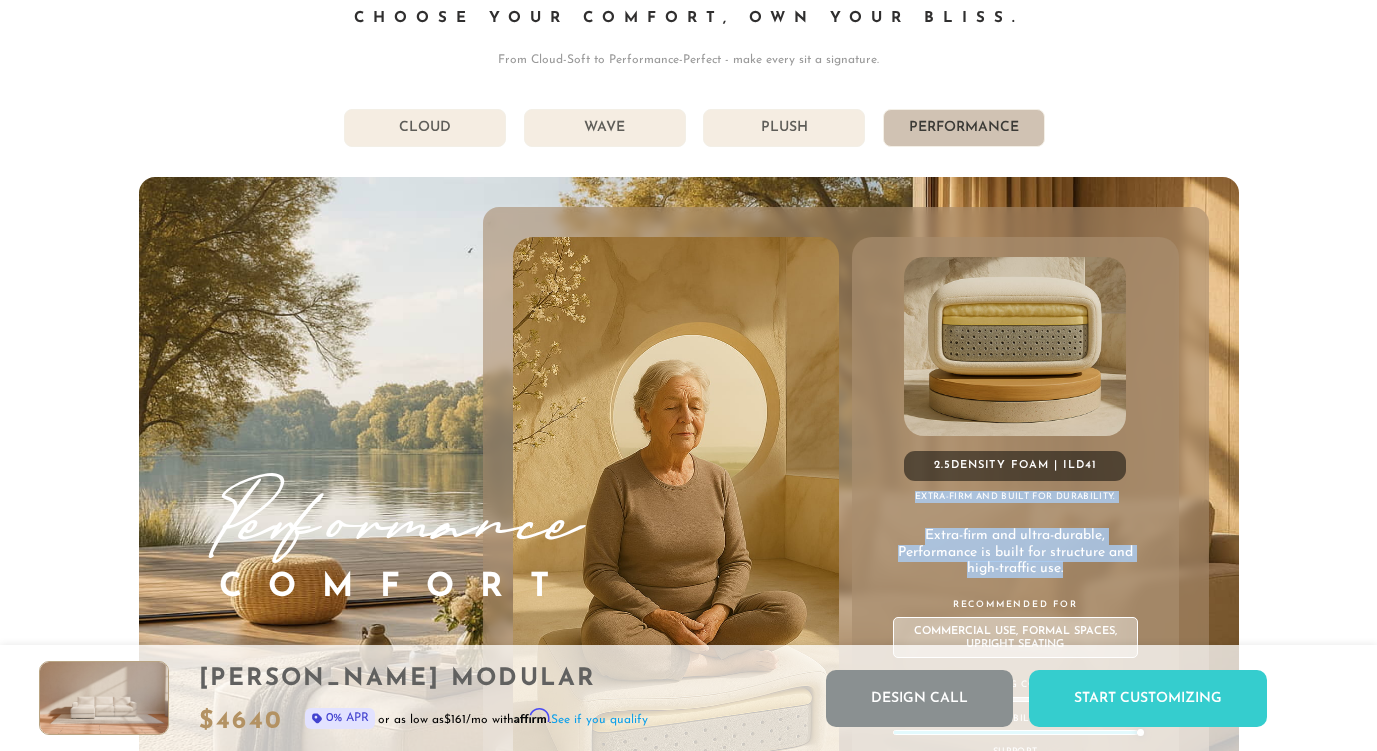 click on "Plush" at bounding box center (784, 128) 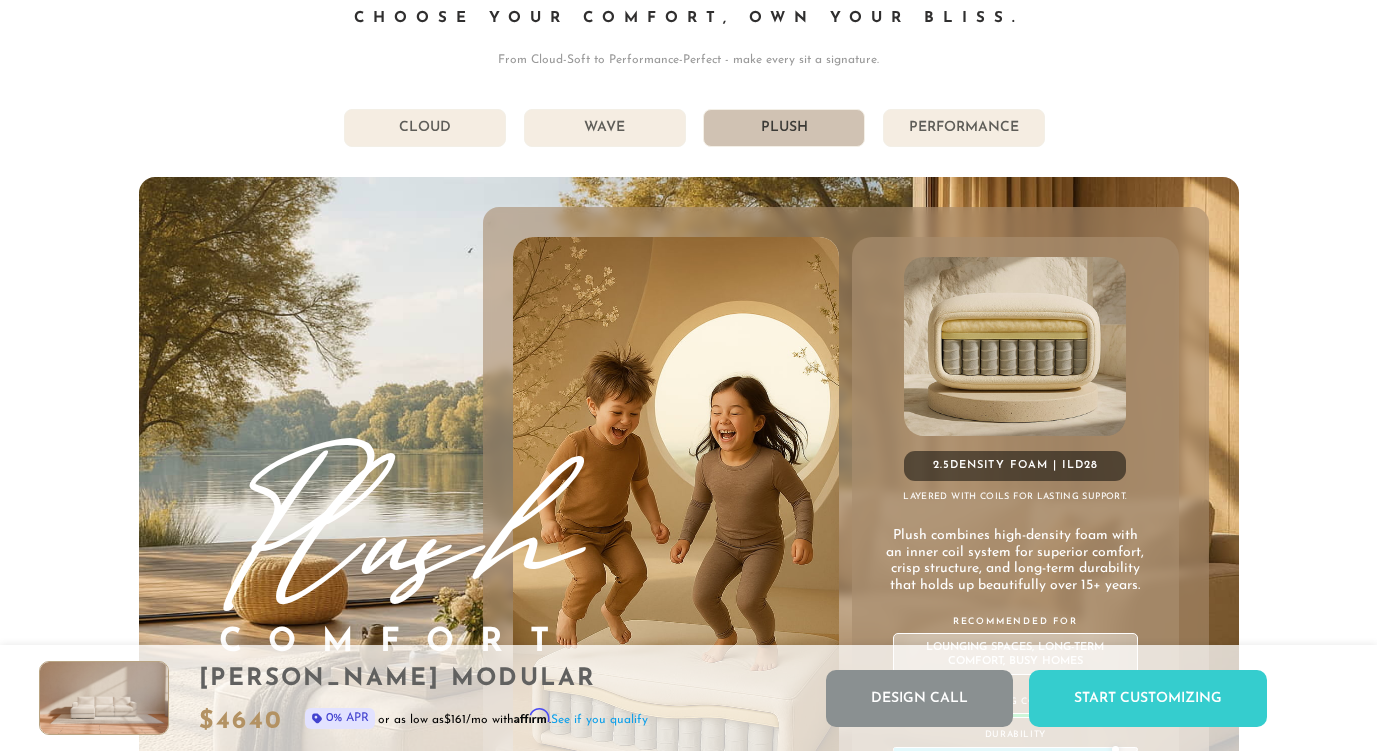 click on "Performance" at bounding box center [964, 128] 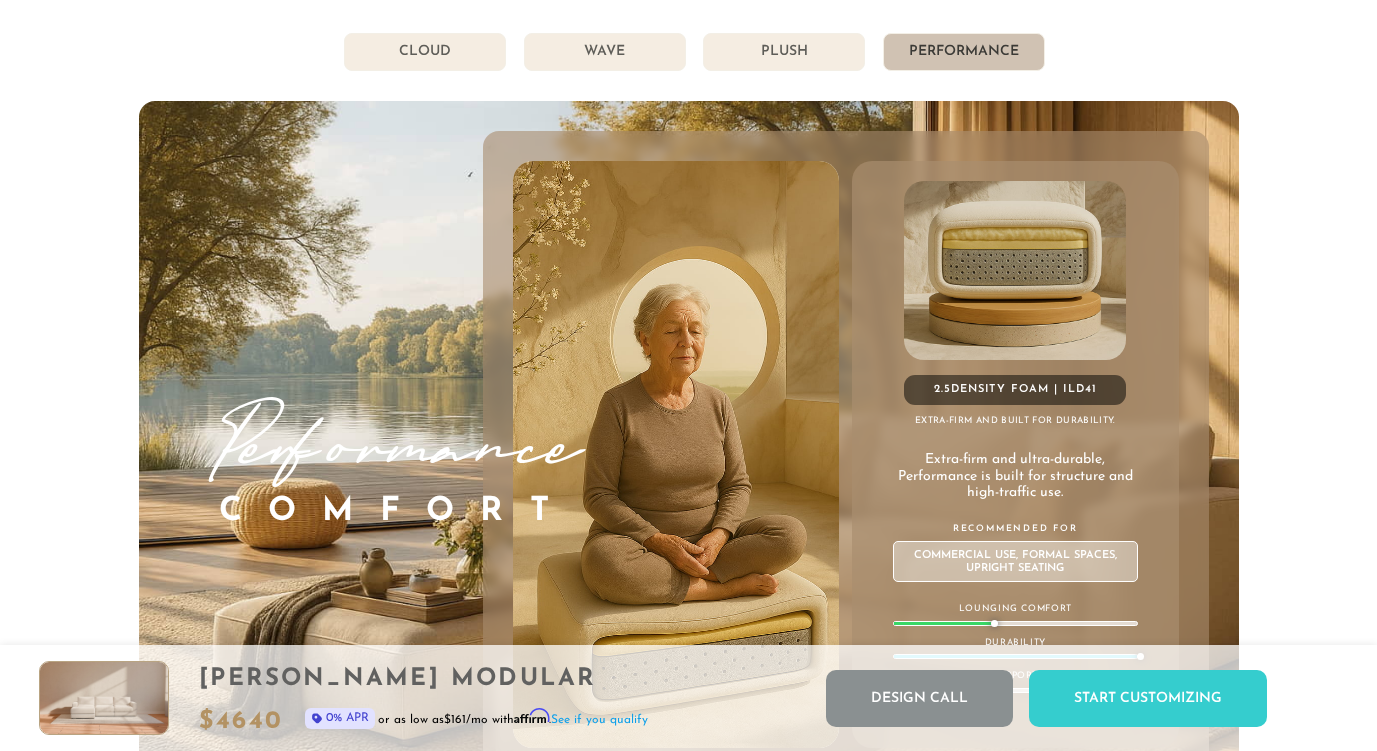 scroll, scrollTop: 10554, scrollLeft: 0, axis: vertical 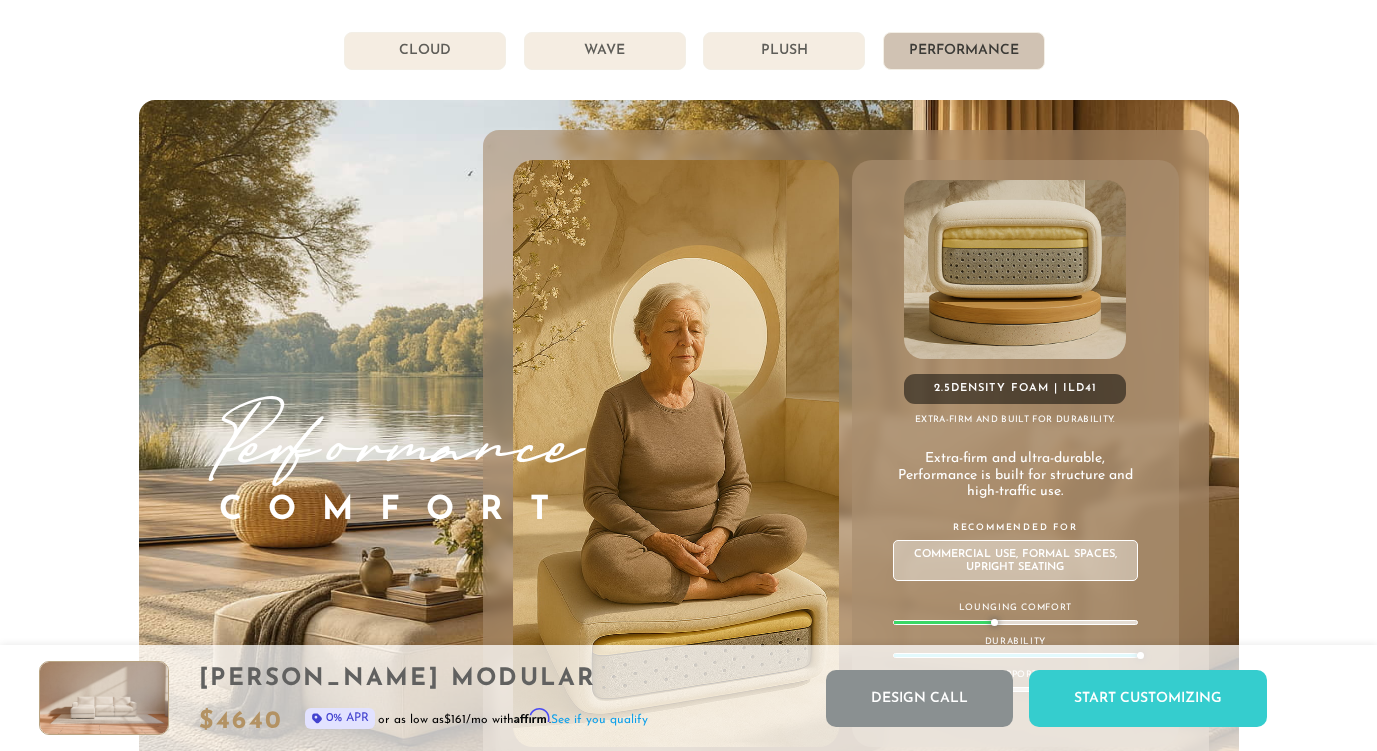 click on "Plush" at bounding box center [784, 51] 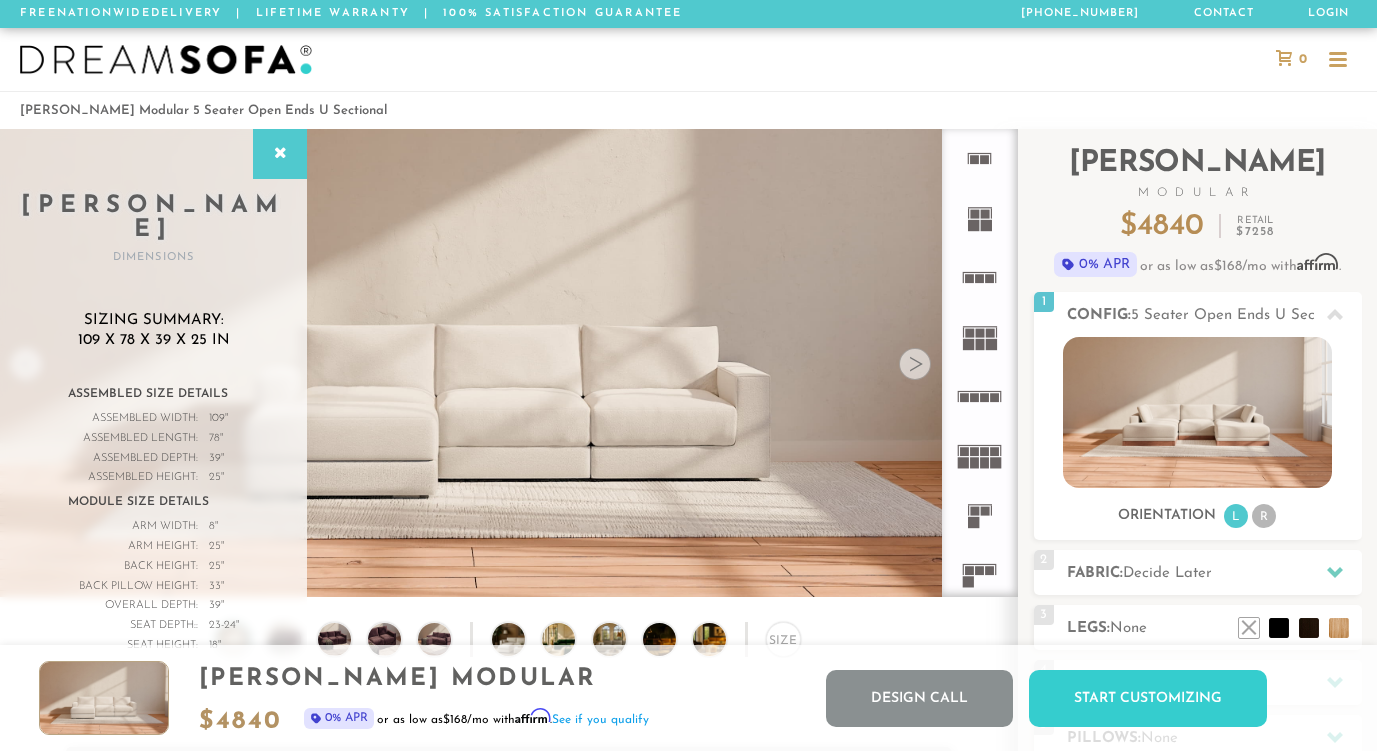 scroll, scrollTop: 8969, scrollLeft: 0, axis: vertical 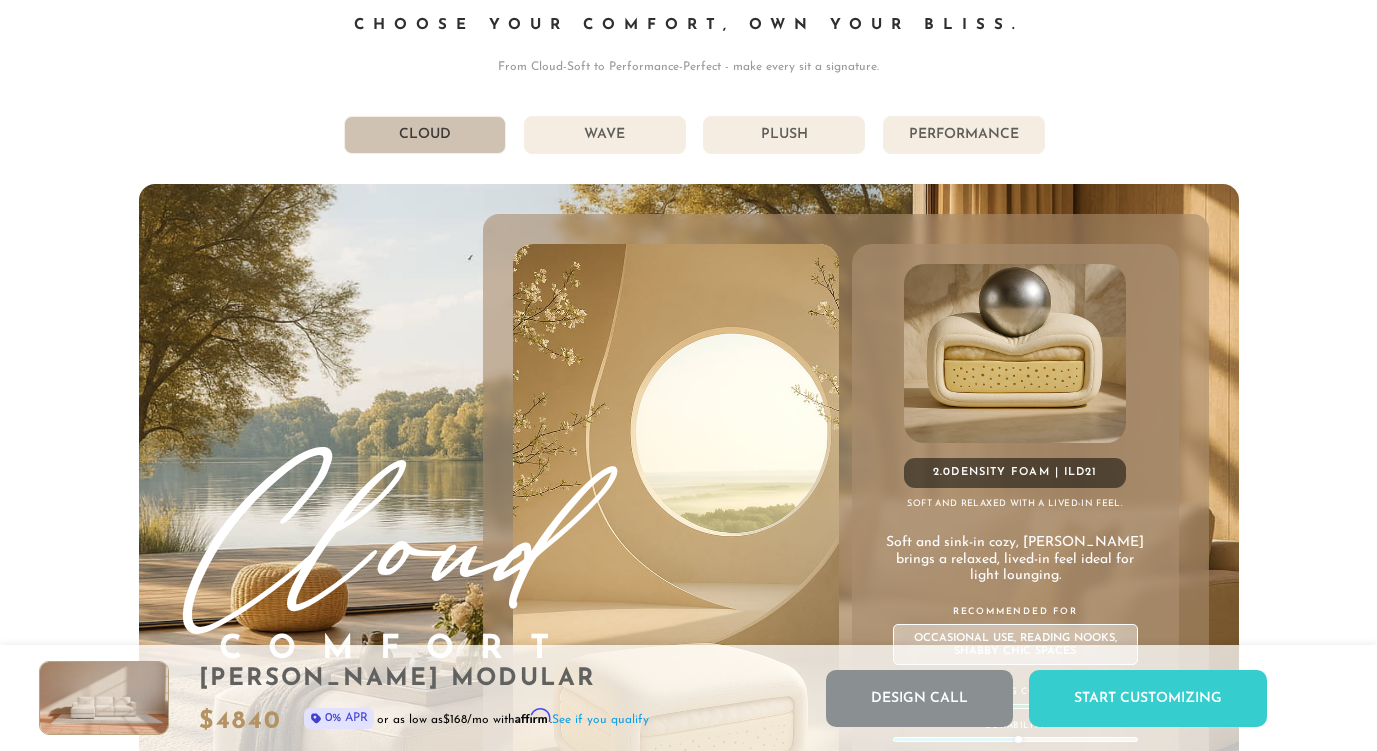 click on "Performance" at bounding box center [964, 135] 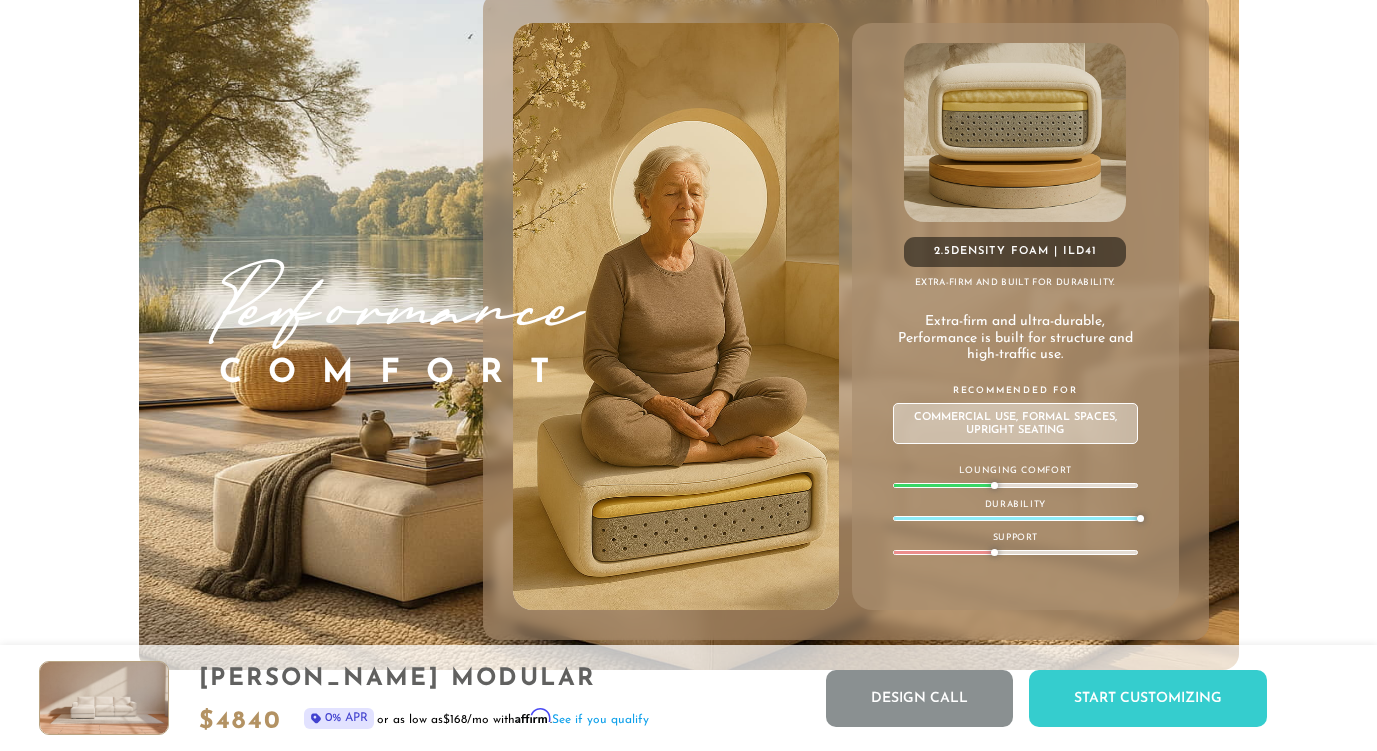 scroll, scrollTop: 10696, scrollLeft: 0, axis: vertical 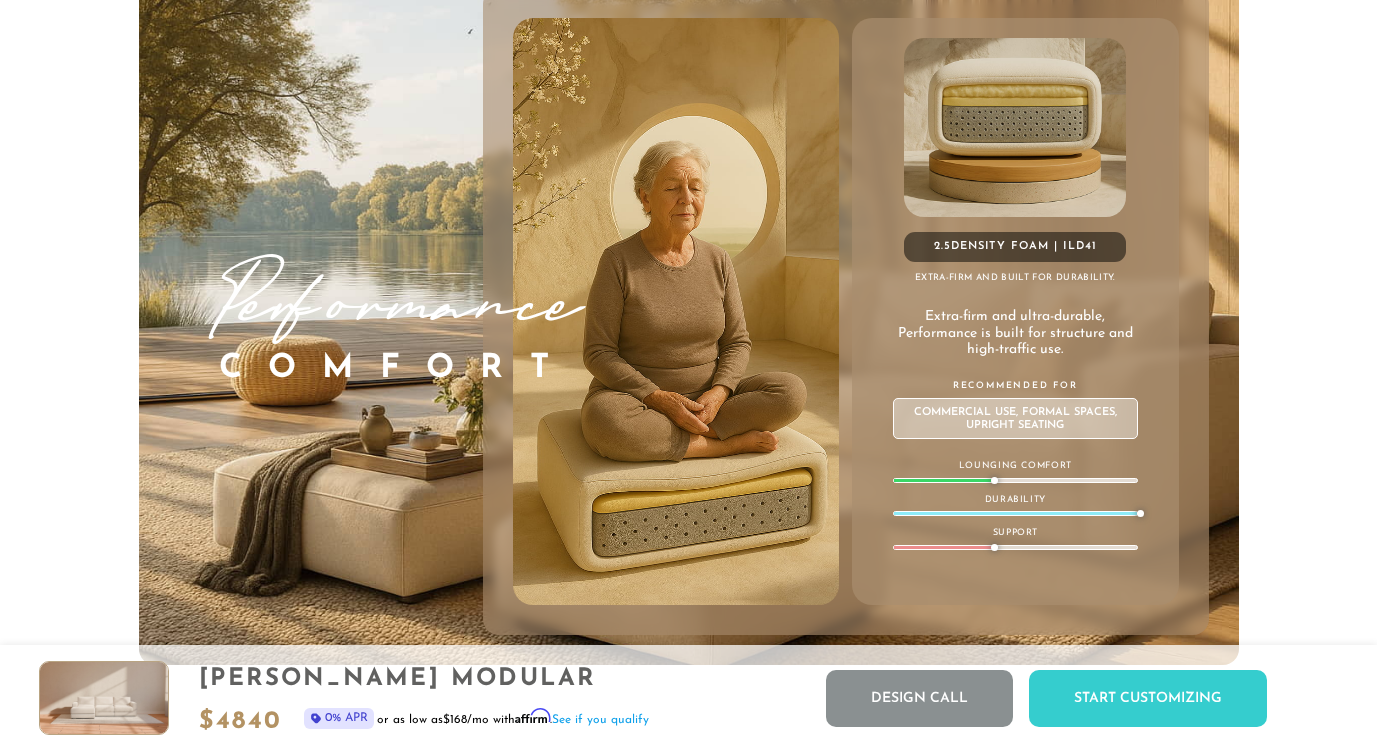 click at bounding box center (1015, 127) 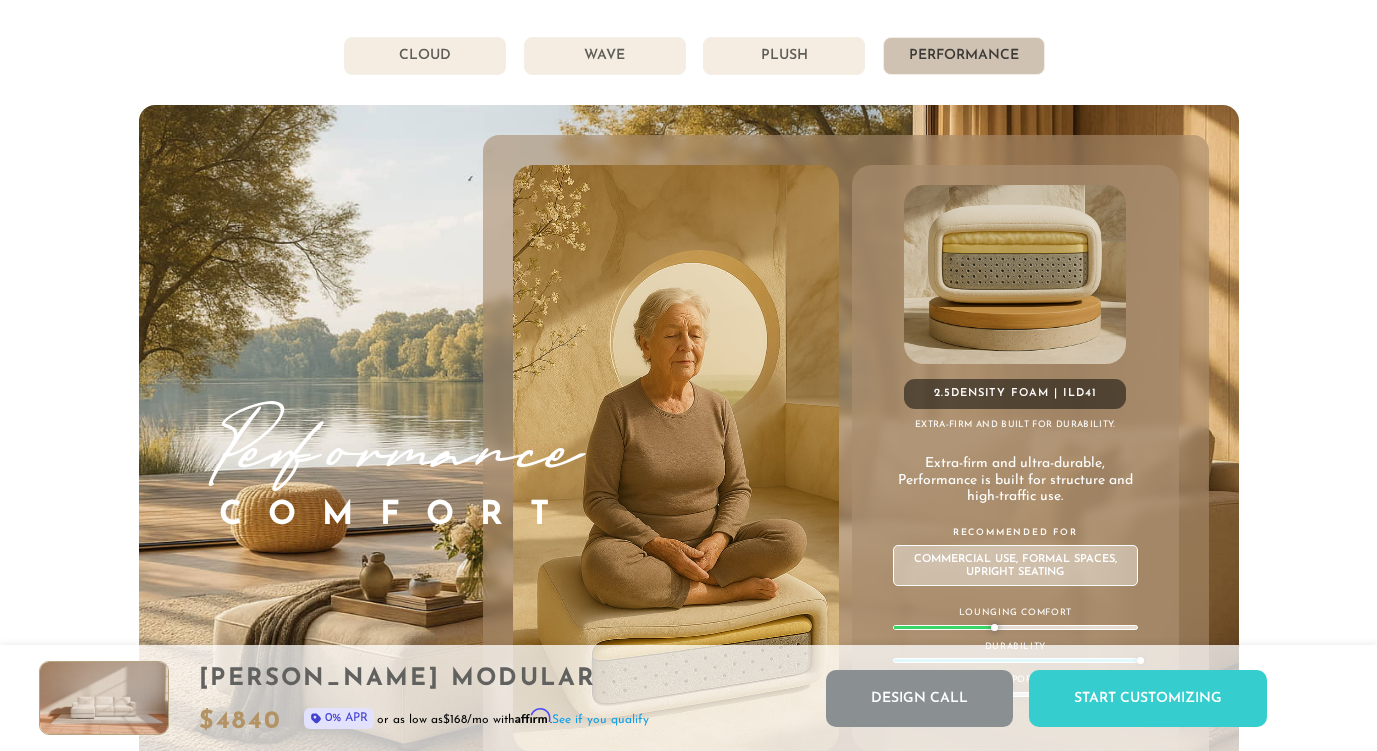 scroll, scrollTop: 10546, scrollLeft: 0, axis: vertical 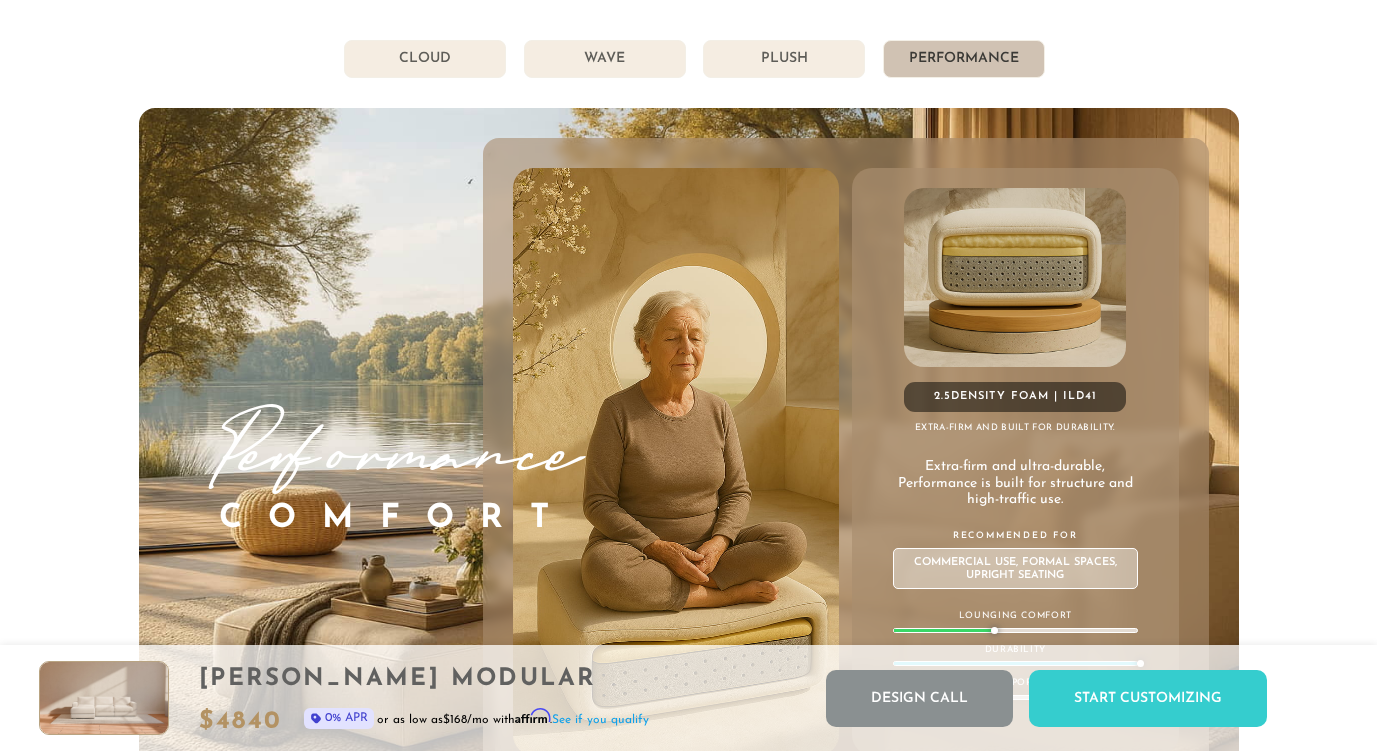 click on "Plush" at bounding box center [784, 59] 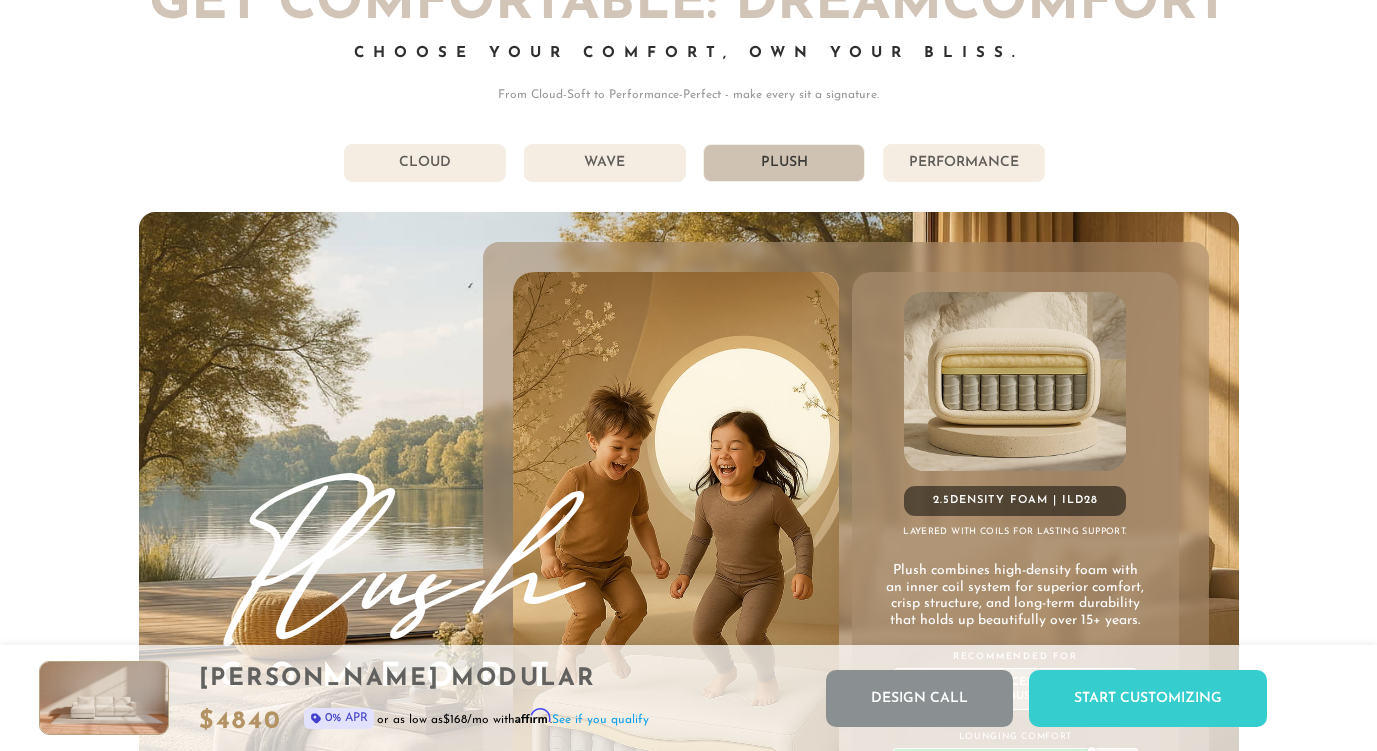 scroll, scrollTop: 10435, scrollLeft: 0, axis: vertical 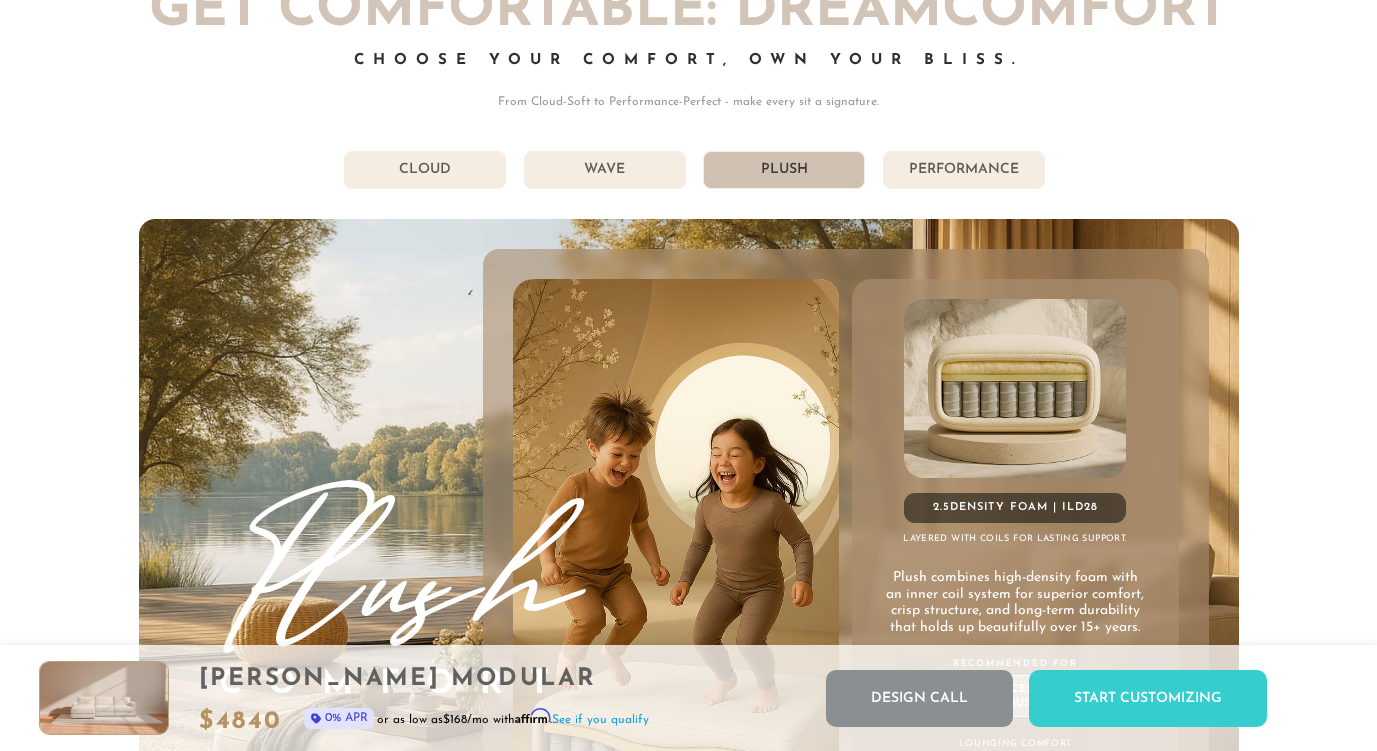 click on "Performance" at bounding box center (964, 170) 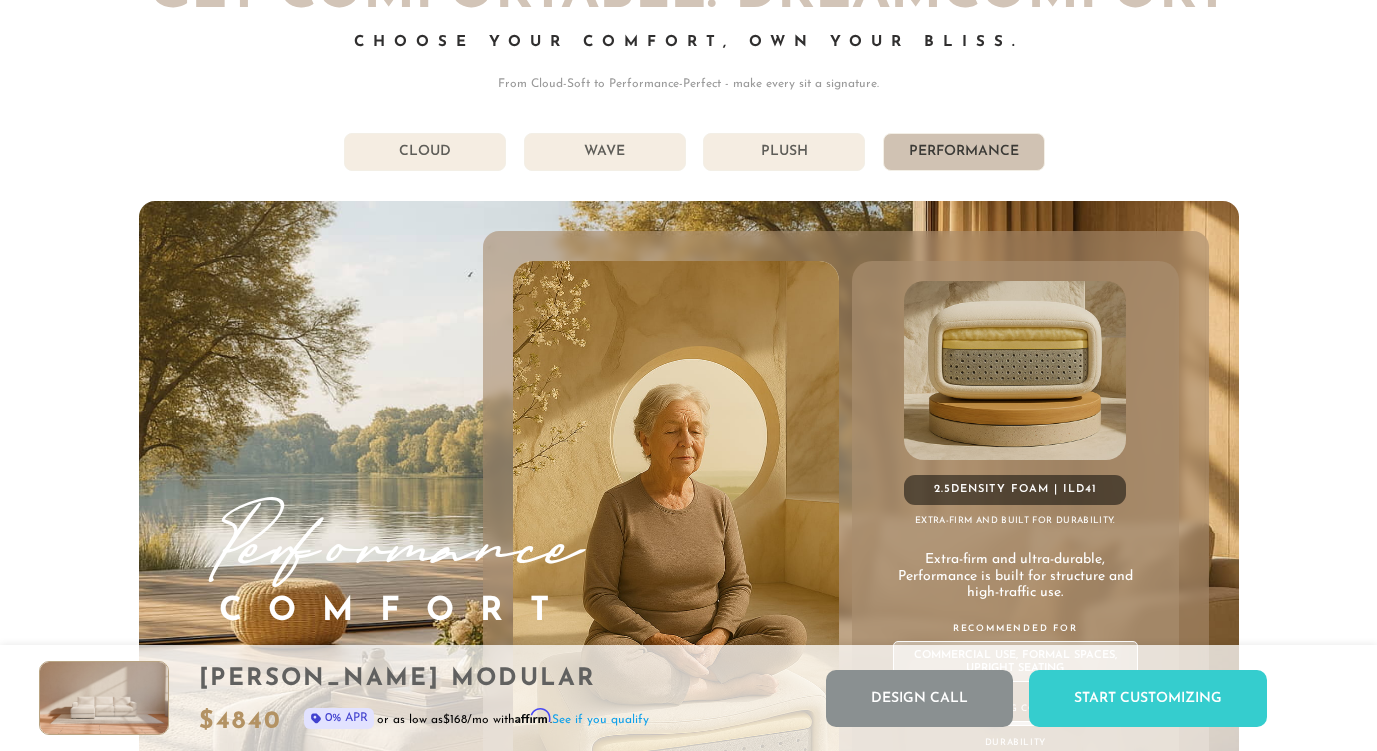 scroll, scrollTop: 10451, scrollLeft: 0, axis: vertical 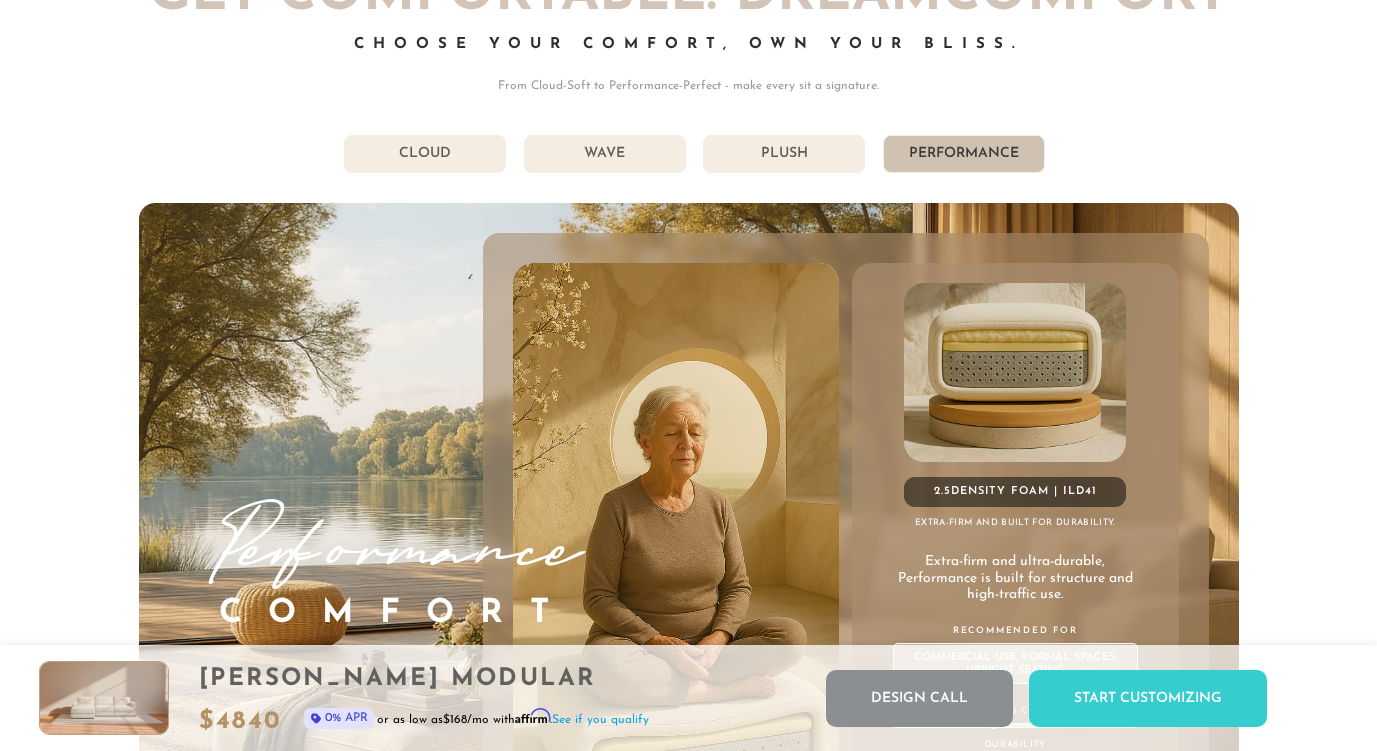 click on "Wave" at bounding box center (605, 154) 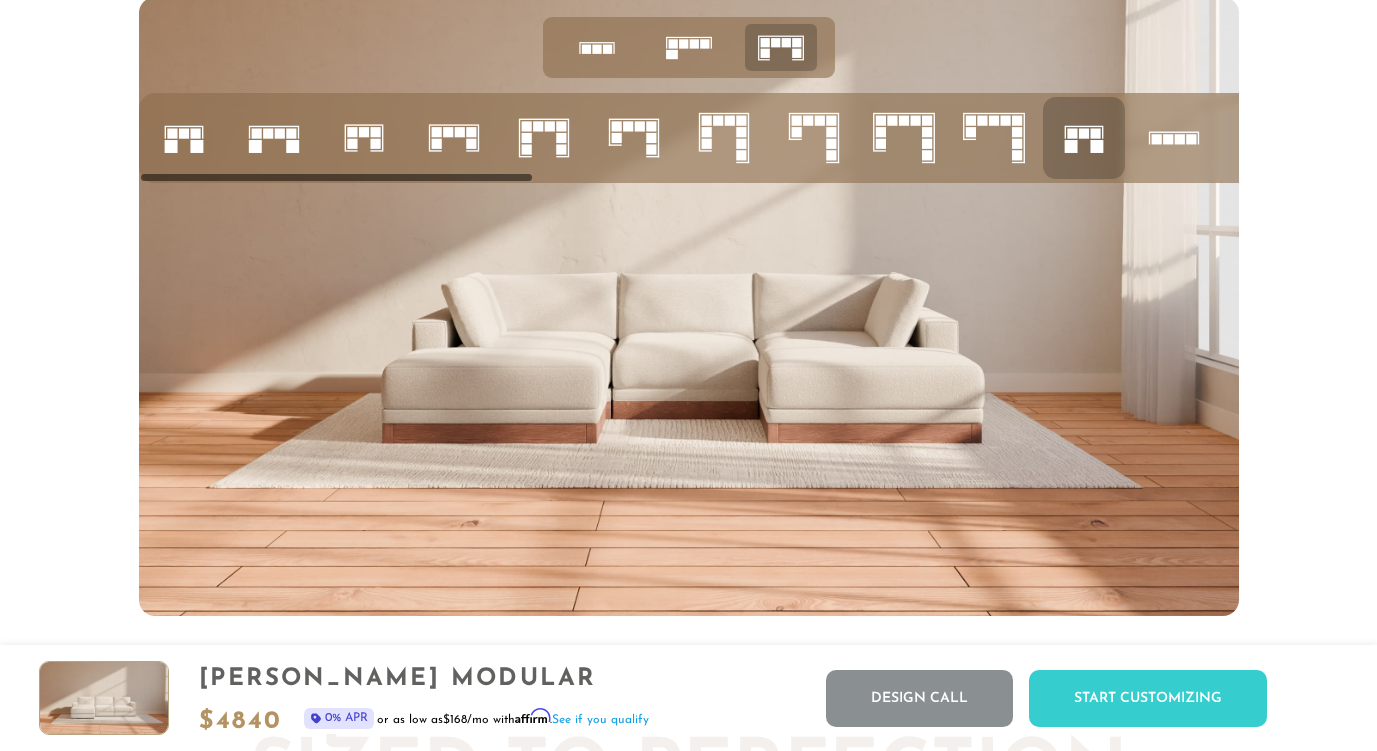 scroll, scrollTop: 7670, scrollLeft: 0, axis: vertical 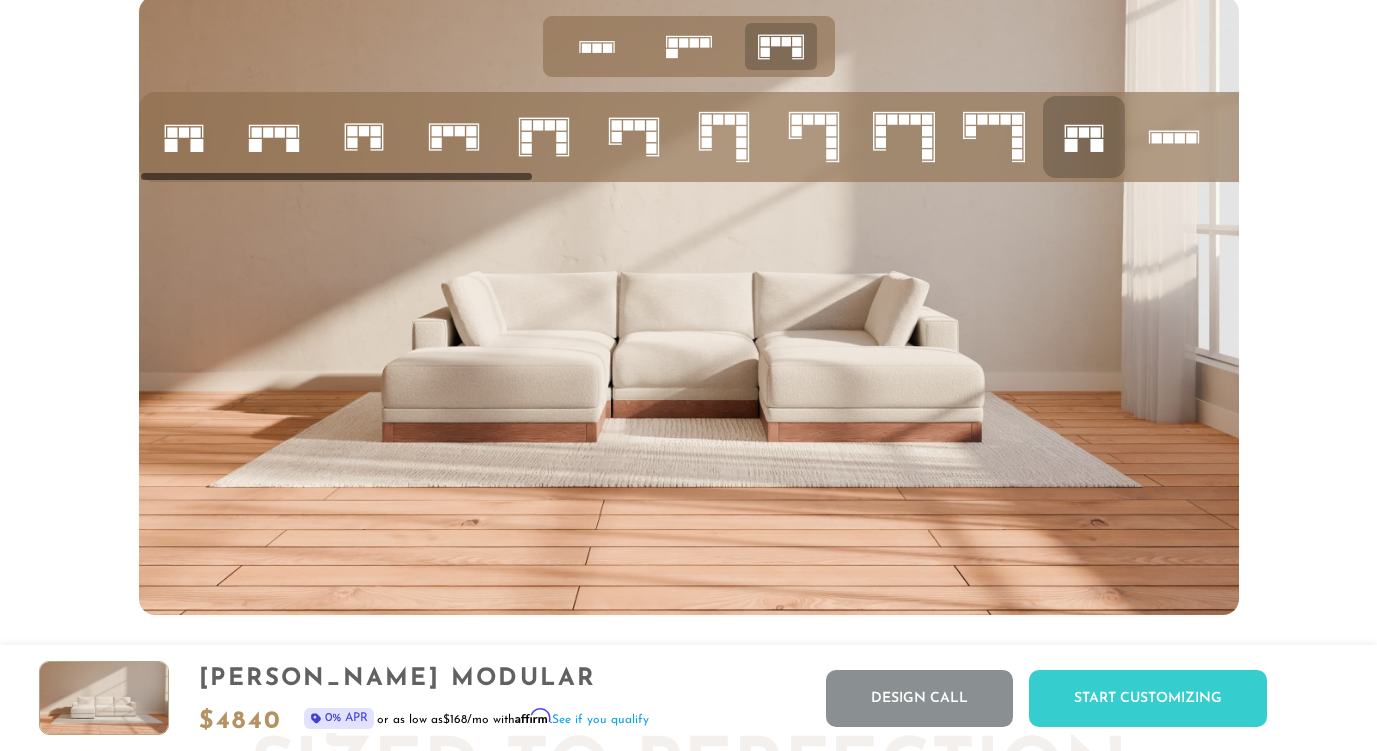 click at bounding box center [689, 305] 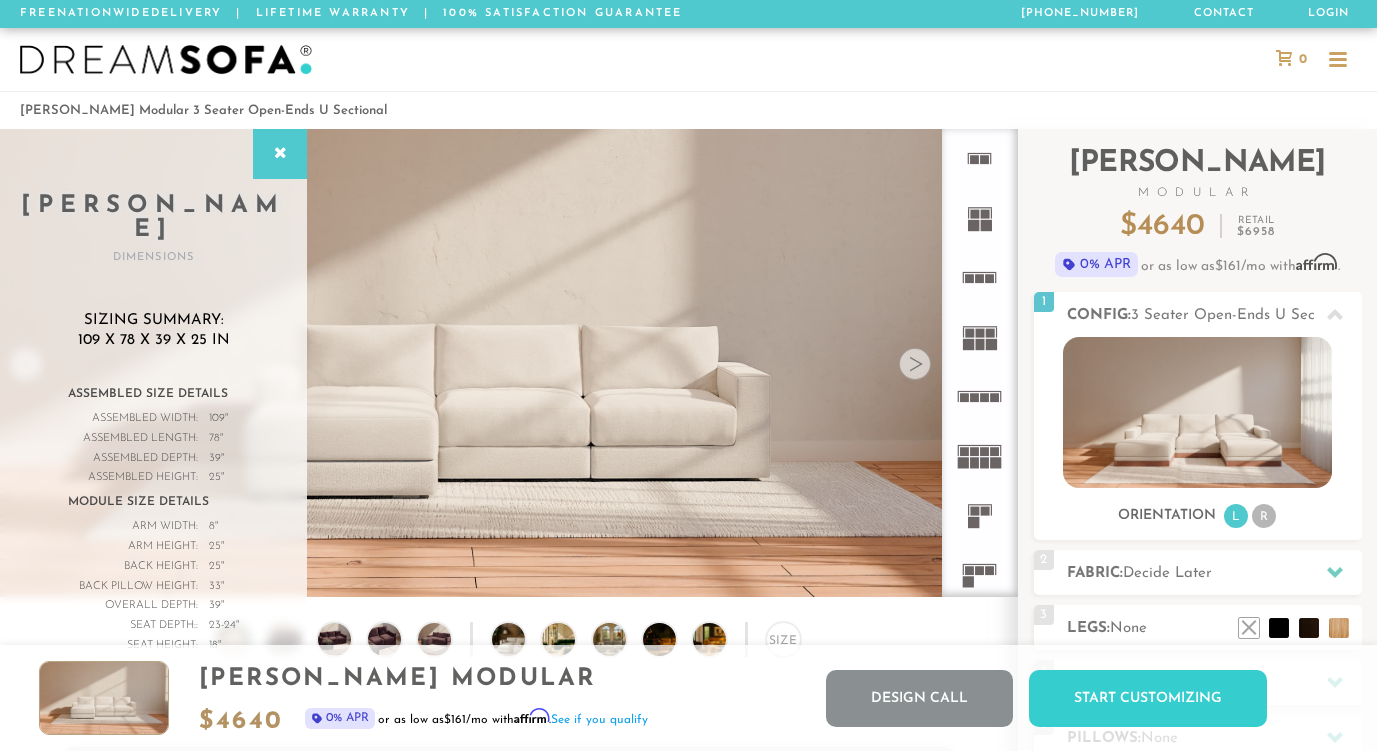 scroll, scrollTop: 10937, scrollLeft: 0, axis: vertical 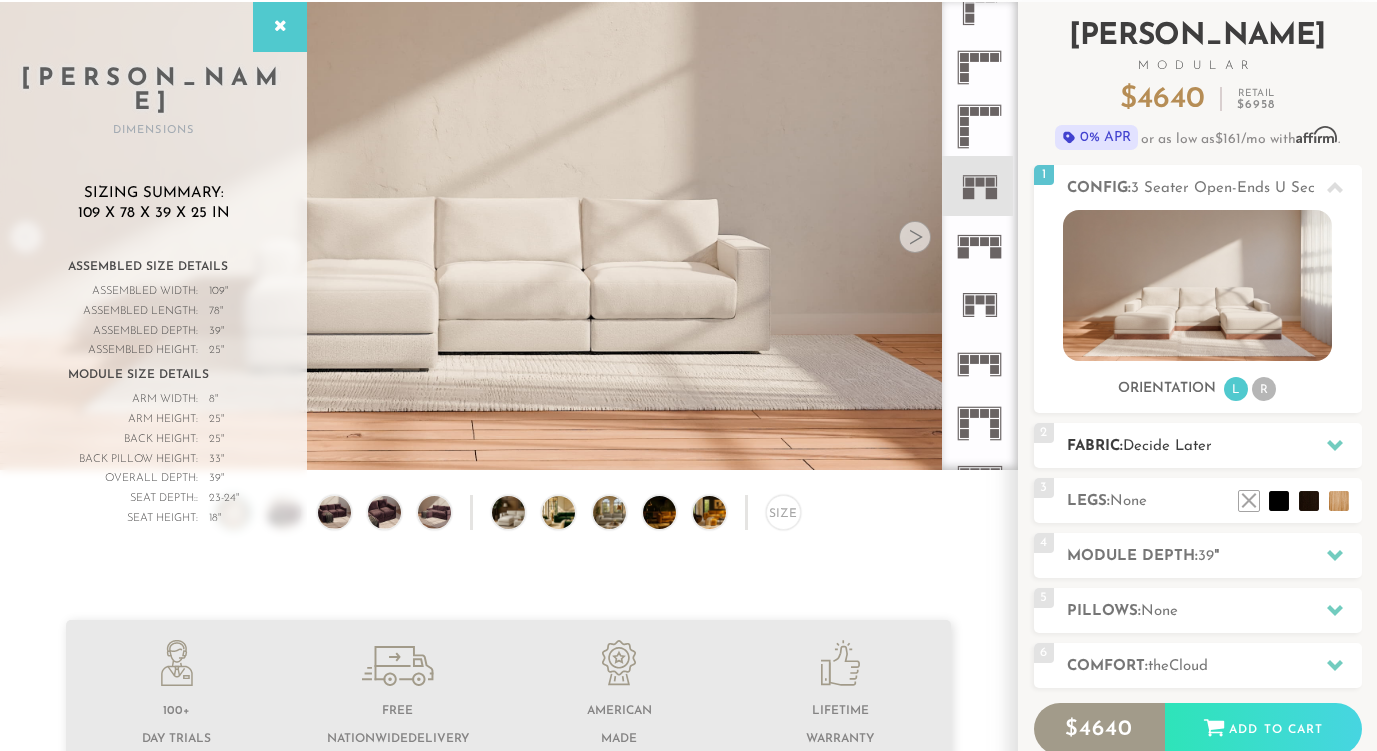 click on "Fabric:  Decide Later" at bounding box center [1214, 446] 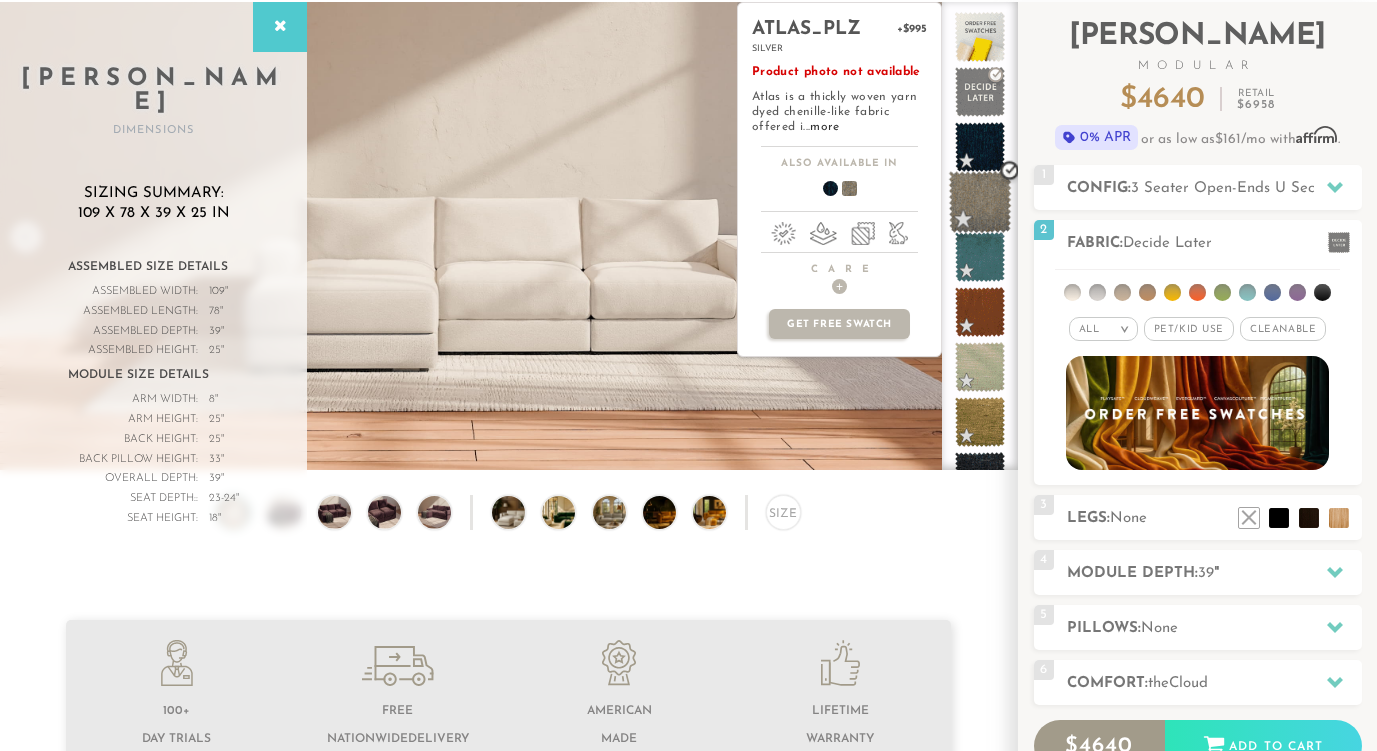 click at bounding box center (980, 202) 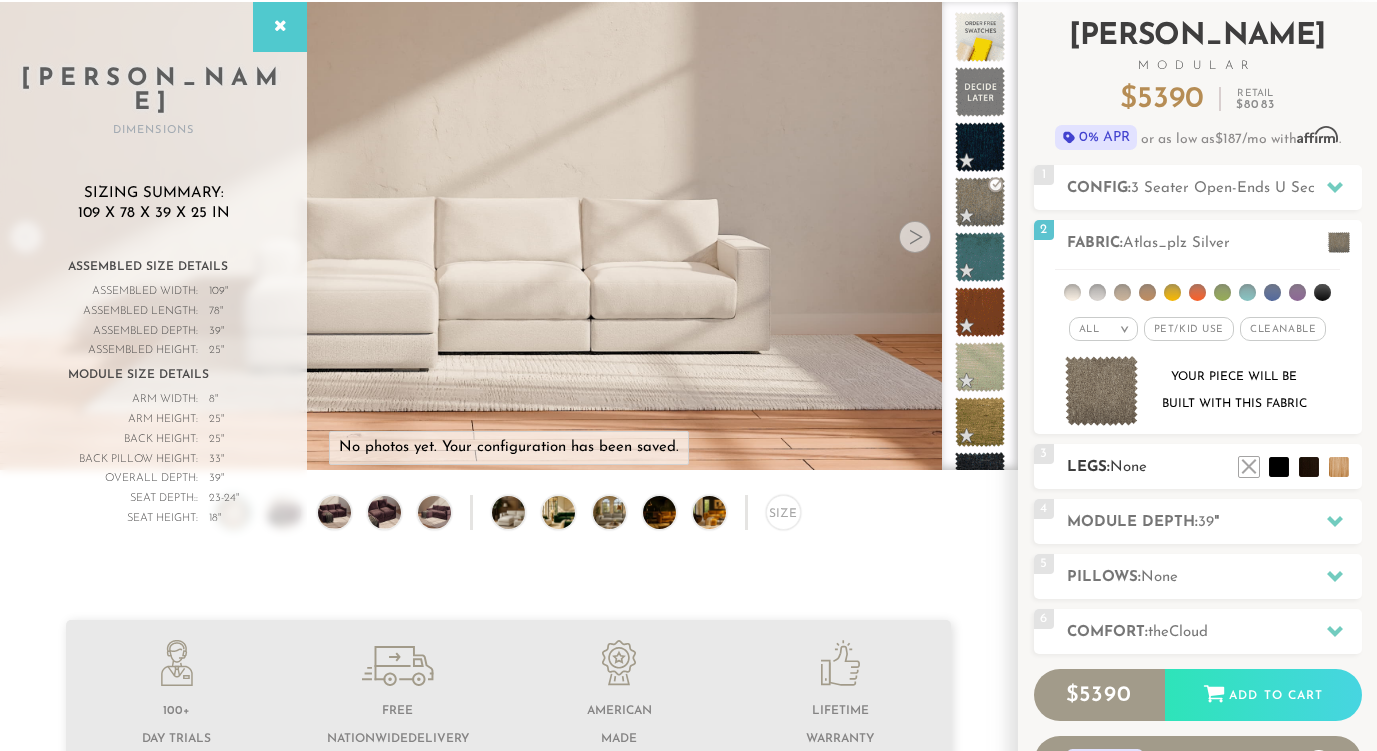 click on "Legs:  None" at bounding box center [1214, 467] 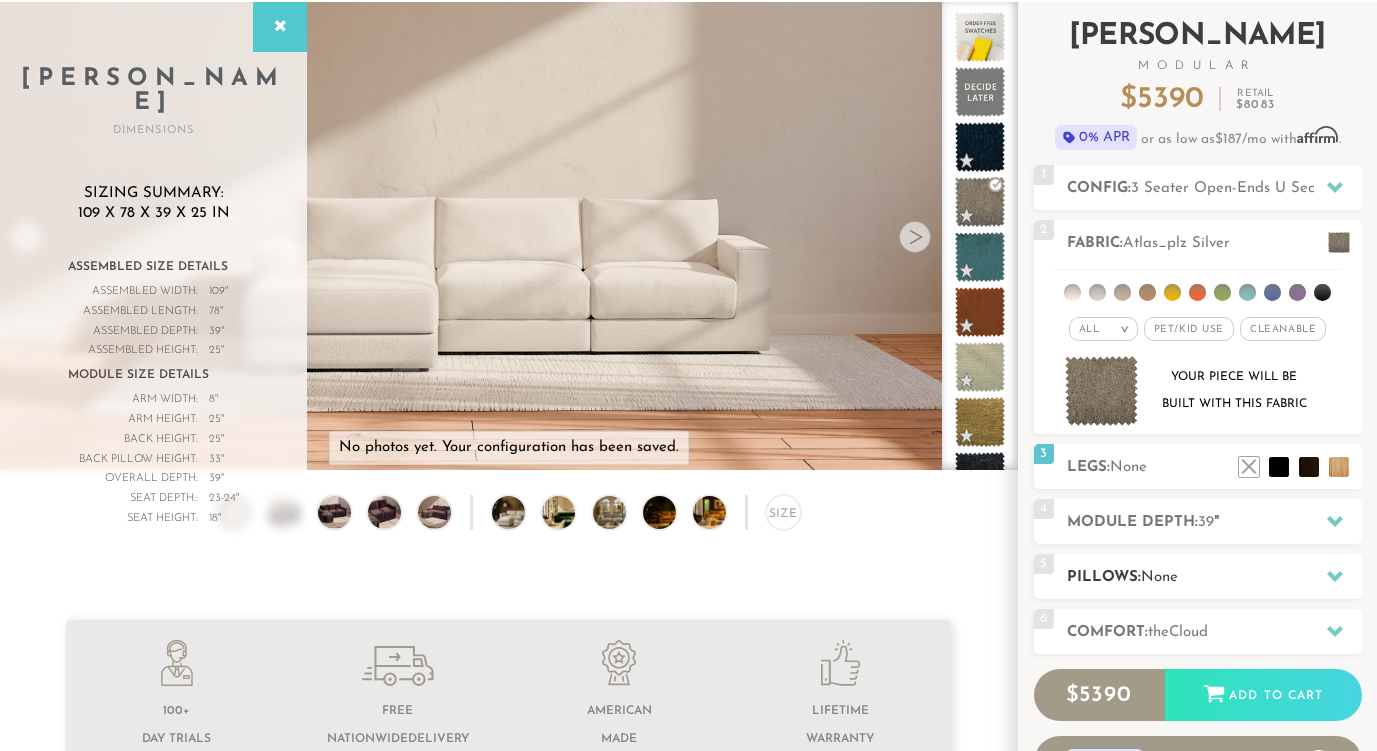 click on "5
Pillows:  None" at bounding box center (1198, 576) 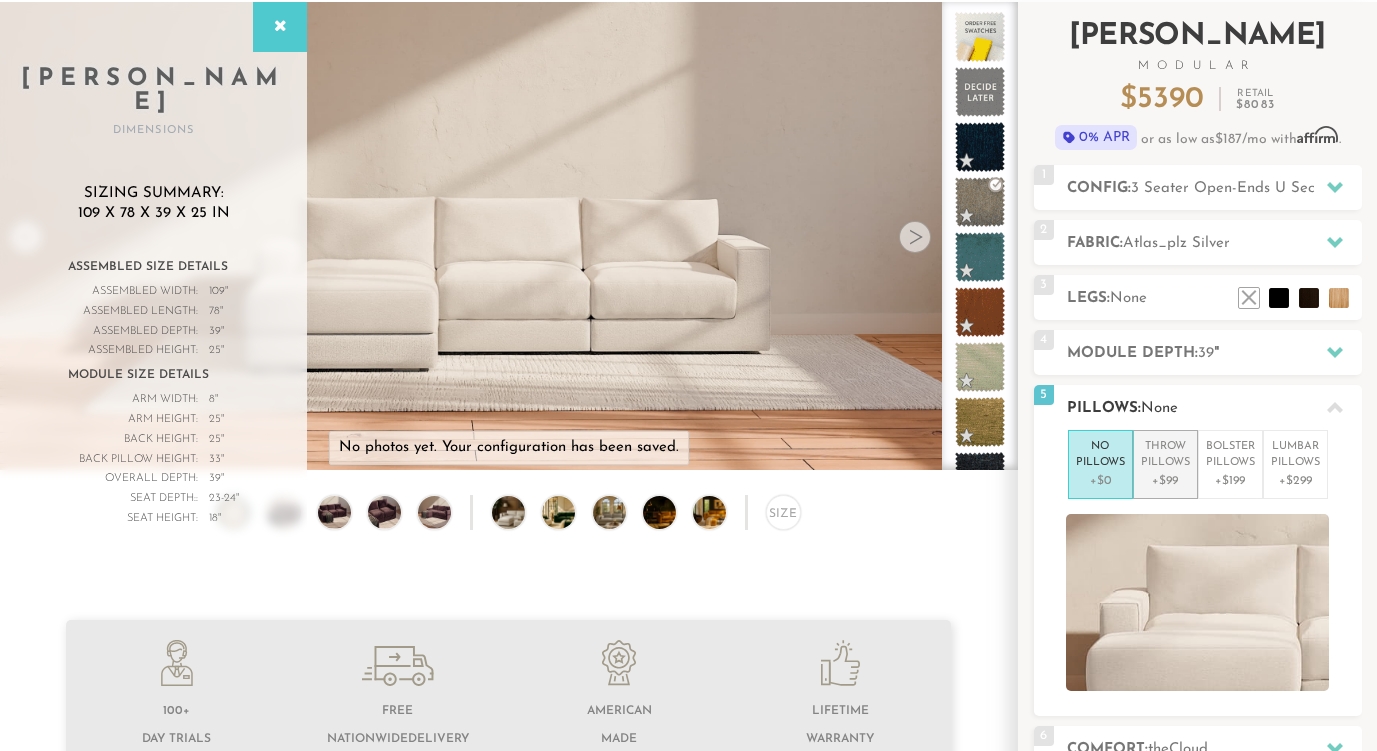 click on "+$99" at bounding box center [1165, 481] 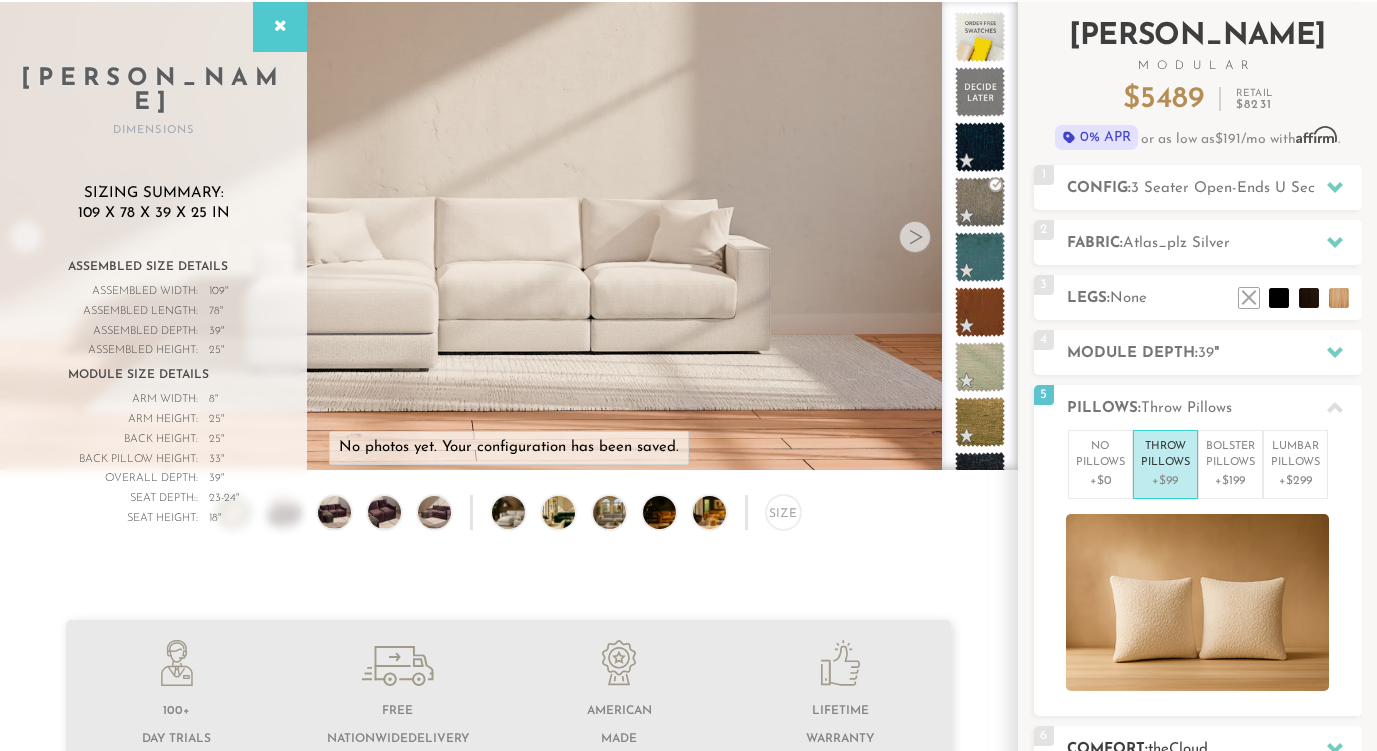 click on "the" at bounding box center (1158, 749) 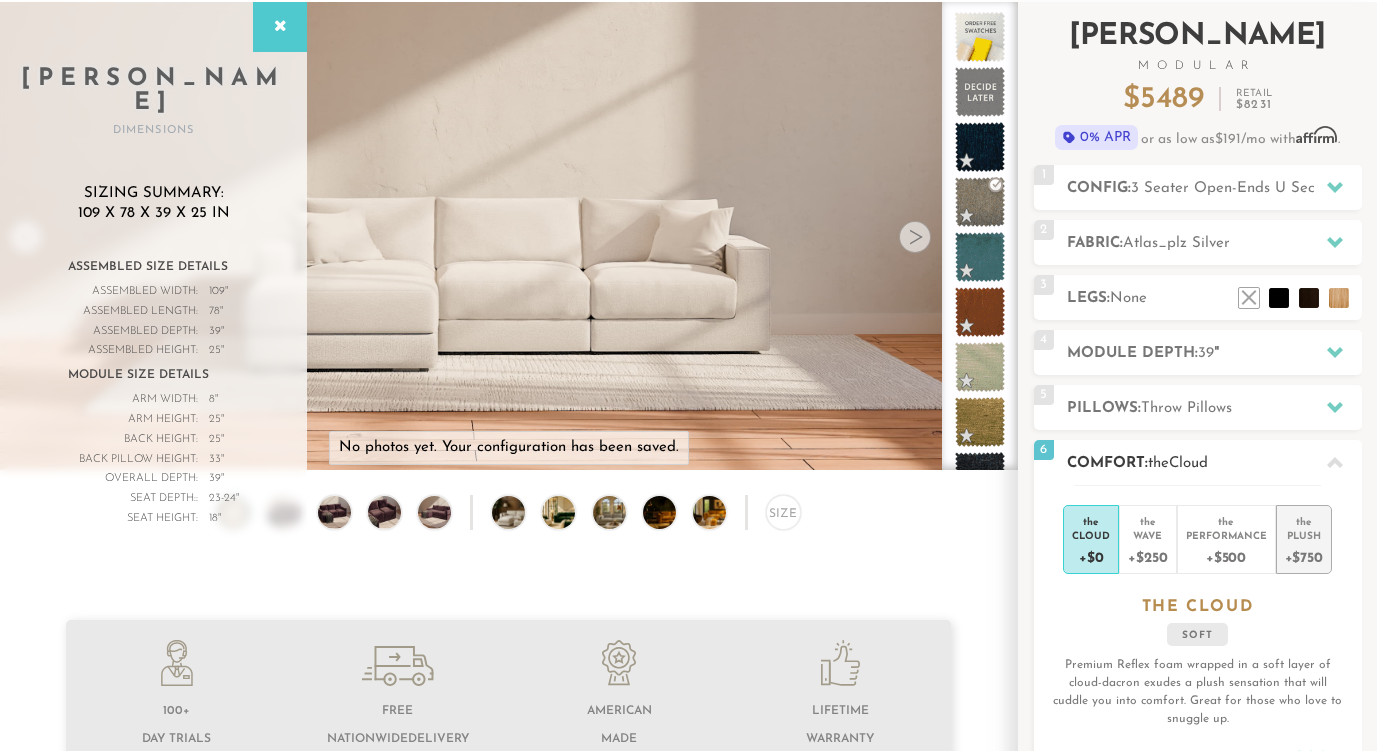 click on "+$750" at bounding box center (1304, 556) 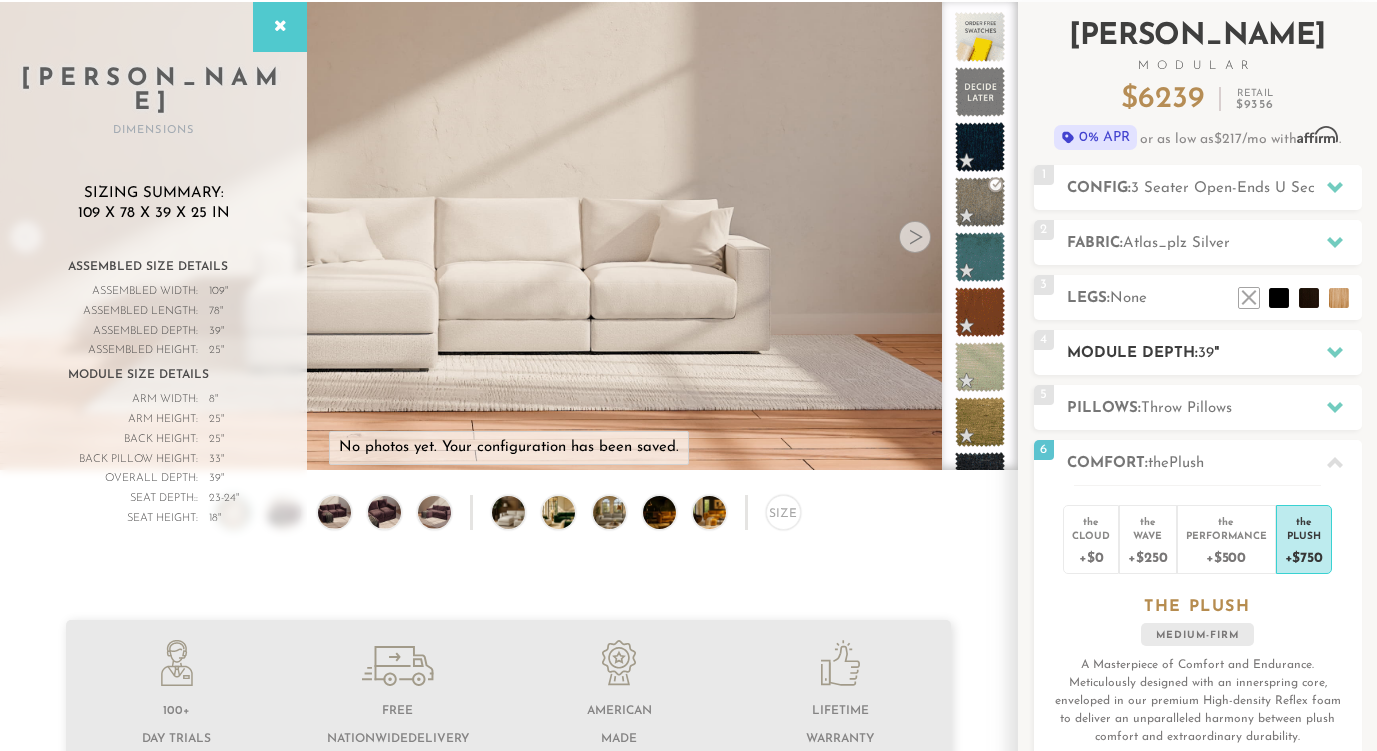 click on "Module Depth:  39 "" at bounding box center (1214, 353) 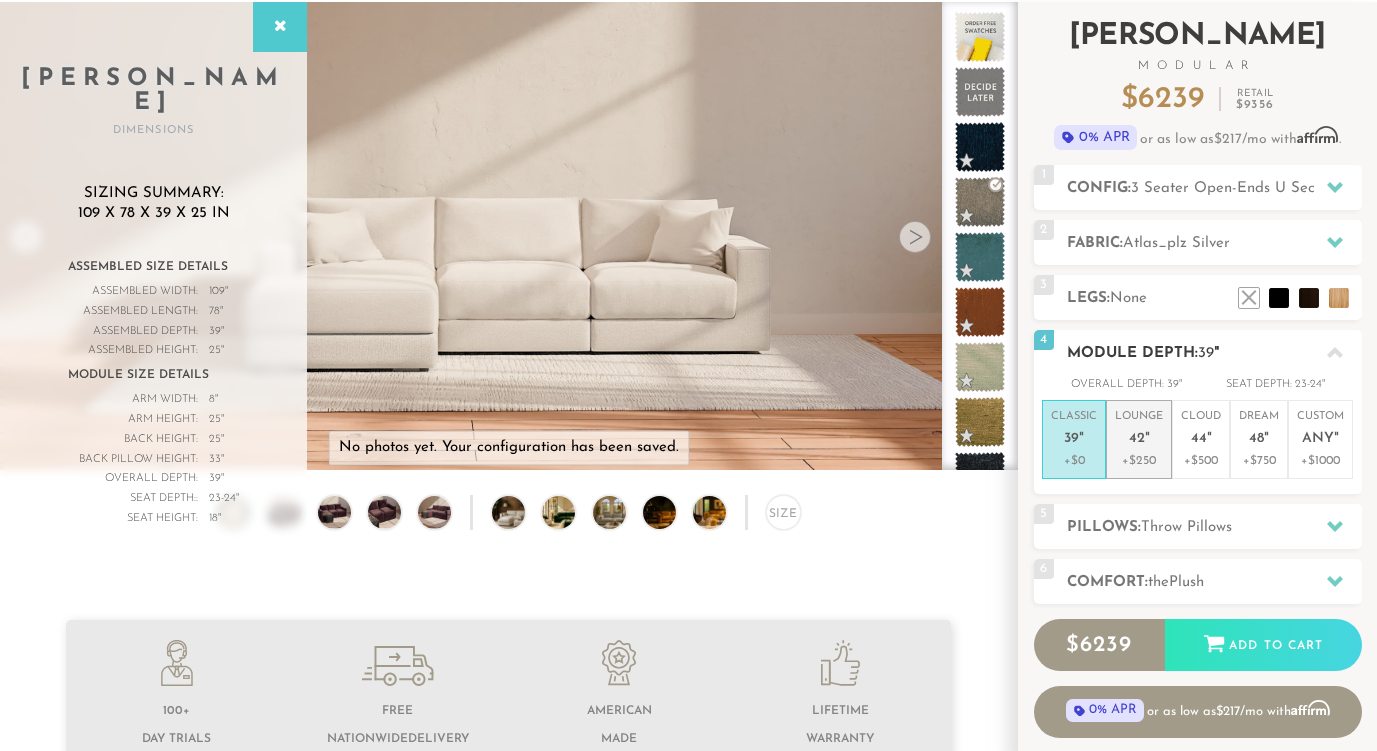 click on "Lounge 42 "" at bounding box center (1139, 430) 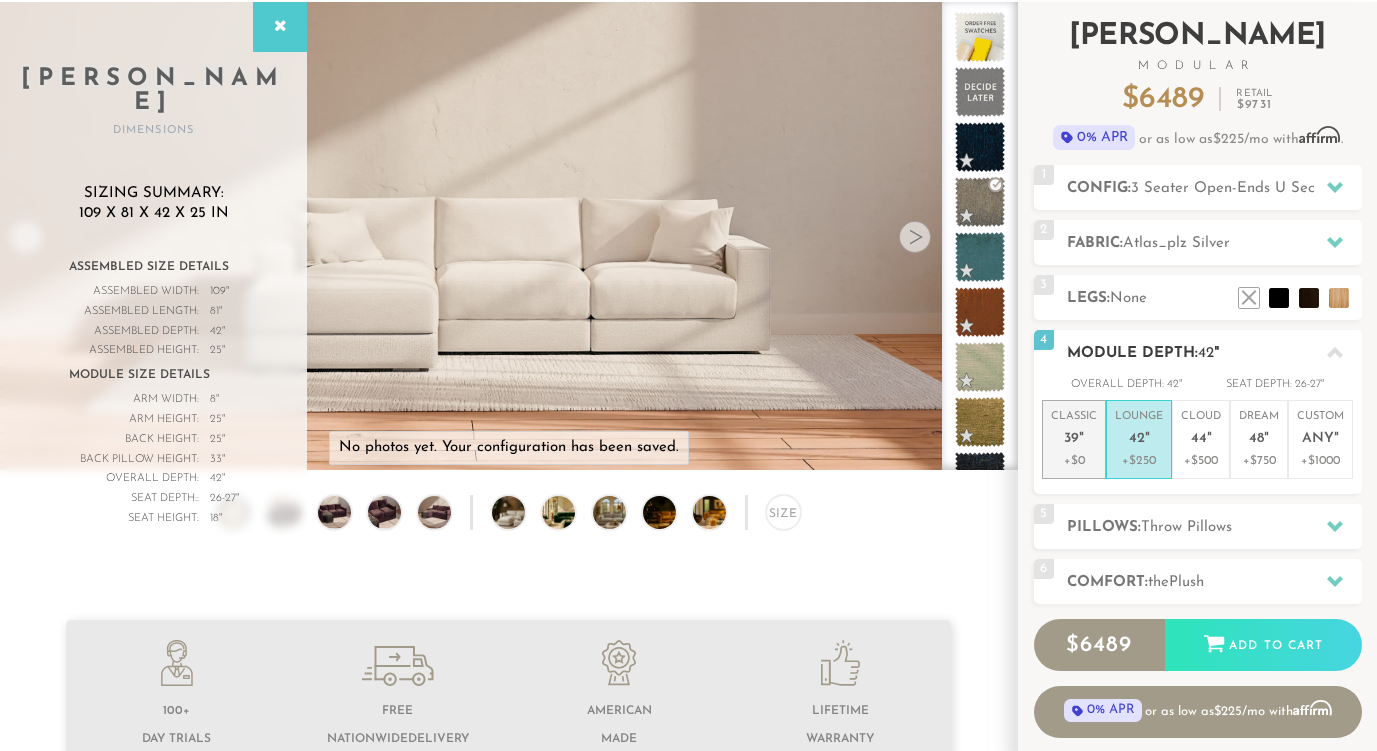 click on """ at bounding box center (1081, 439) 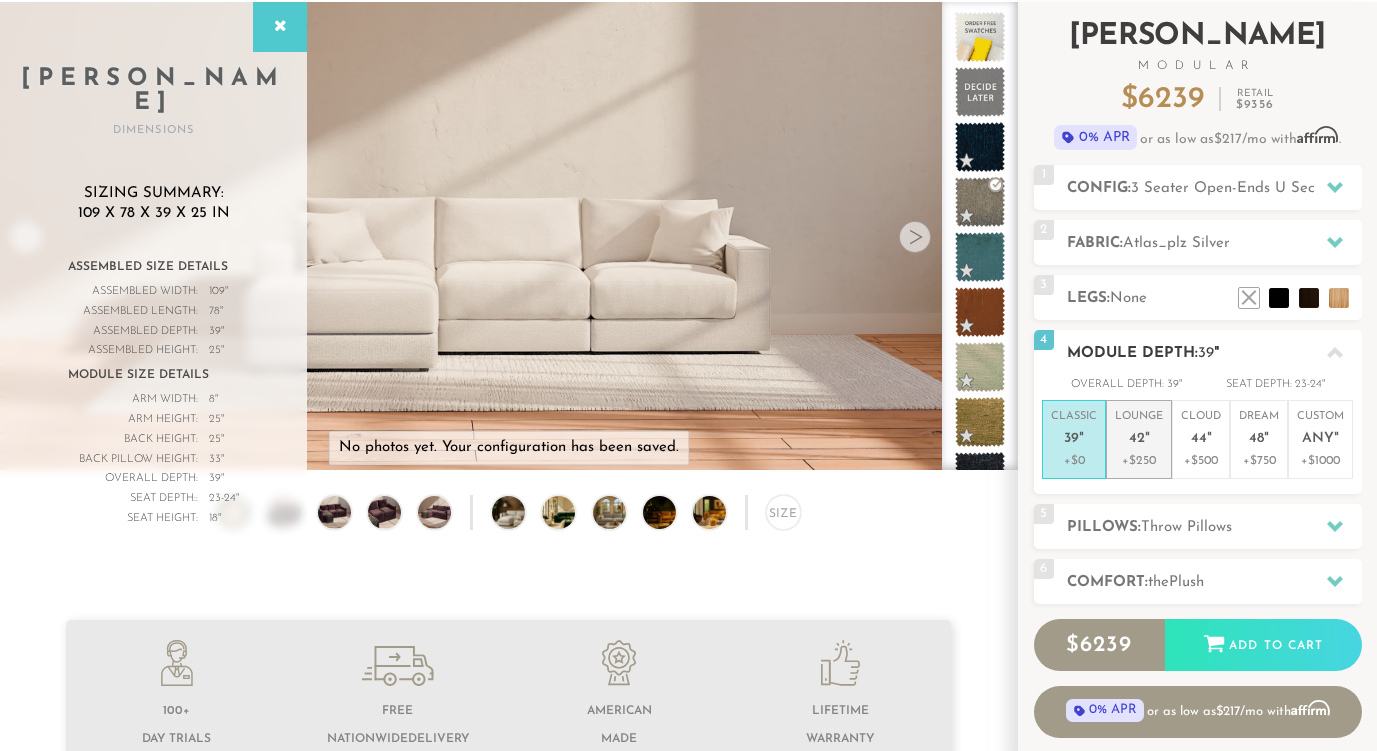 click on "42" at bounding box center [1137, 439] 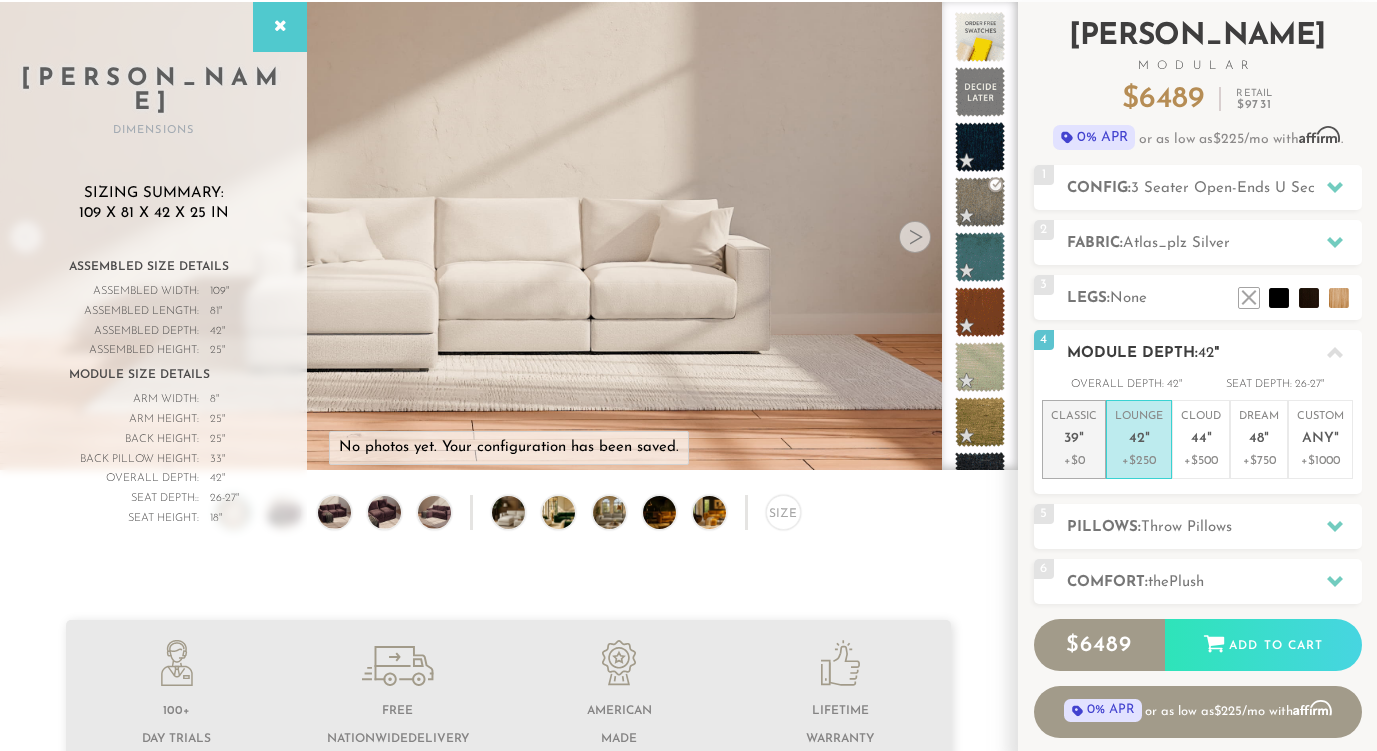 click on "39" at bounding box center [1071, 439] 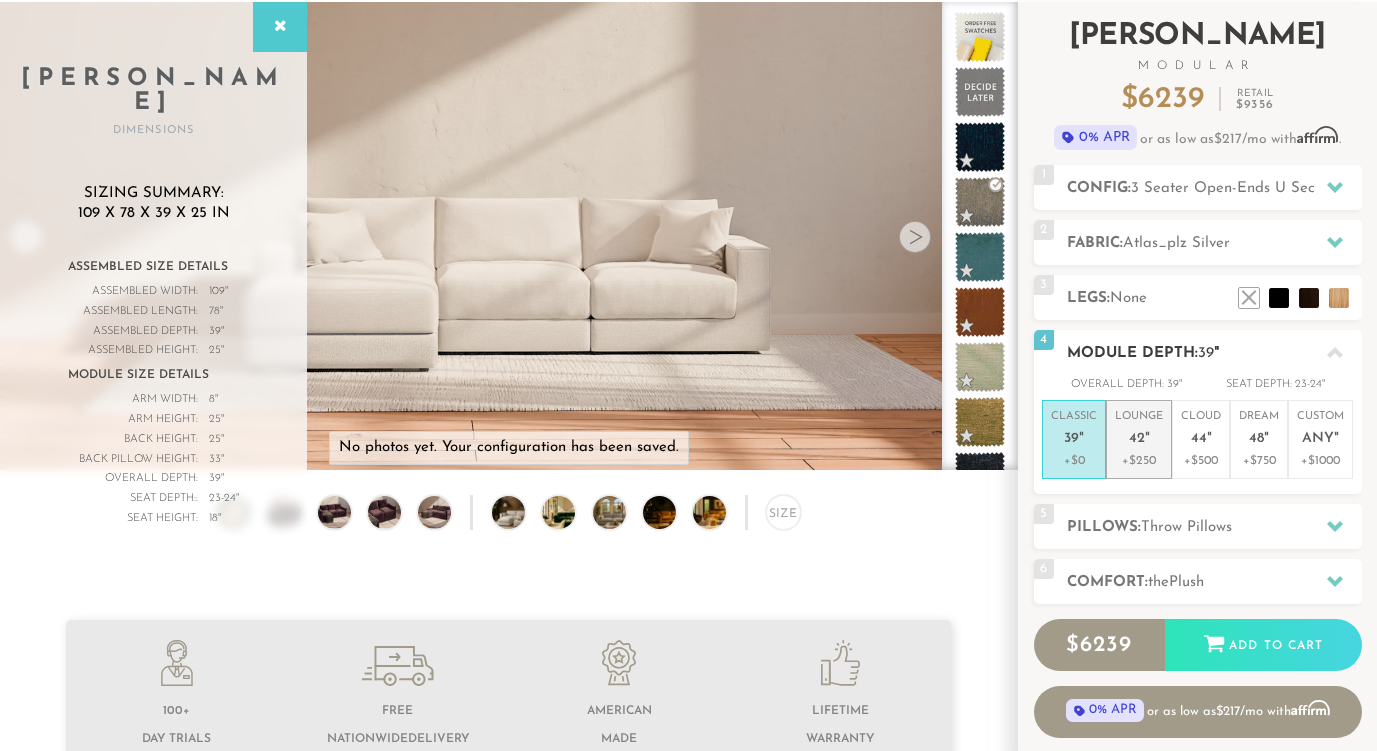 click on "42" at bounding box center (1137, 439) 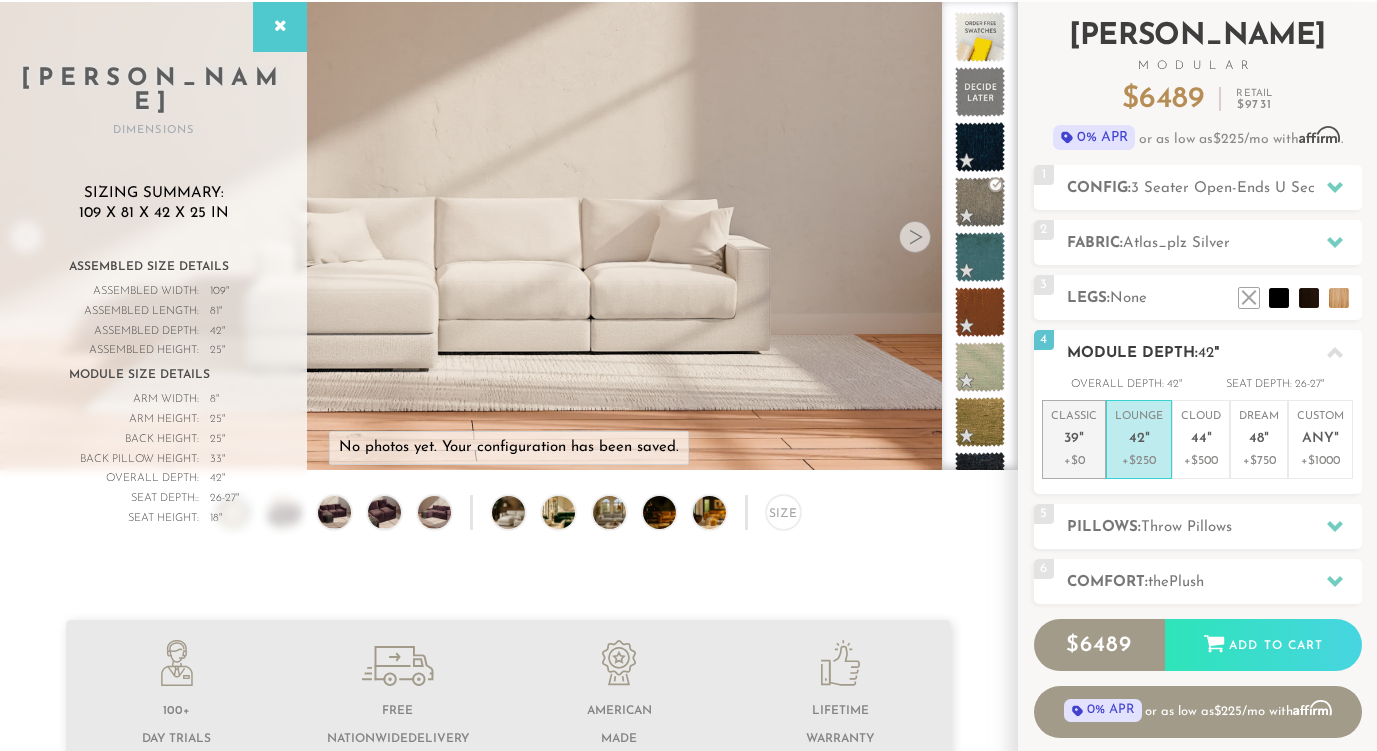 click on "39" at bounding box center (1071, 439) 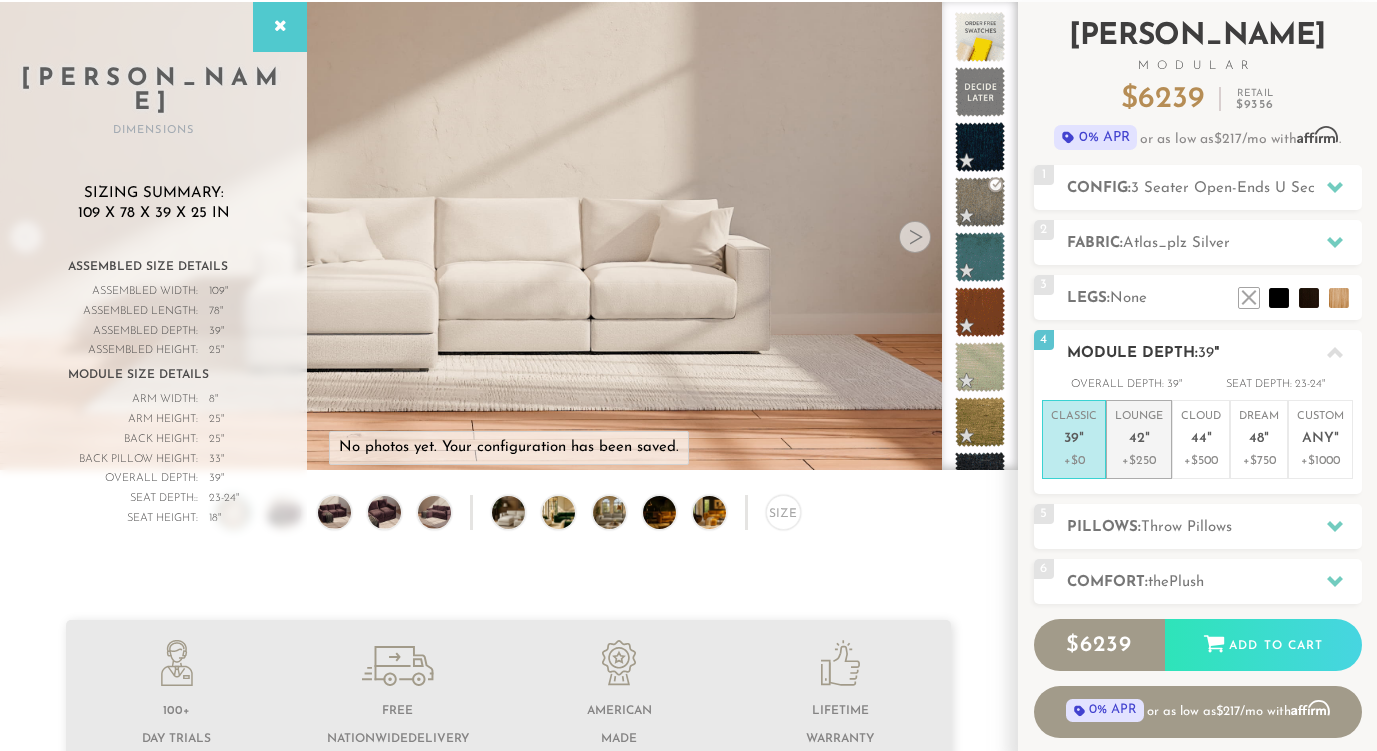 click on "42" at bounding box center (1137, 439) 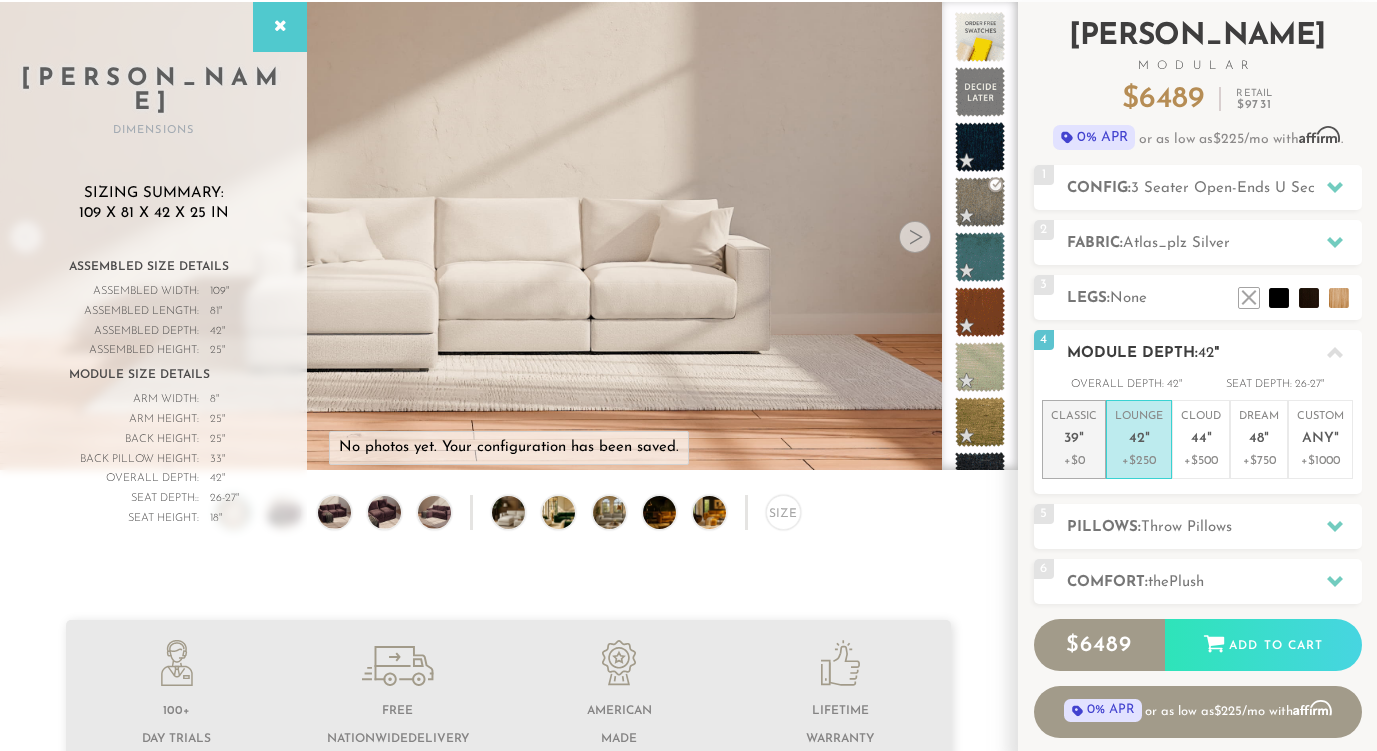 click on "39" at bounding box center [1071, 439] 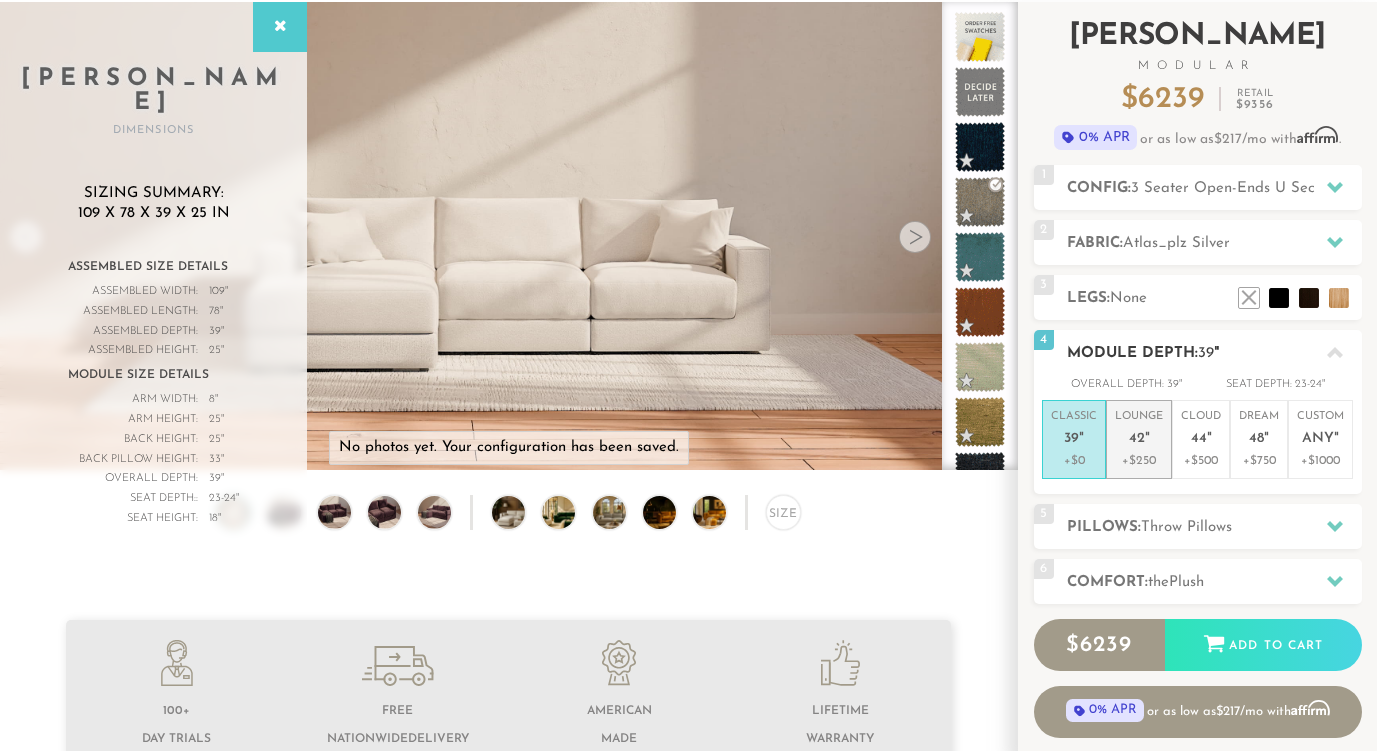 click on "Lounge 42 "" at bounding box center [1139, 430] 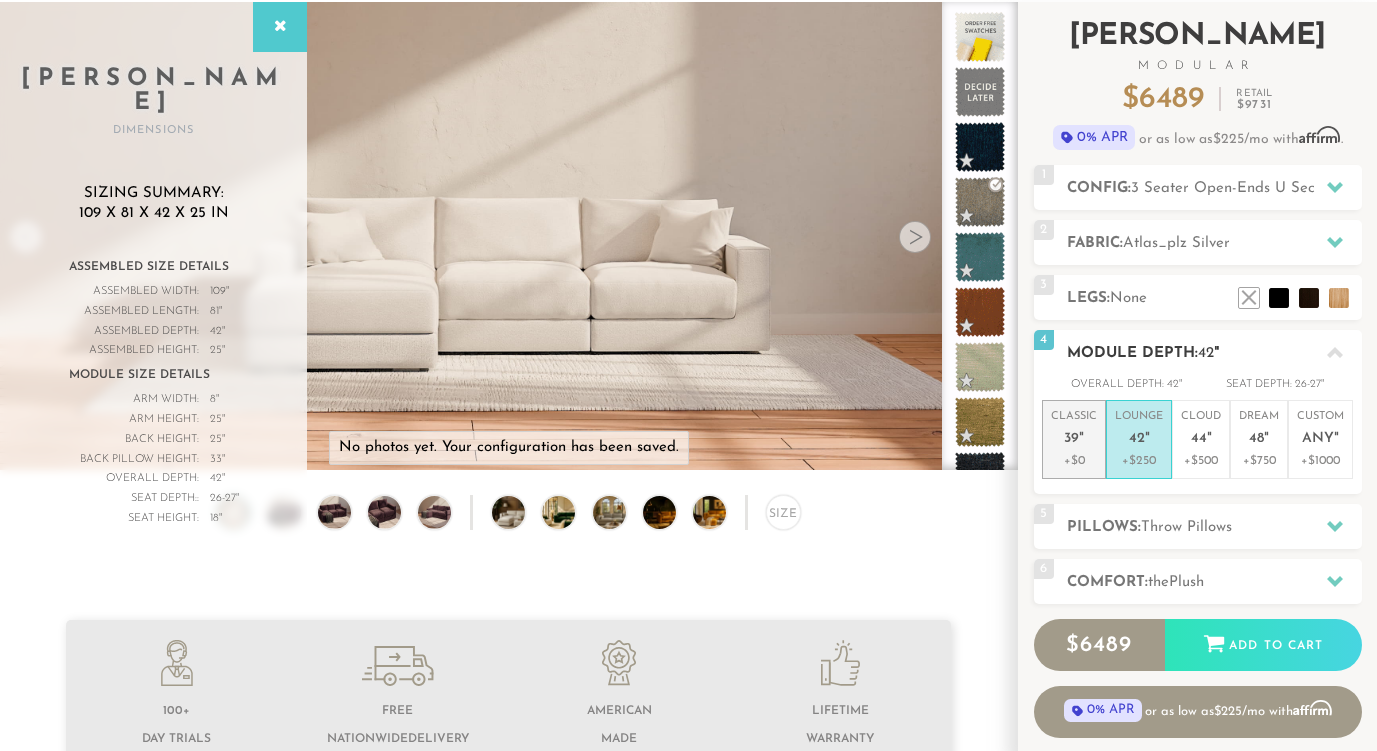 click on "Classic 39 "" at bounding box center [1074, 430] 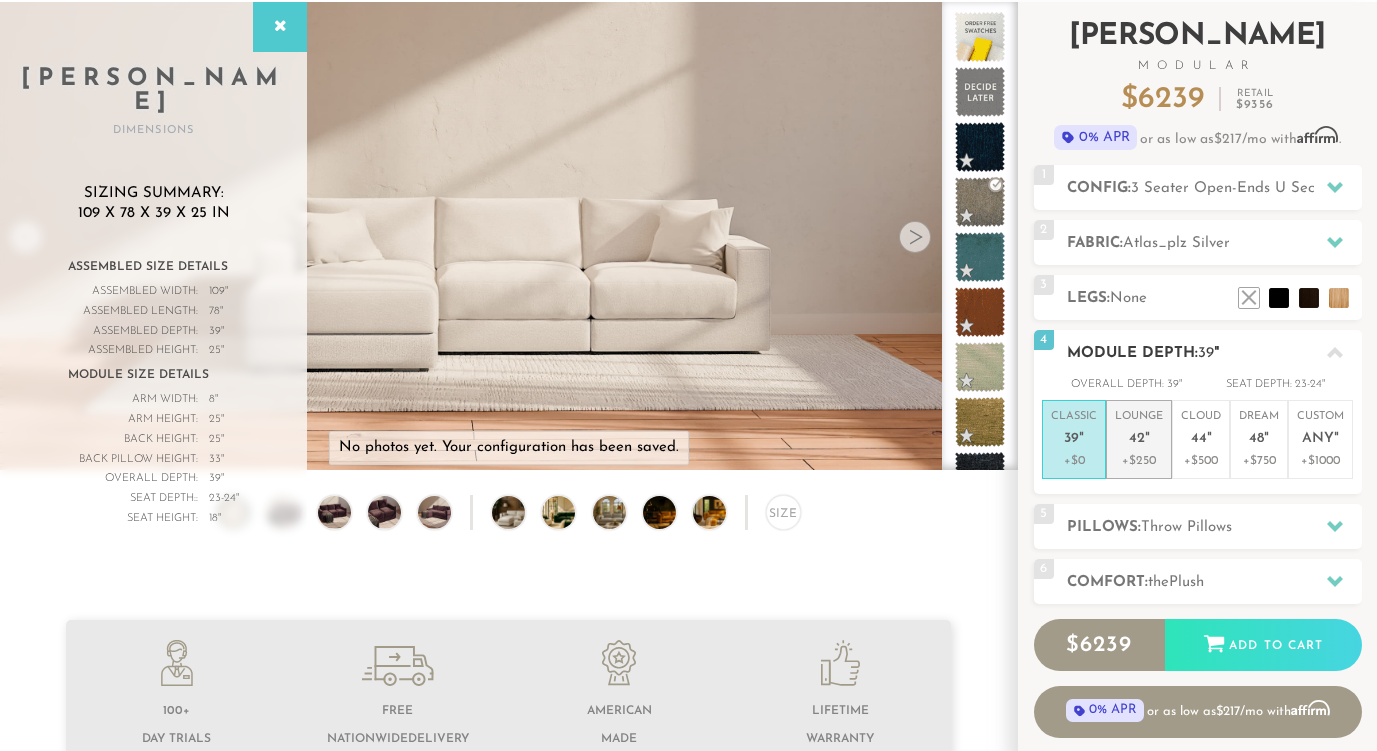 click on "Lounge 42 "" at bounding box center (1139, 430) 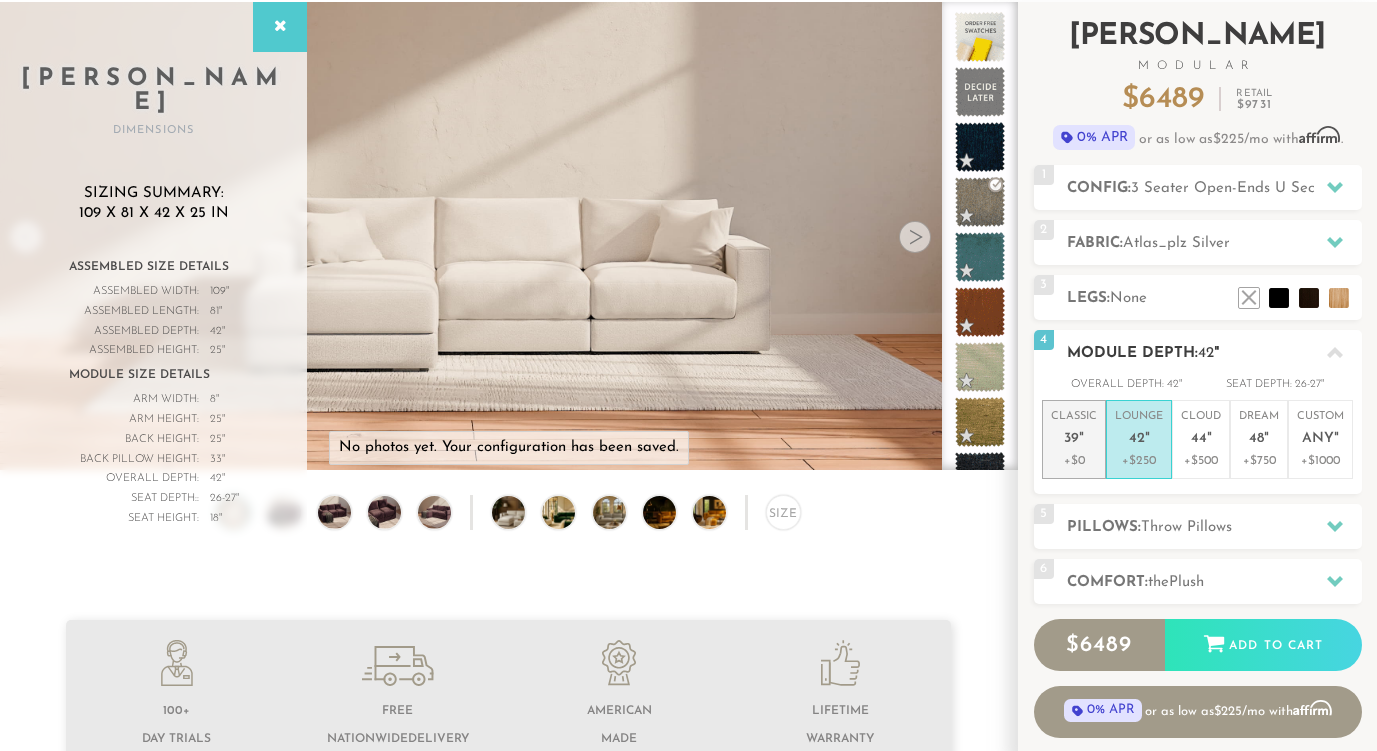 click on "39" at bounding box center [1071, 439] 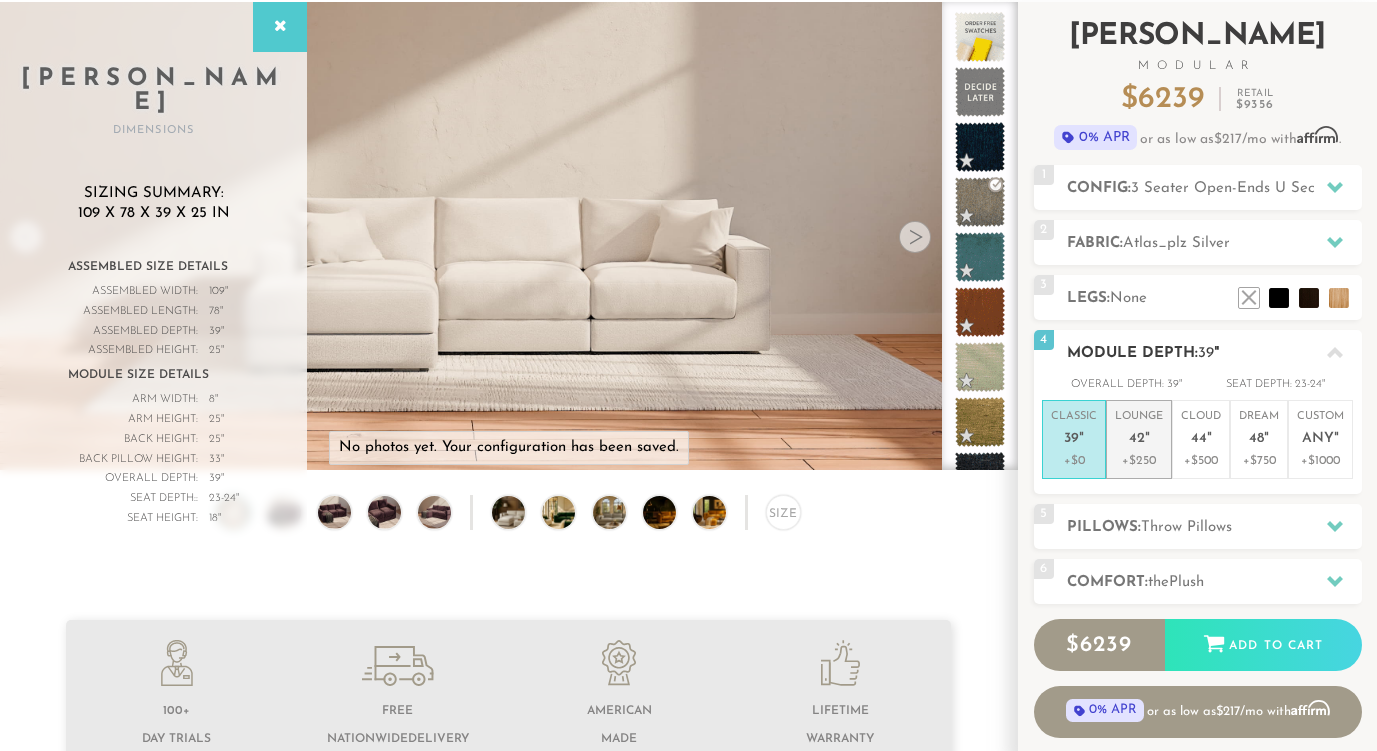 click on "42" at bounding box center (1137, 439) 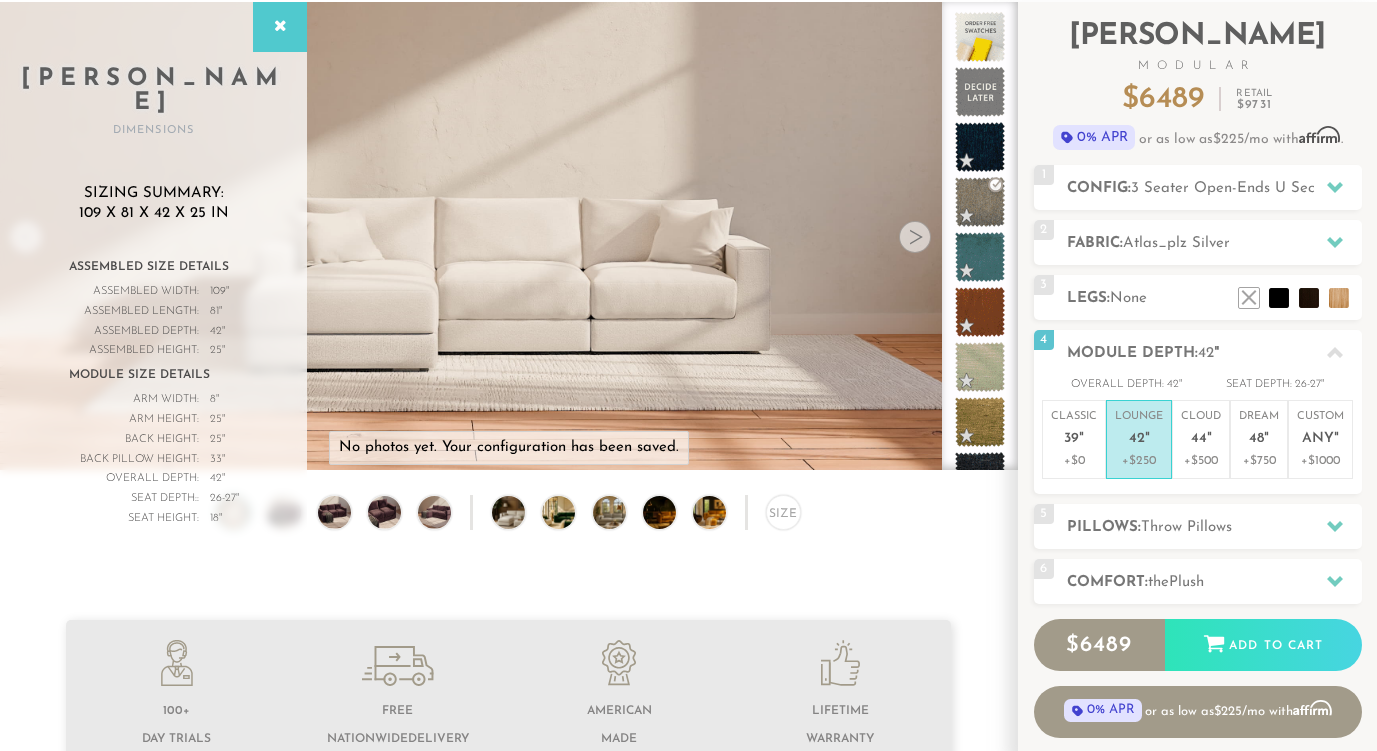 scroll, scrollTop: 0, scrollLeft: 0, axis: both 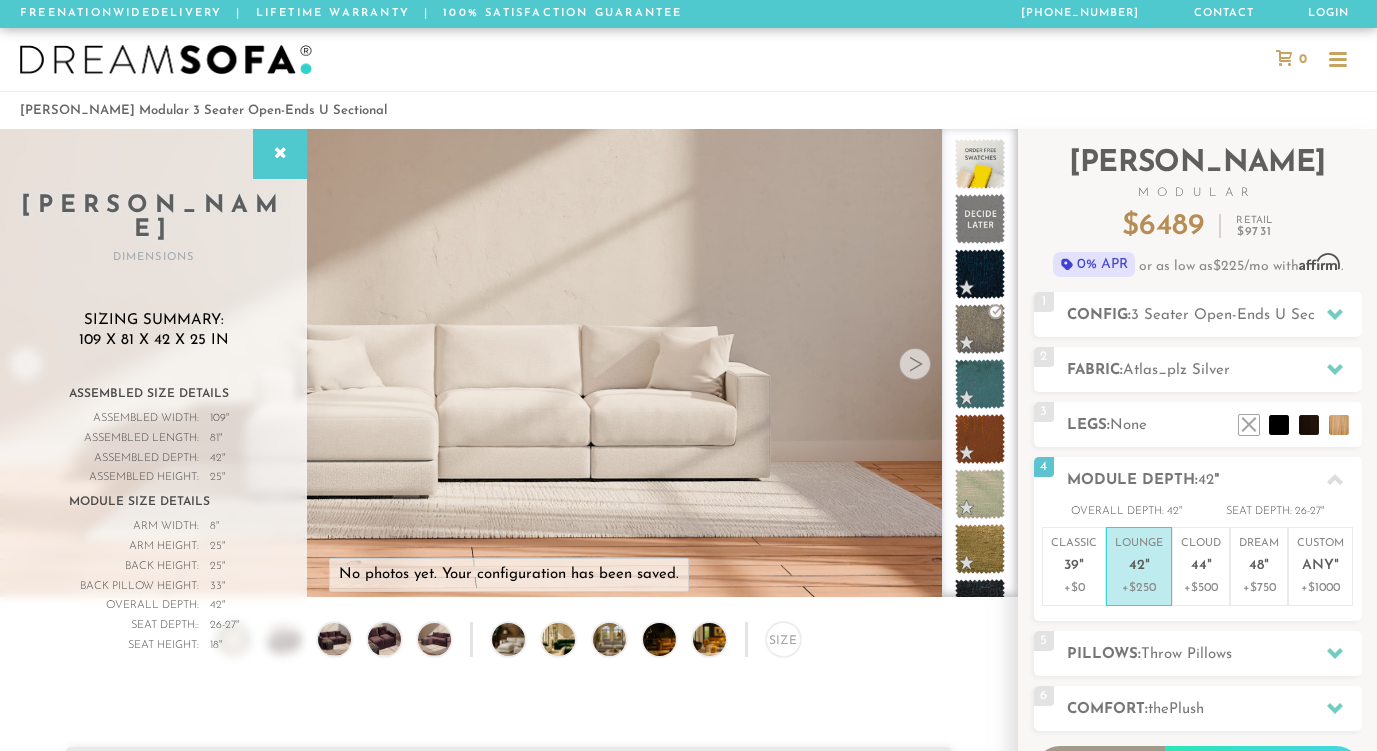 click on "Modular Sectionals" at bounding box center (0, 0) 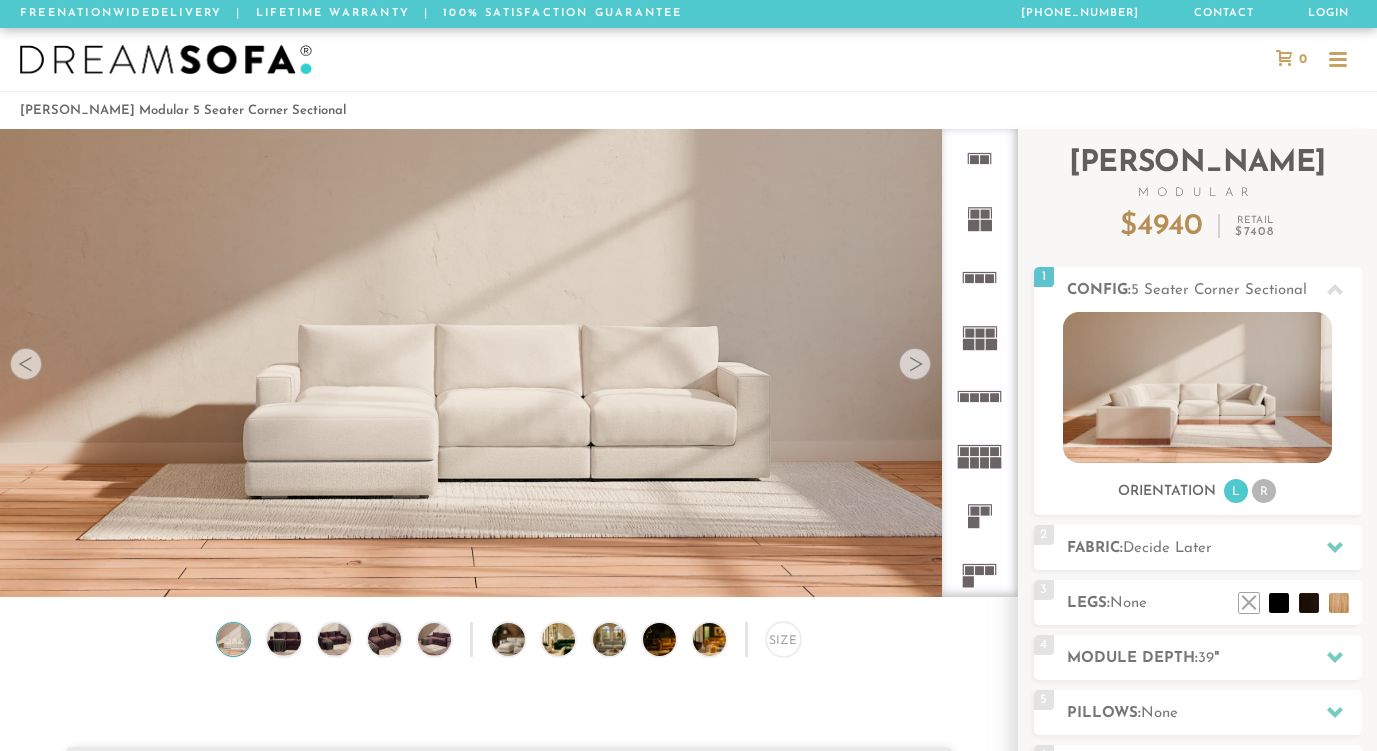 scroll, scrollTop: 0, scrollLeft: 0, axis: both 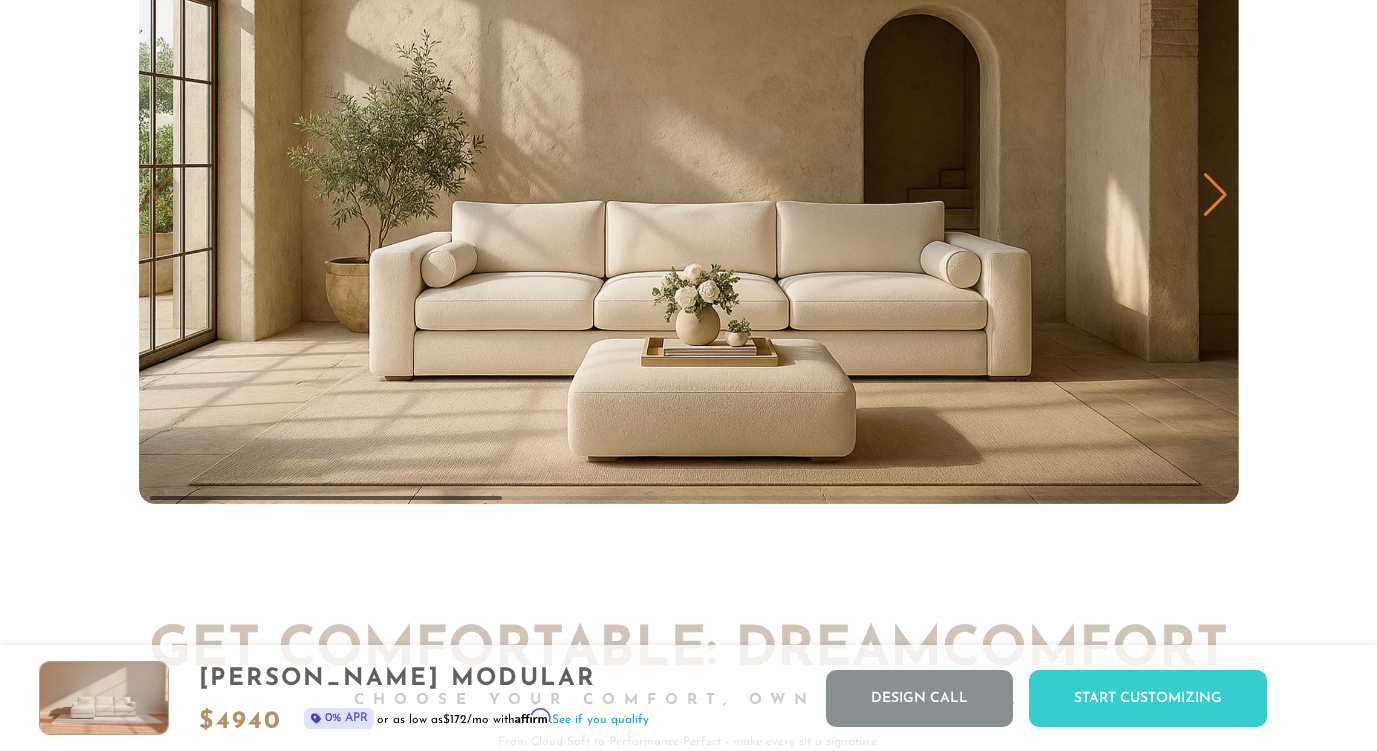 click at bounding box center [1215, 195] 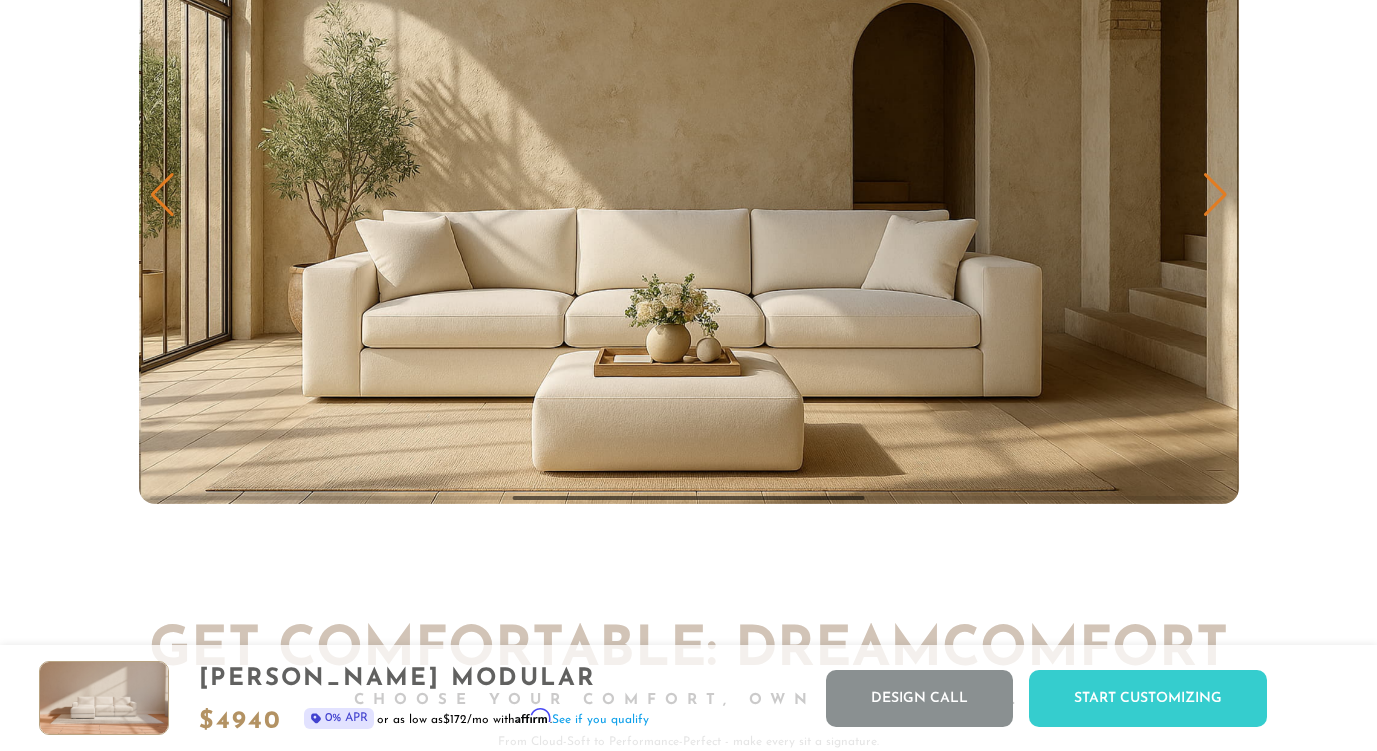 click at bounding box center (1215, 195) 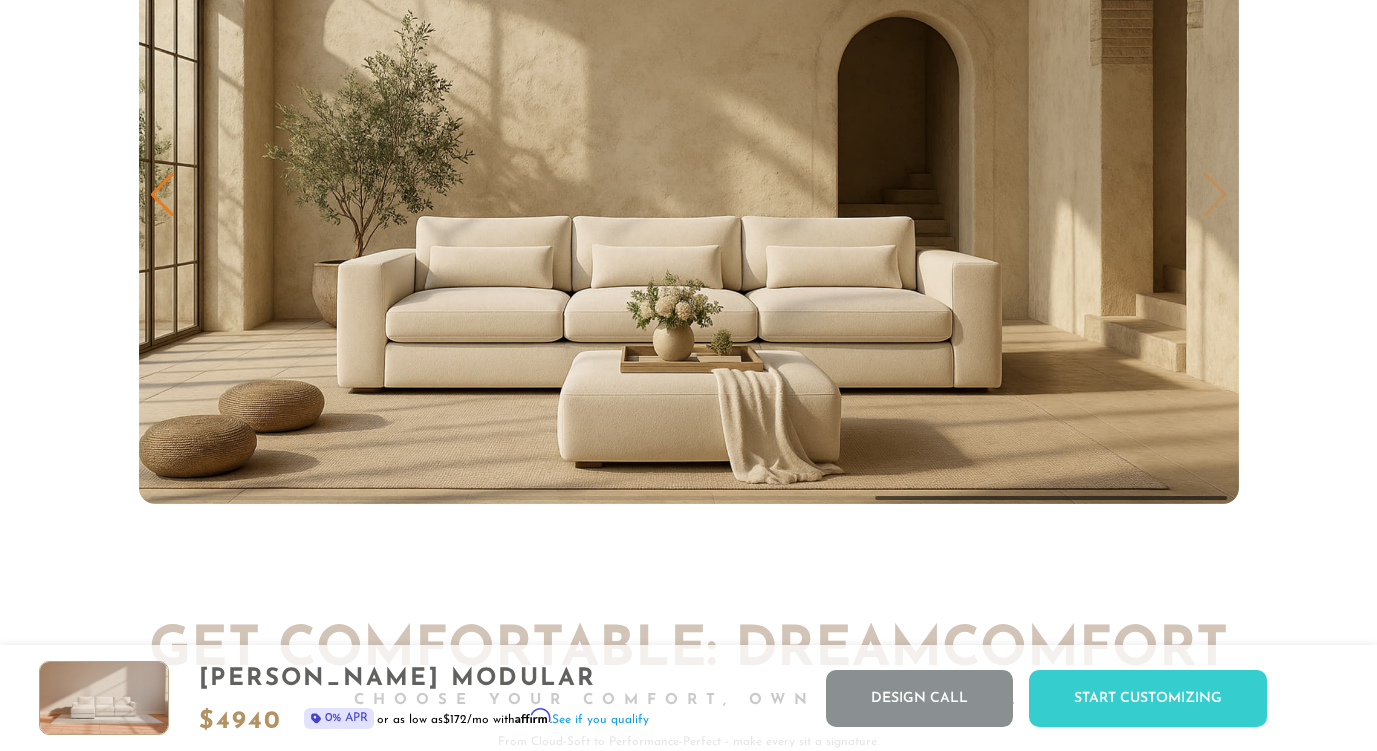 click at bounding box center (689, 195) 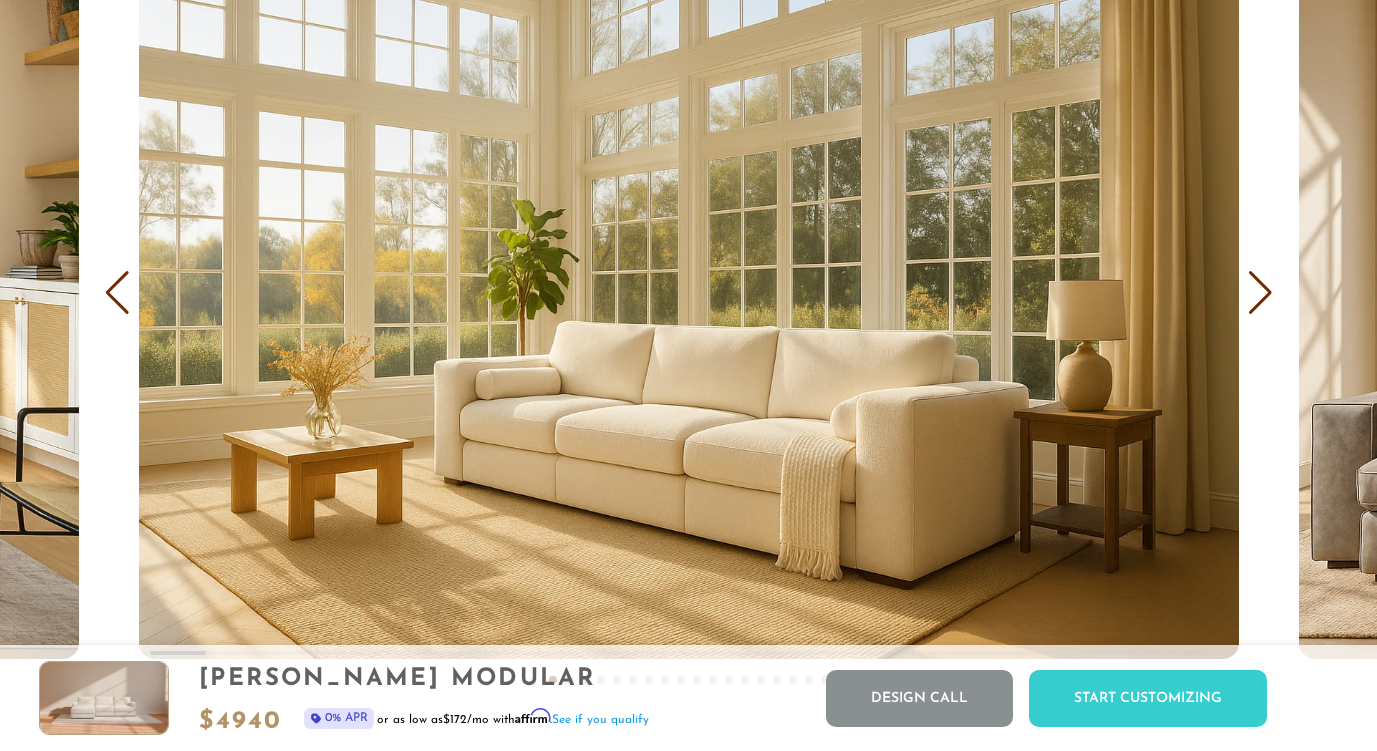 scroll, scrollTop: 11811, scrollLeft: 0, axis: vertical 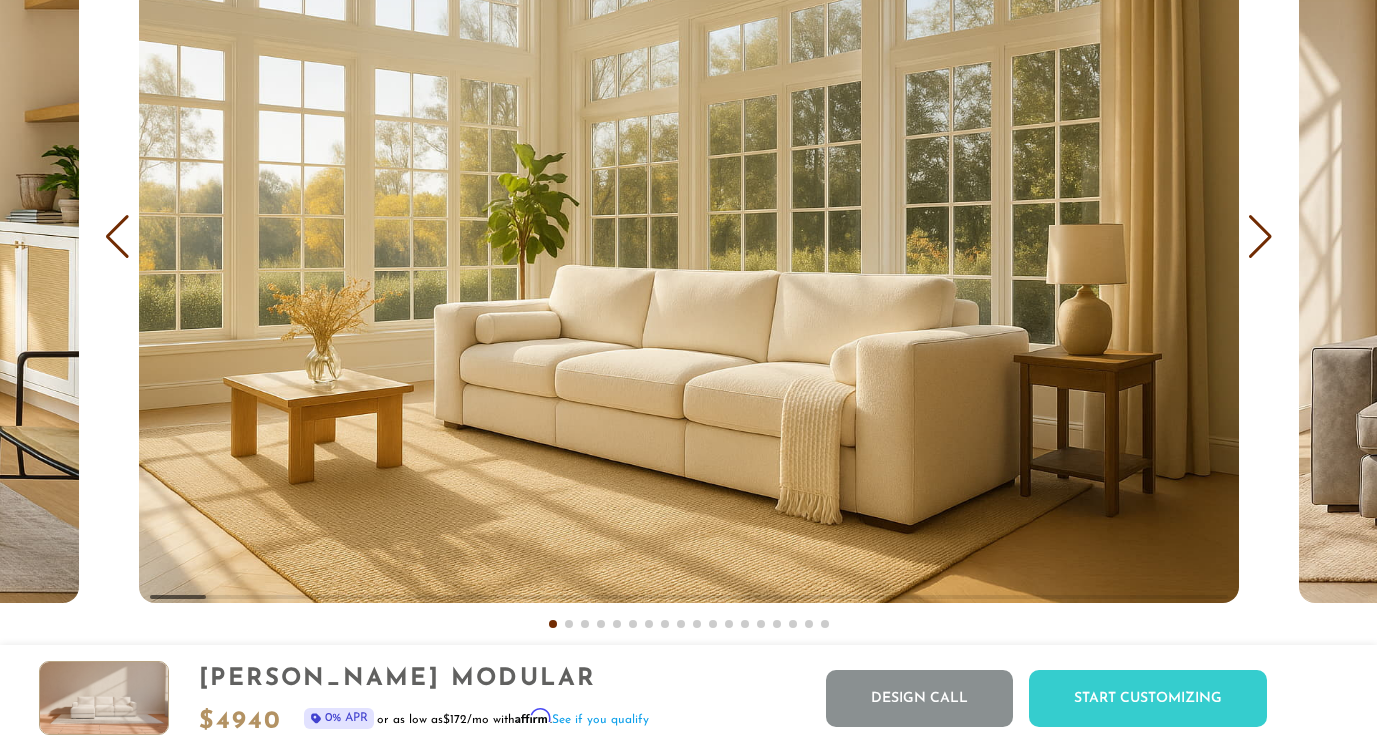 click at bounding box center (1260, 237) 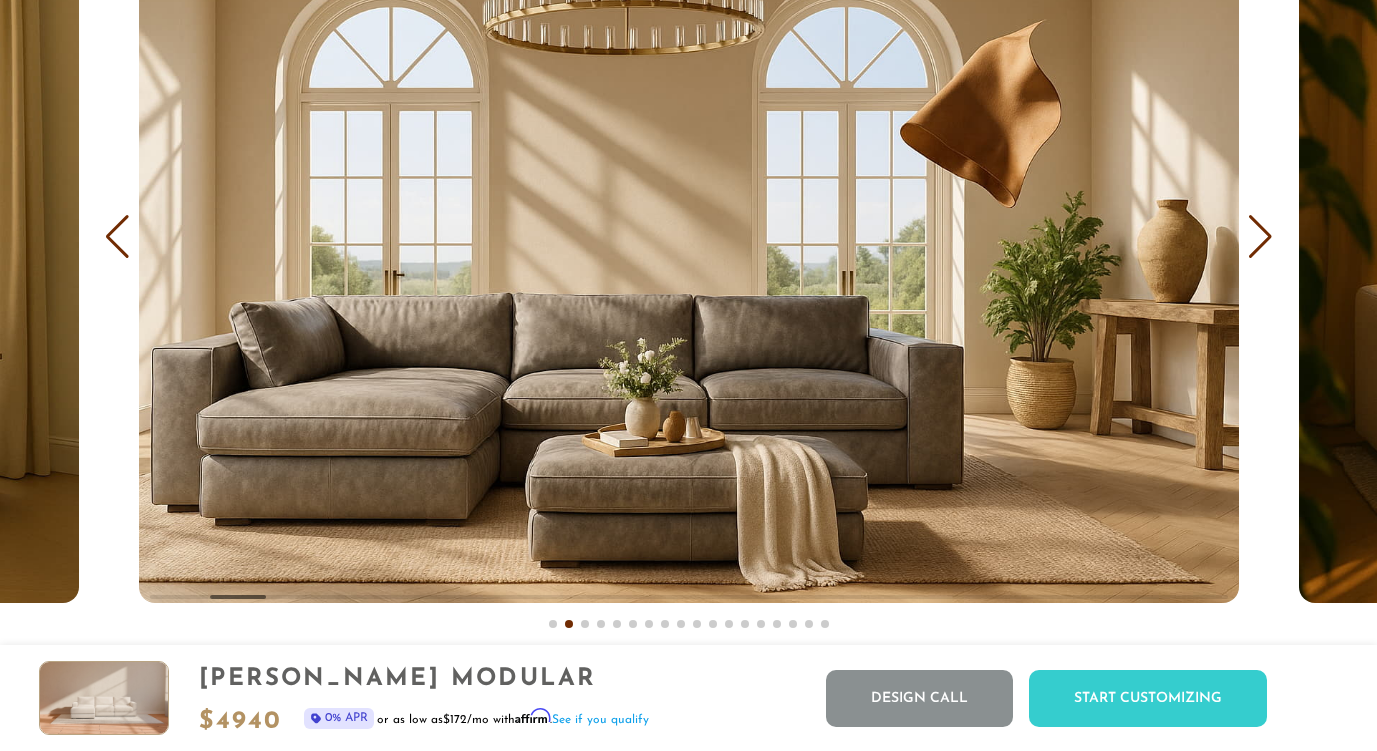 click at bounding box center [1260, 237] 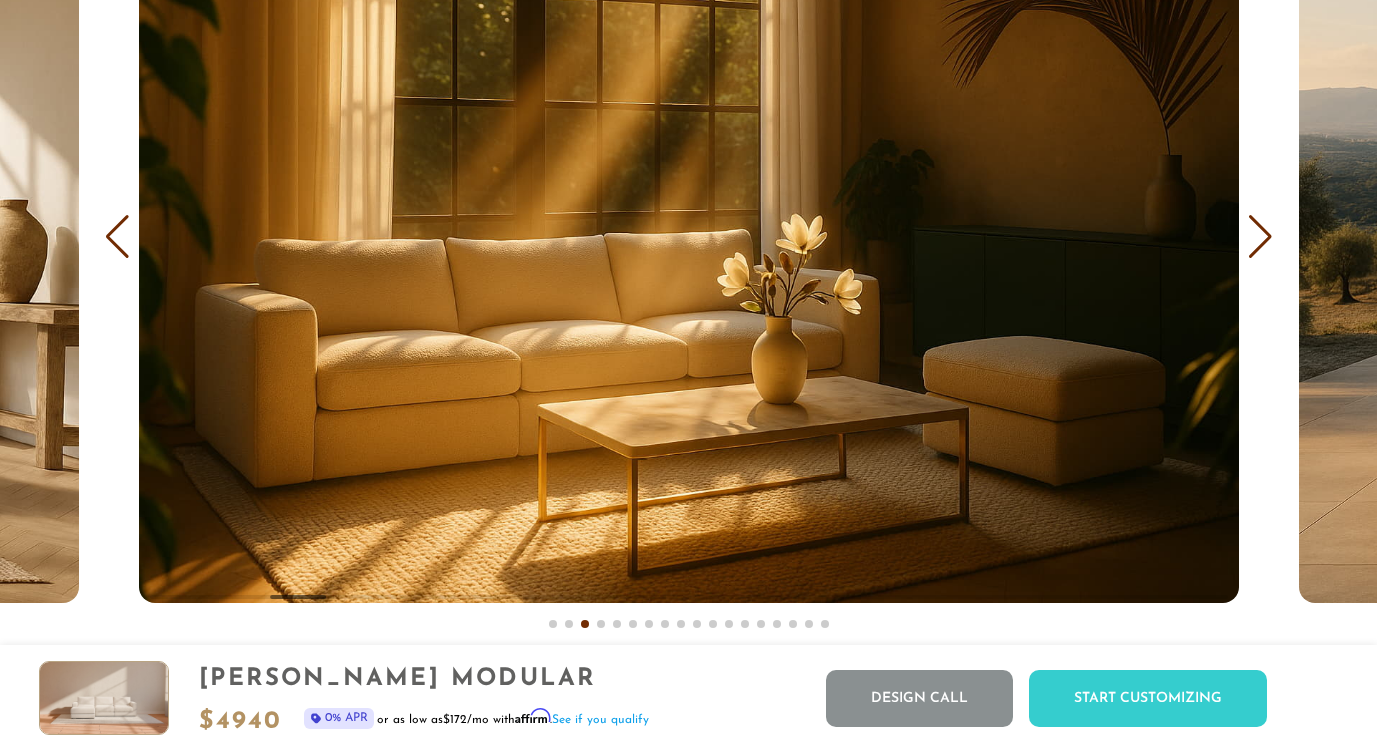 click at bounding box center [117, 237] 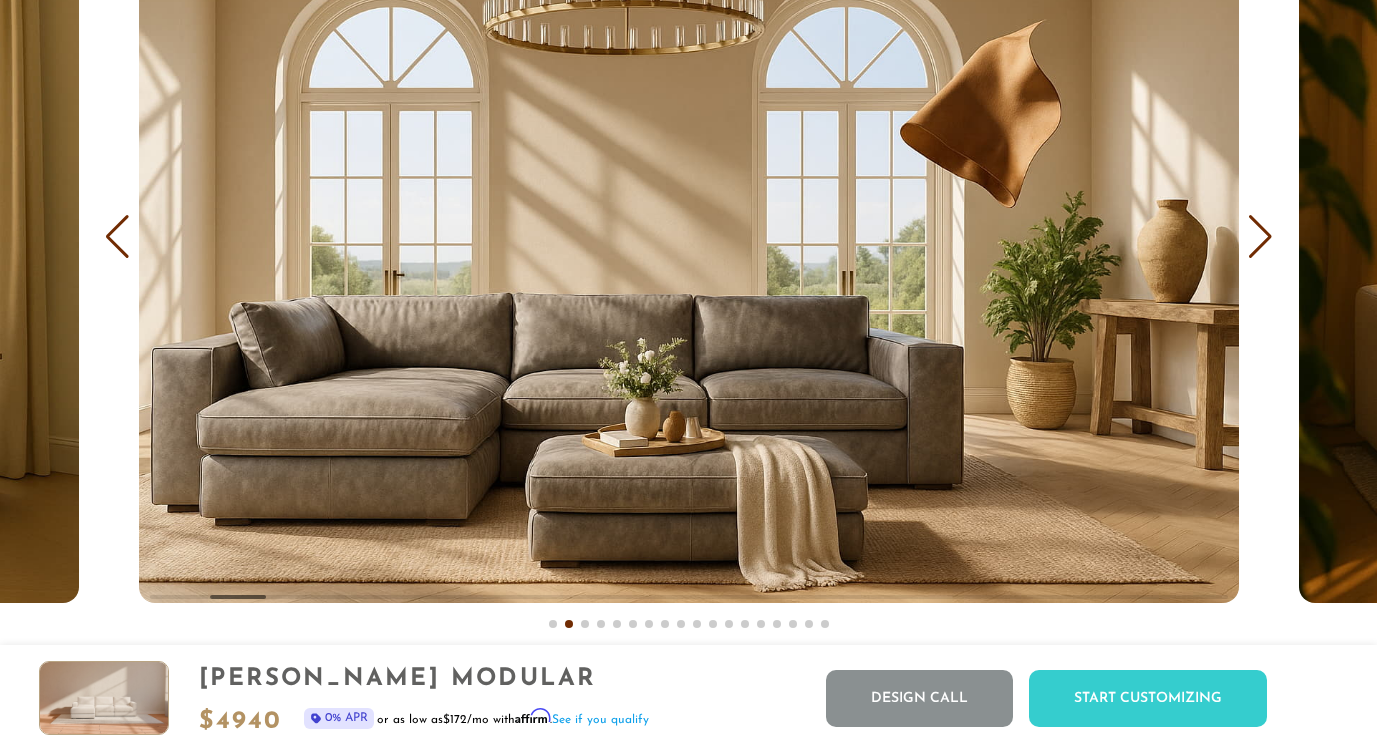 click at bounding box center [1260, 237] 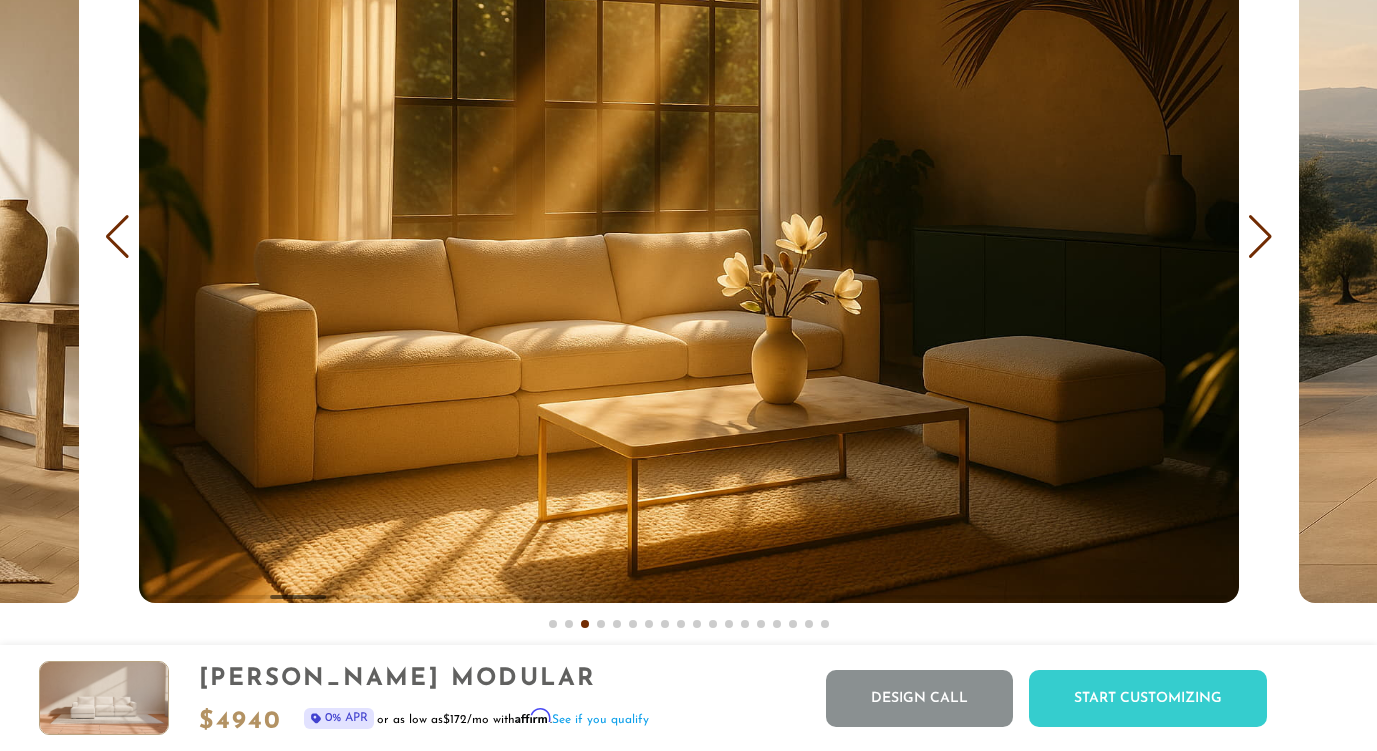 click at bounding box center [1260, 237] 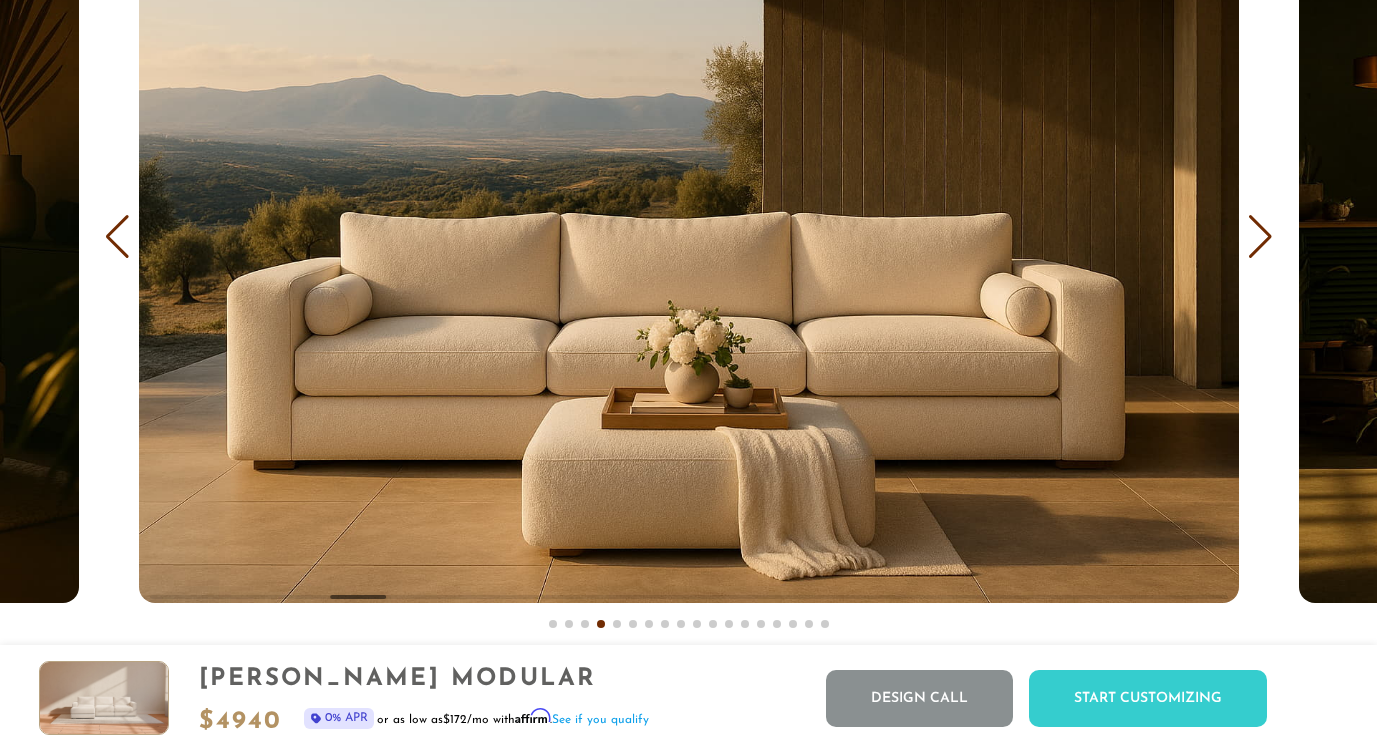 click at bounding box center (1260, 237) 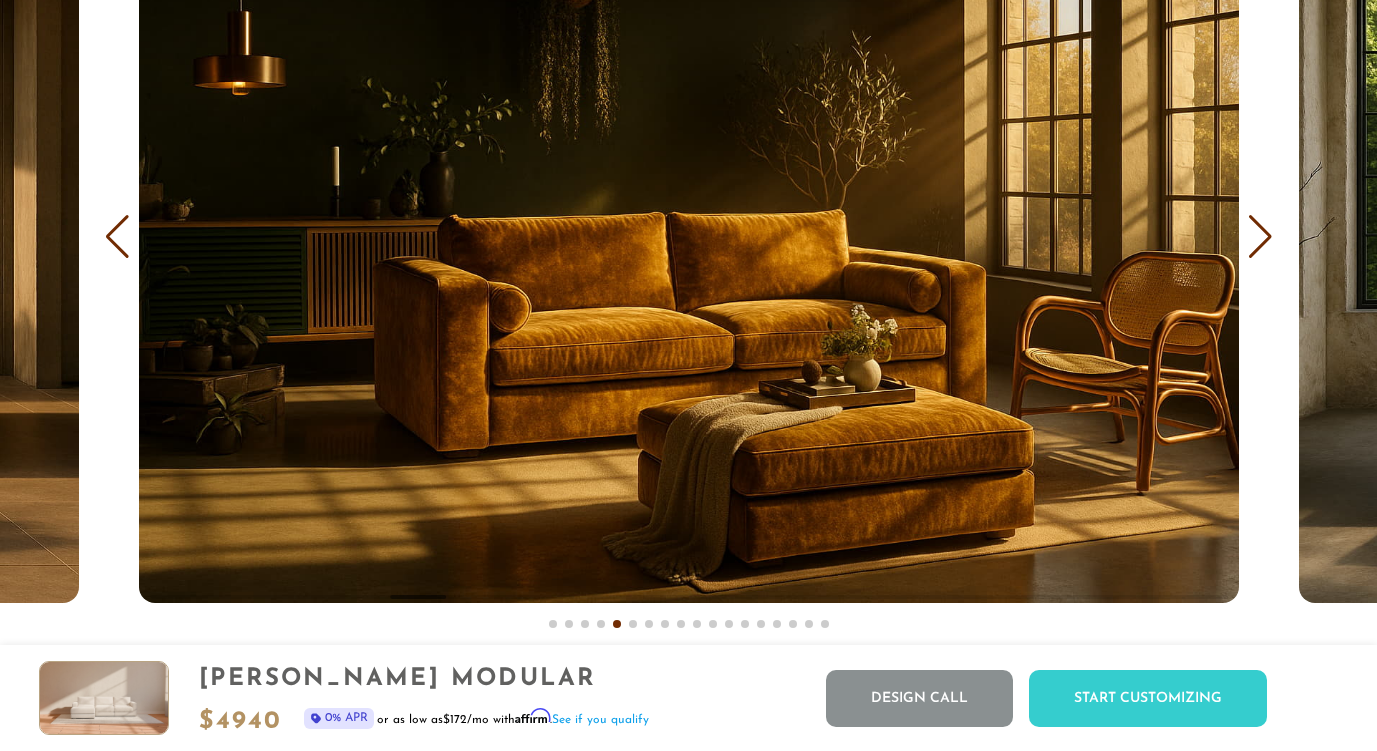 click at bounding box center (1260, 237) 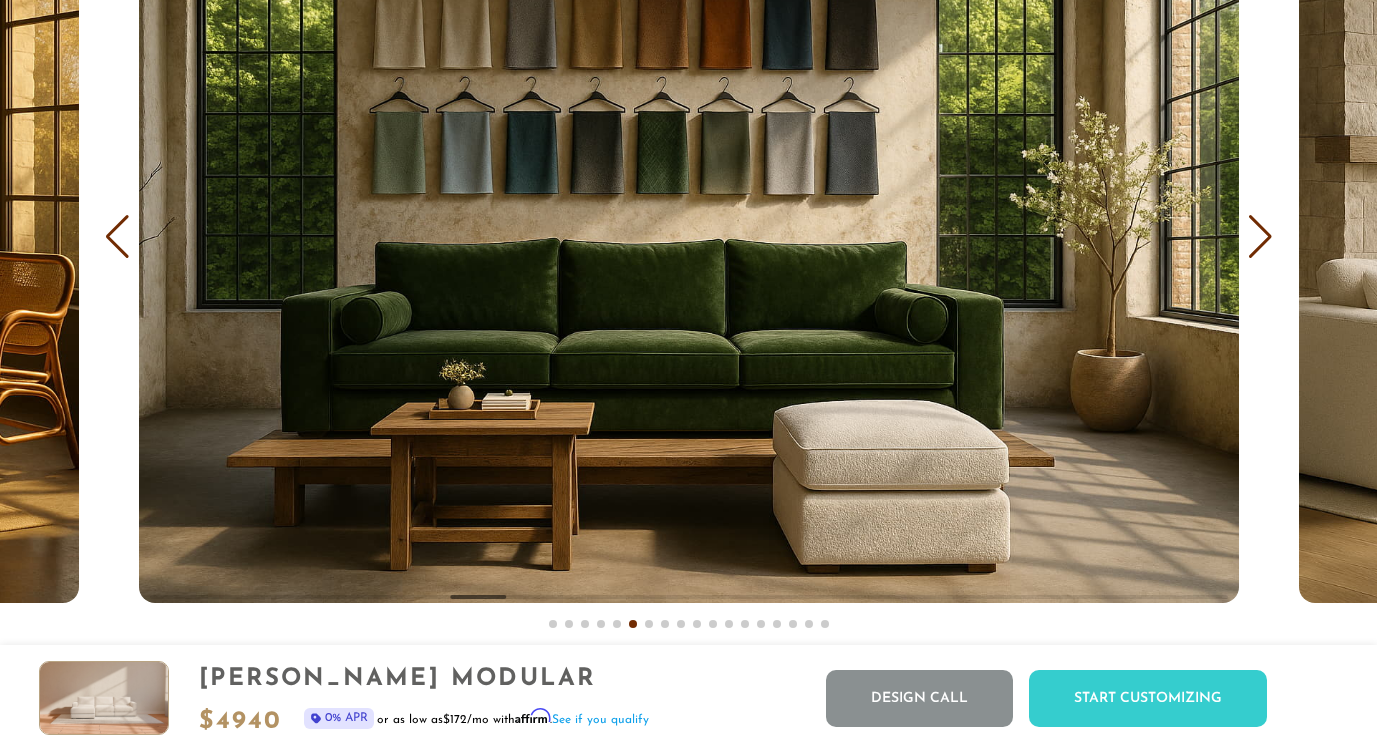 click at bounding box center (1260, 237) 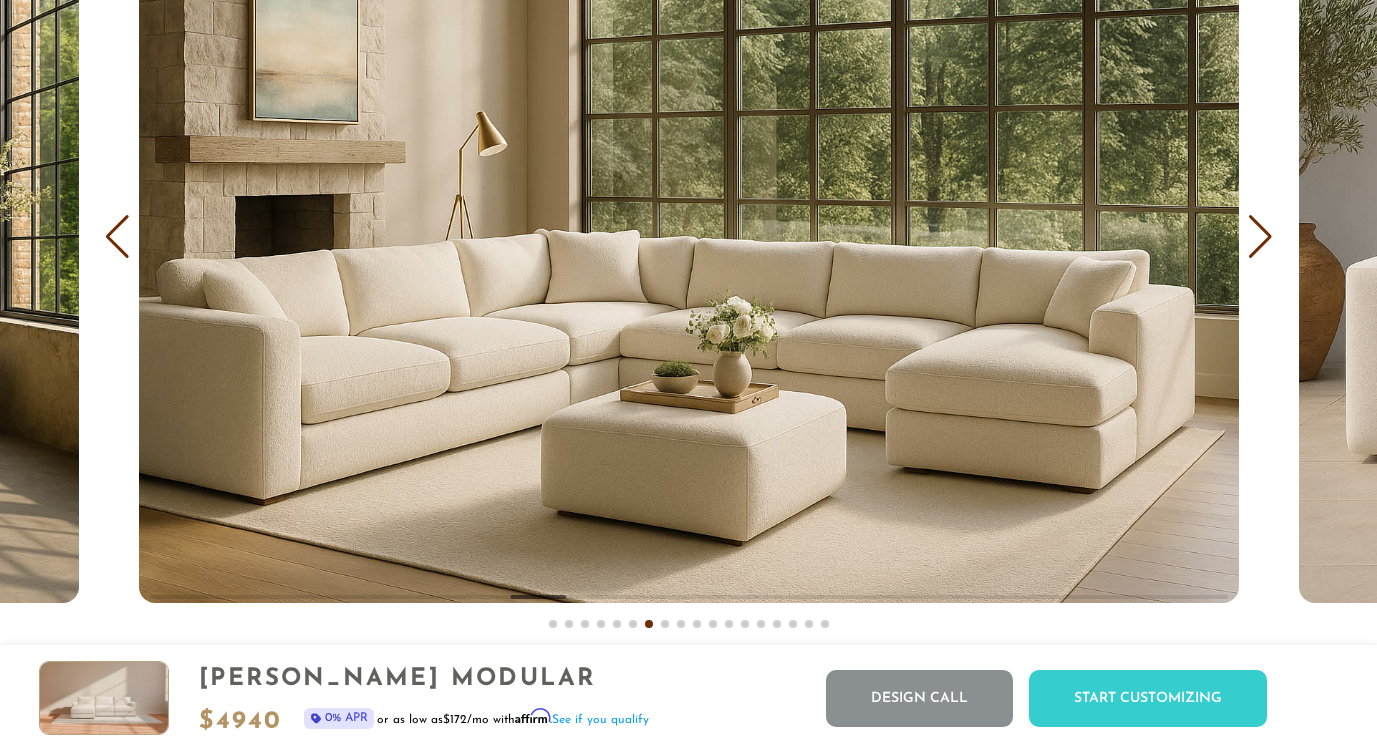 click at bounding box center [1260, 237] 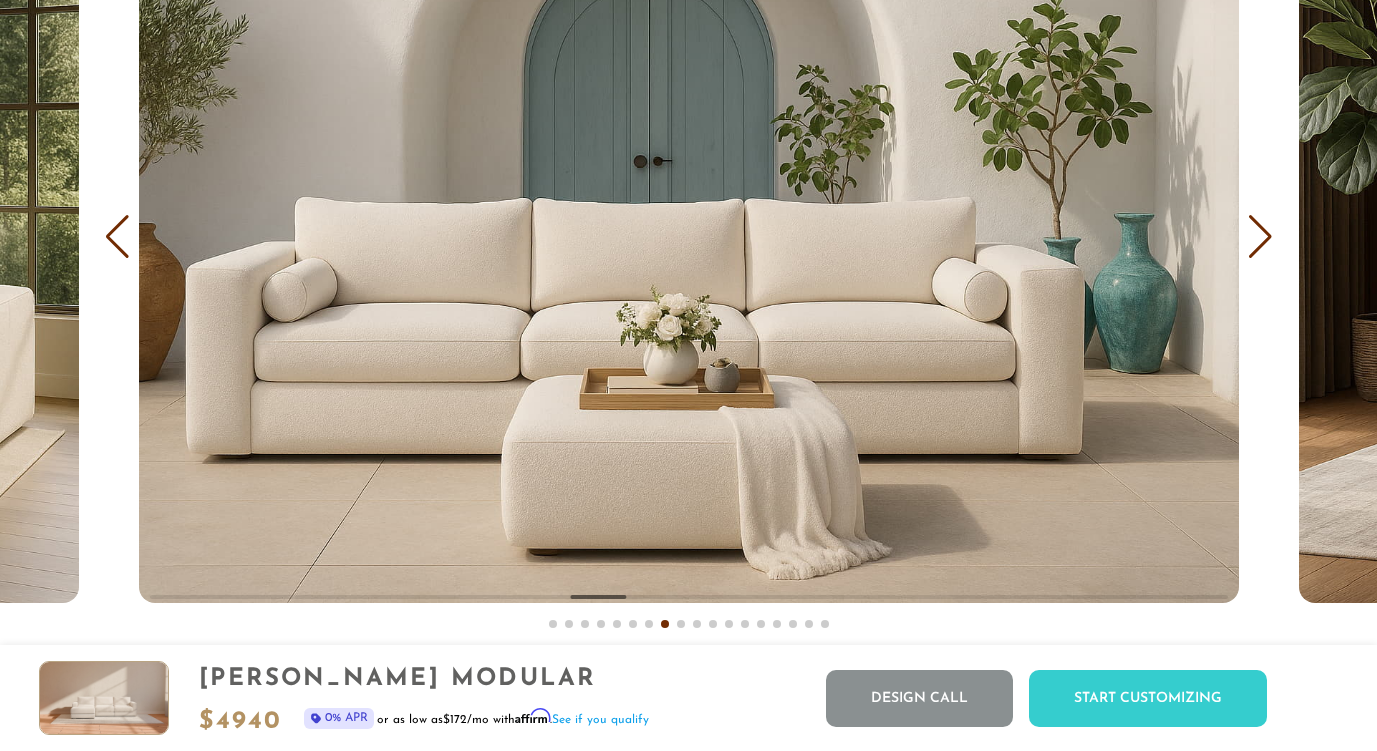 click at bounding box center (117, 237) 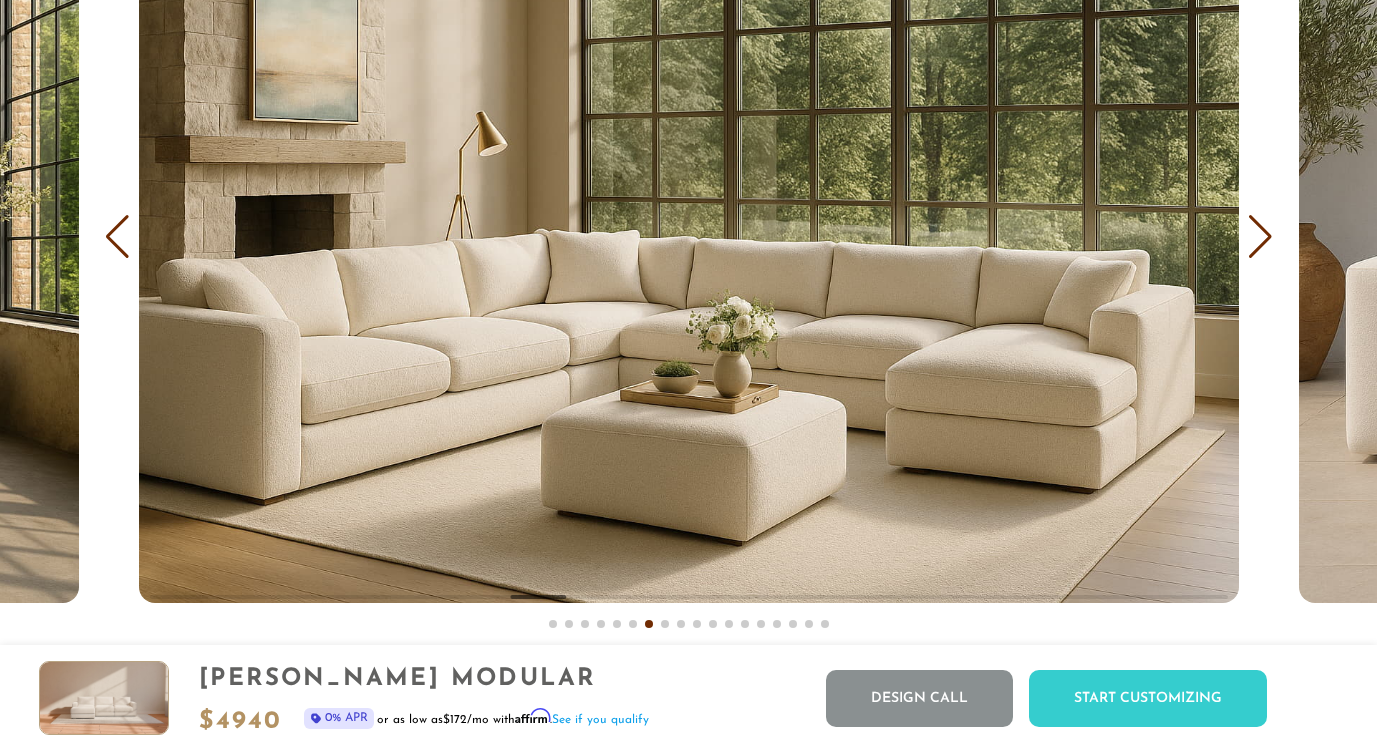click at bounding box center [1260, 237] 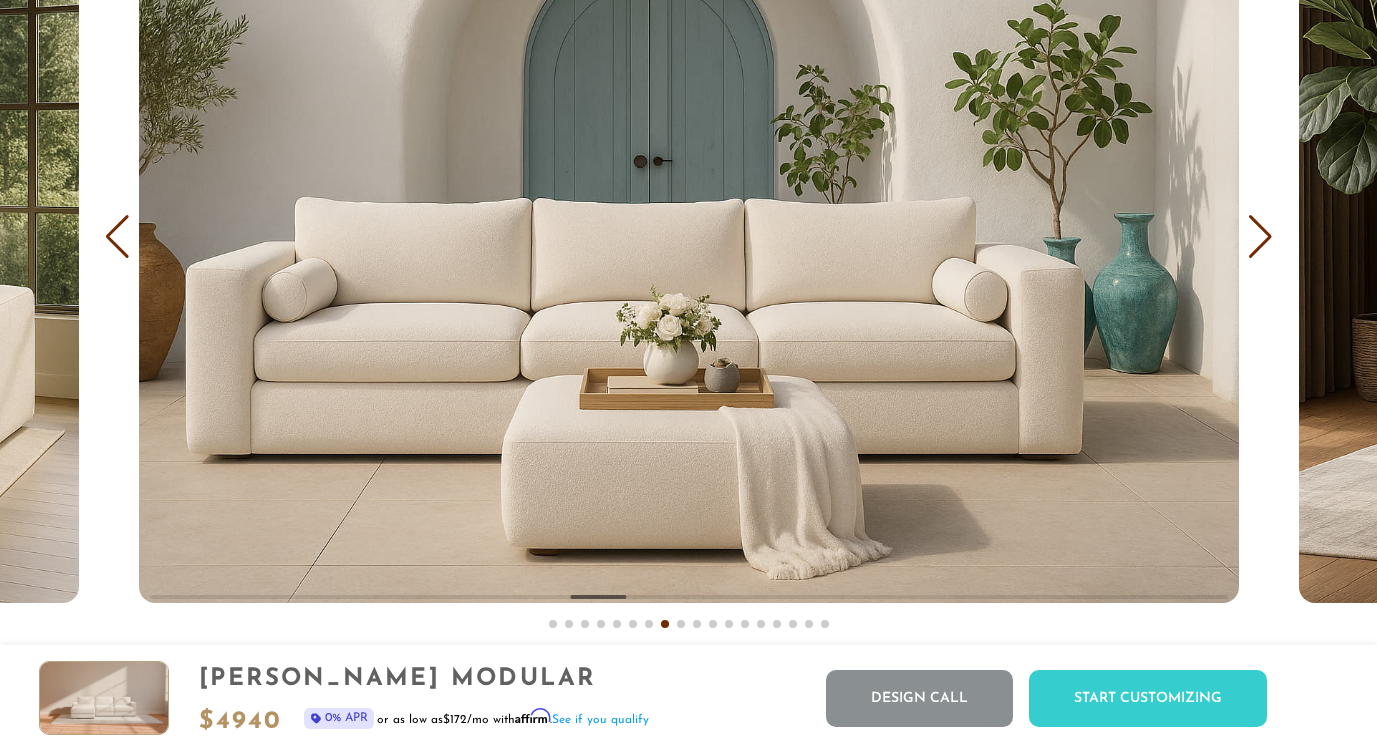 click at bounding box center [1260, 237] 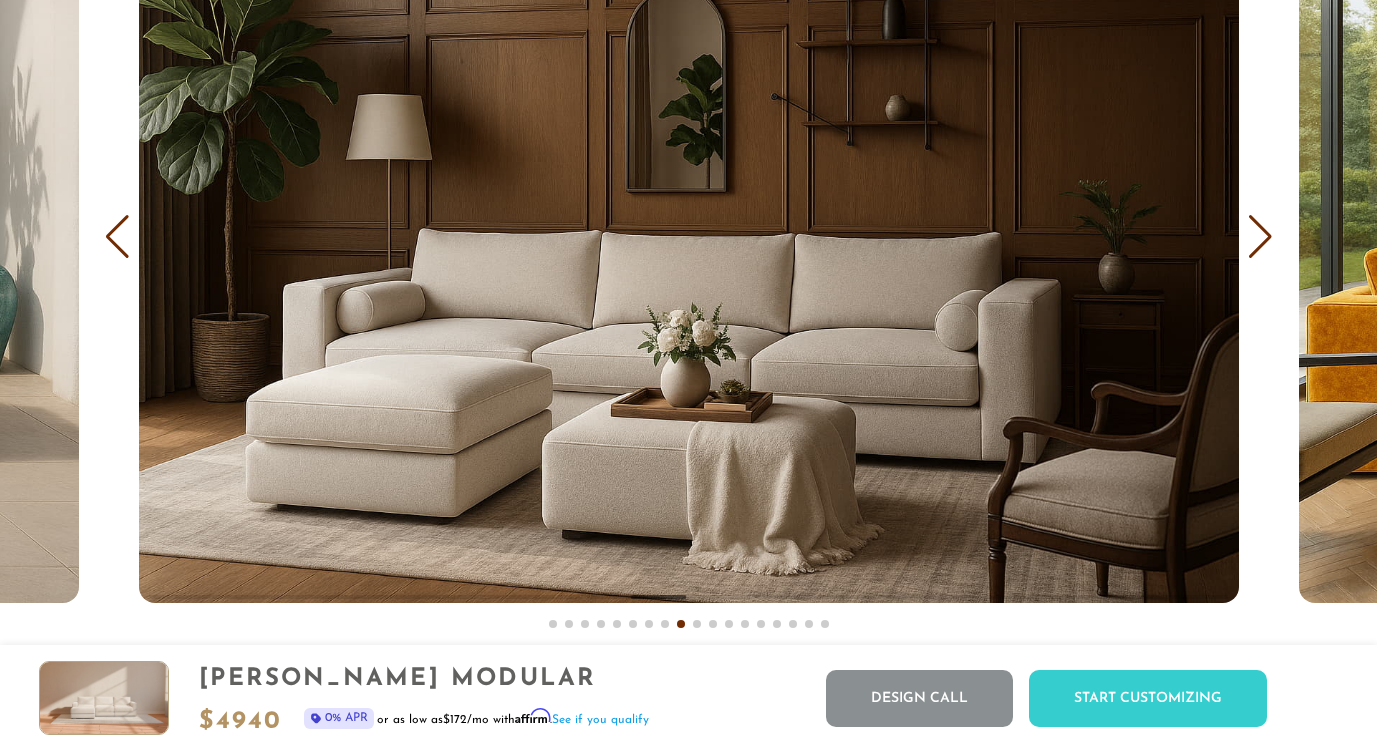 click at bounding box center [1260, 237] 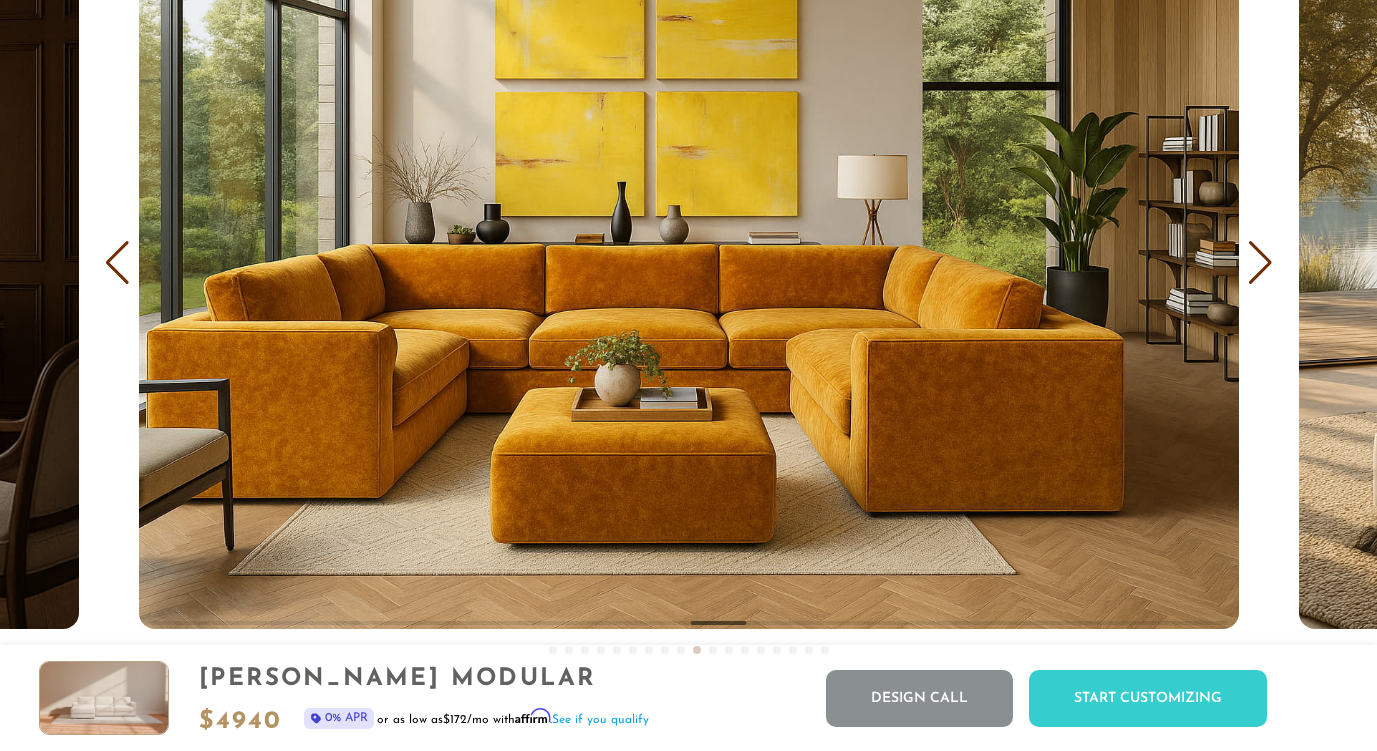 scroll, scrollTop: 11753, scrollLeft: 0, axis: vertical 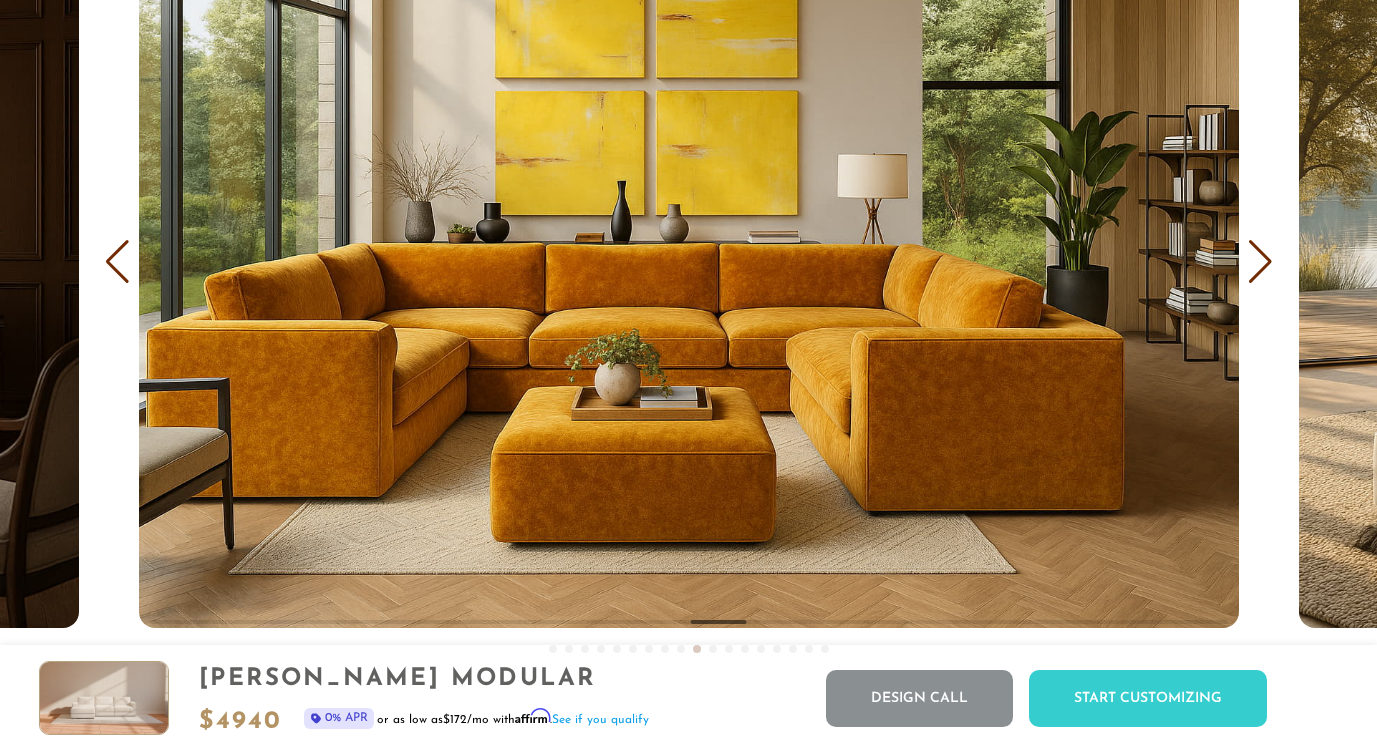 click at bounding box center [1260, 262] 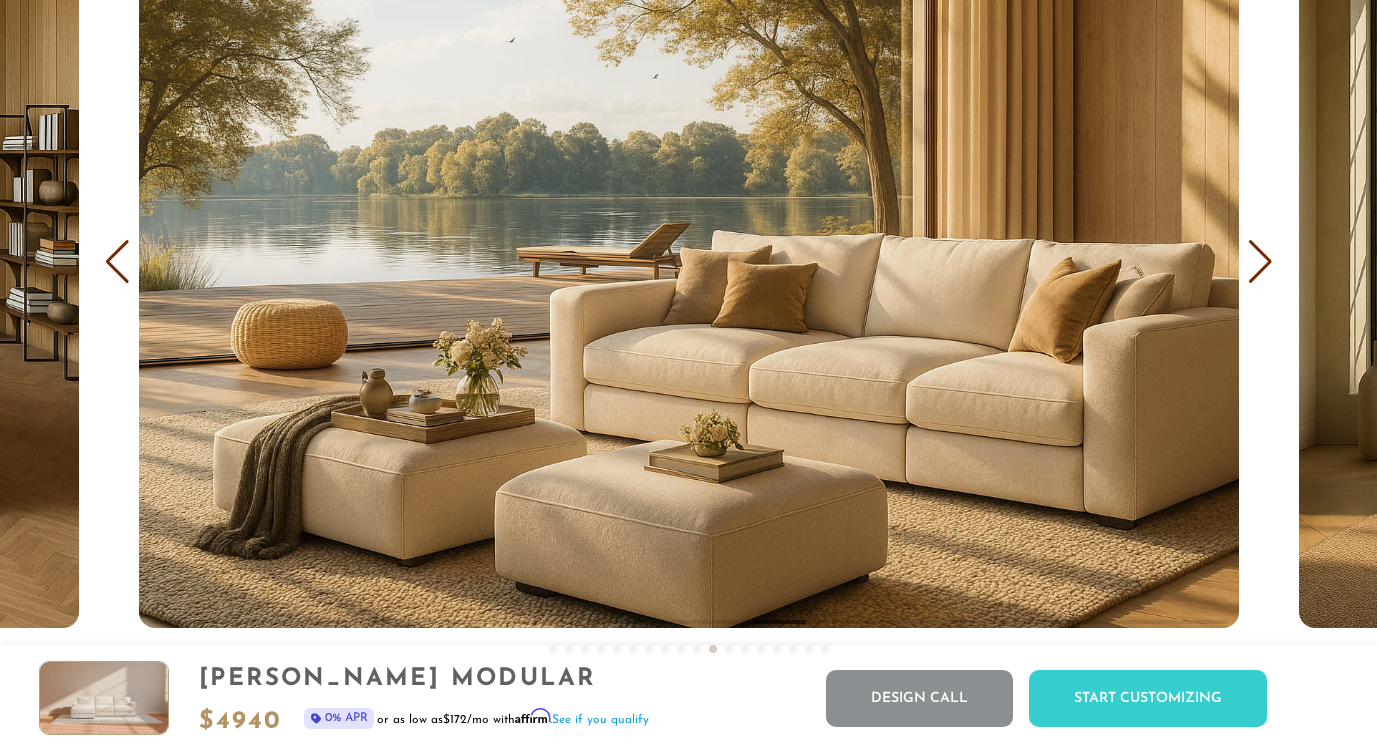 click at bounding box center [1260, 262] 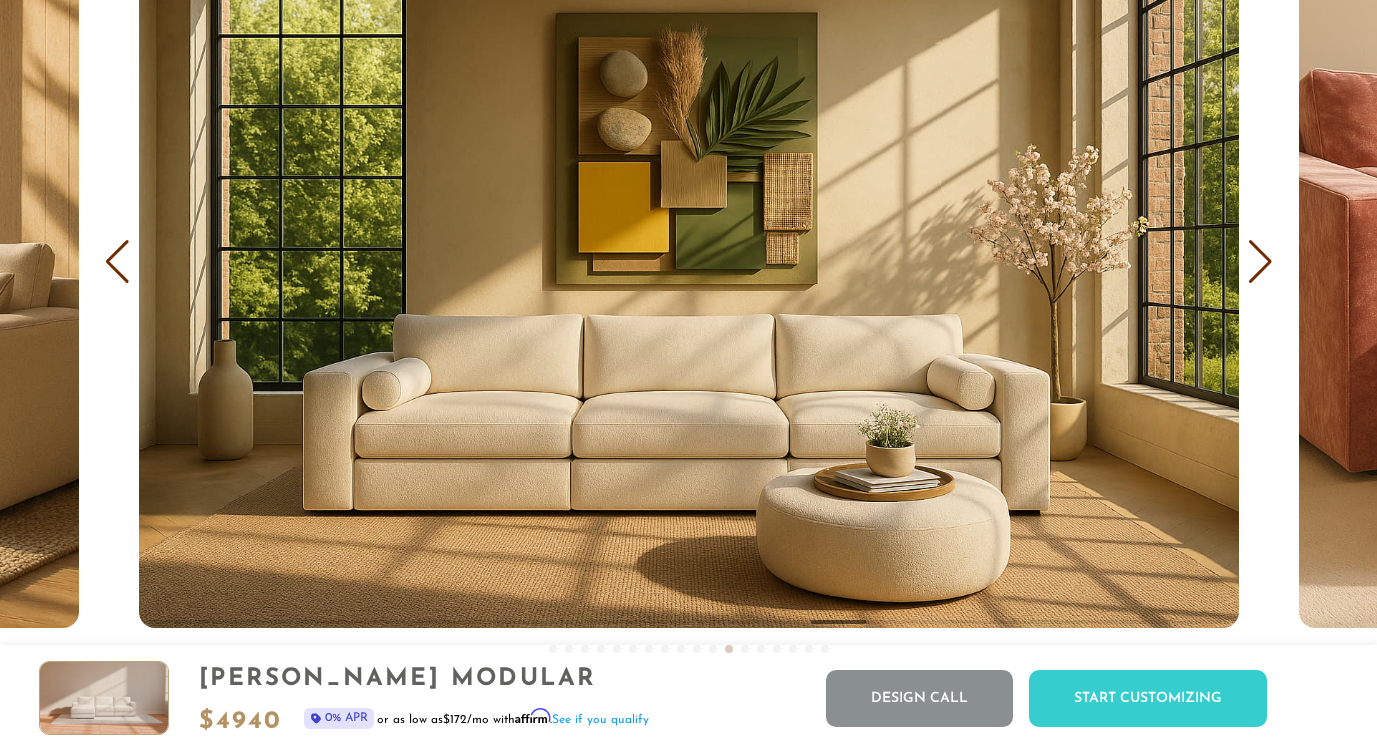 click at bounding box center (1260, 262) 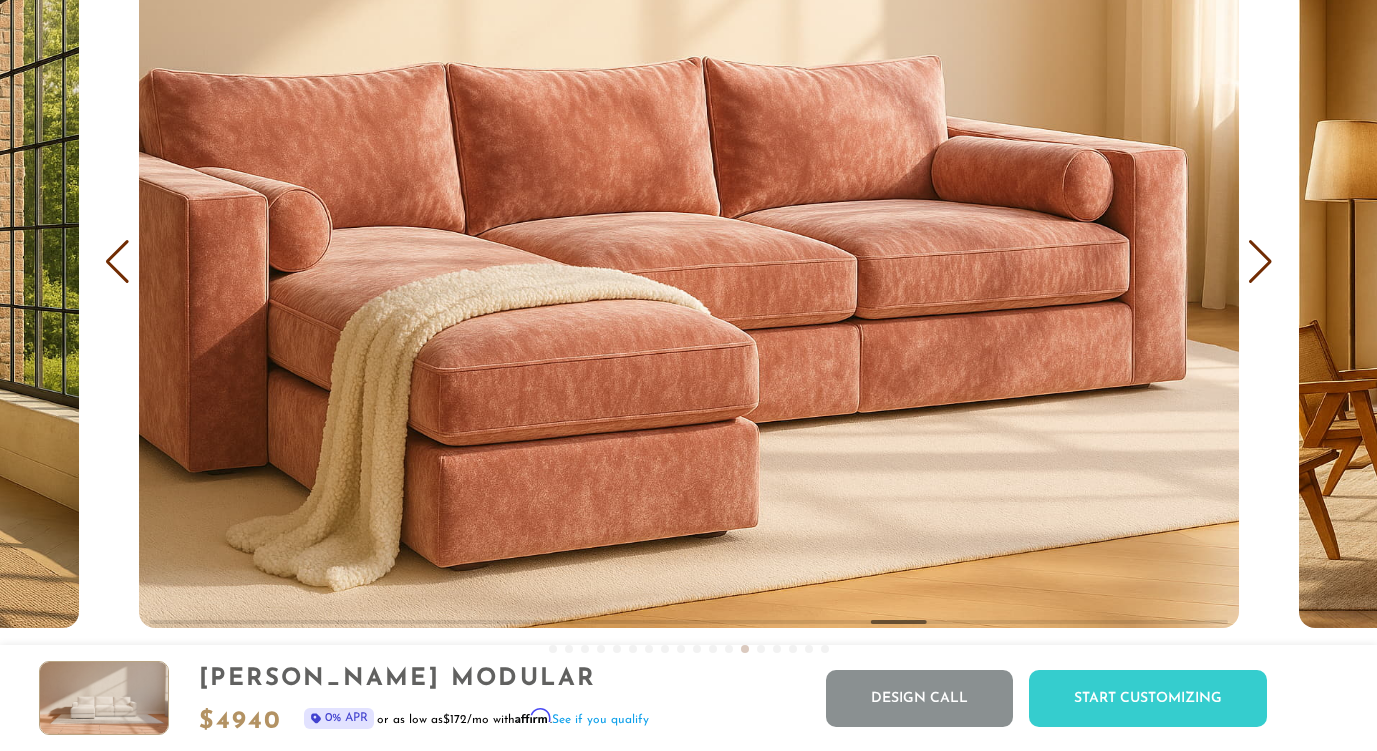 click at bounding box center [1260, 262] 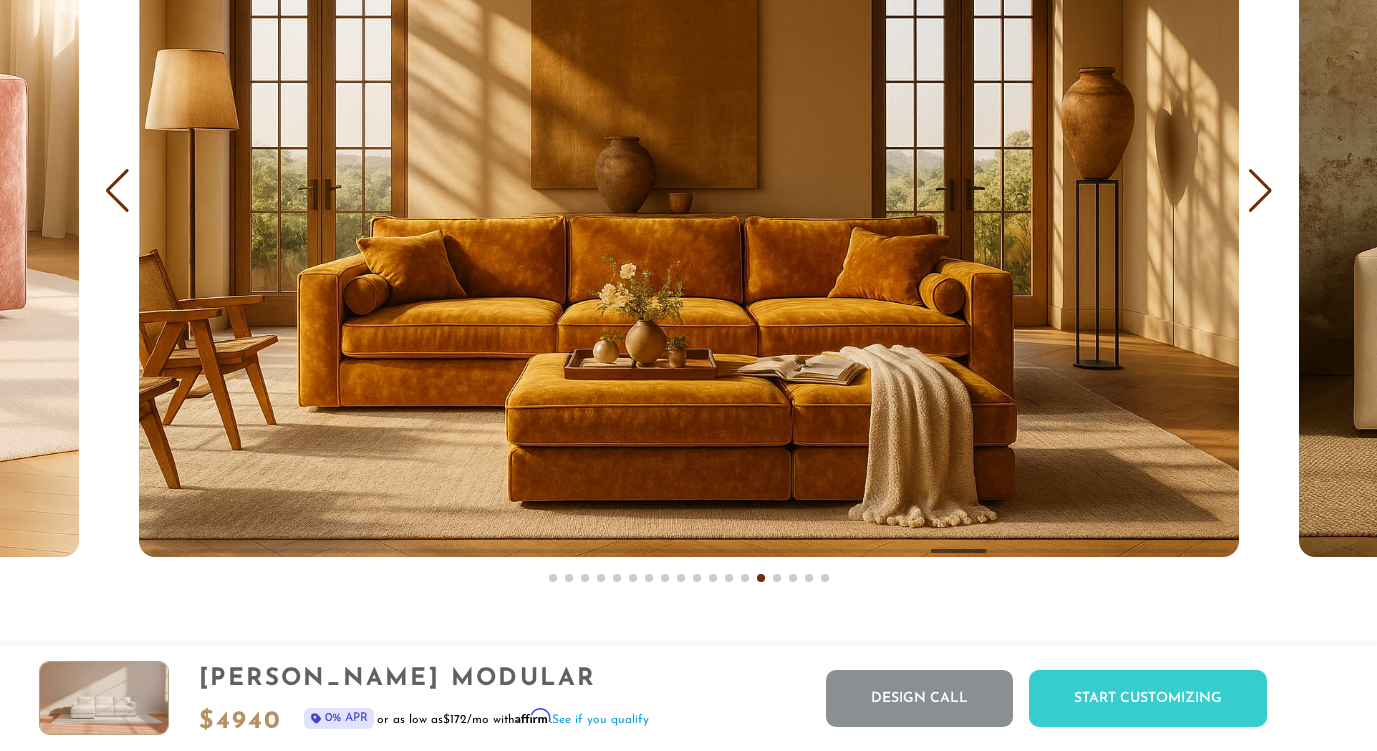 scroll, scrollTop: 11821, scrollLeft: 0, axis: vertical 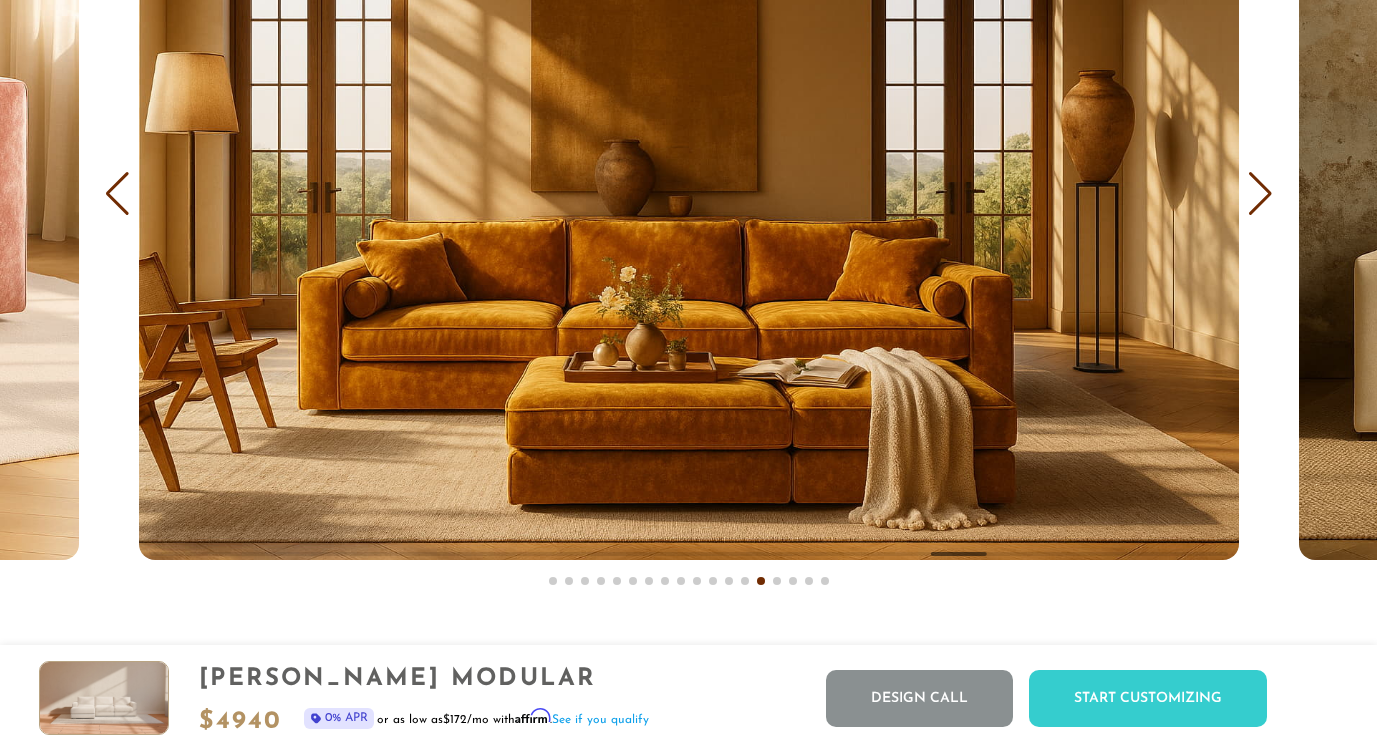 click at bounding box center [1260, 194] 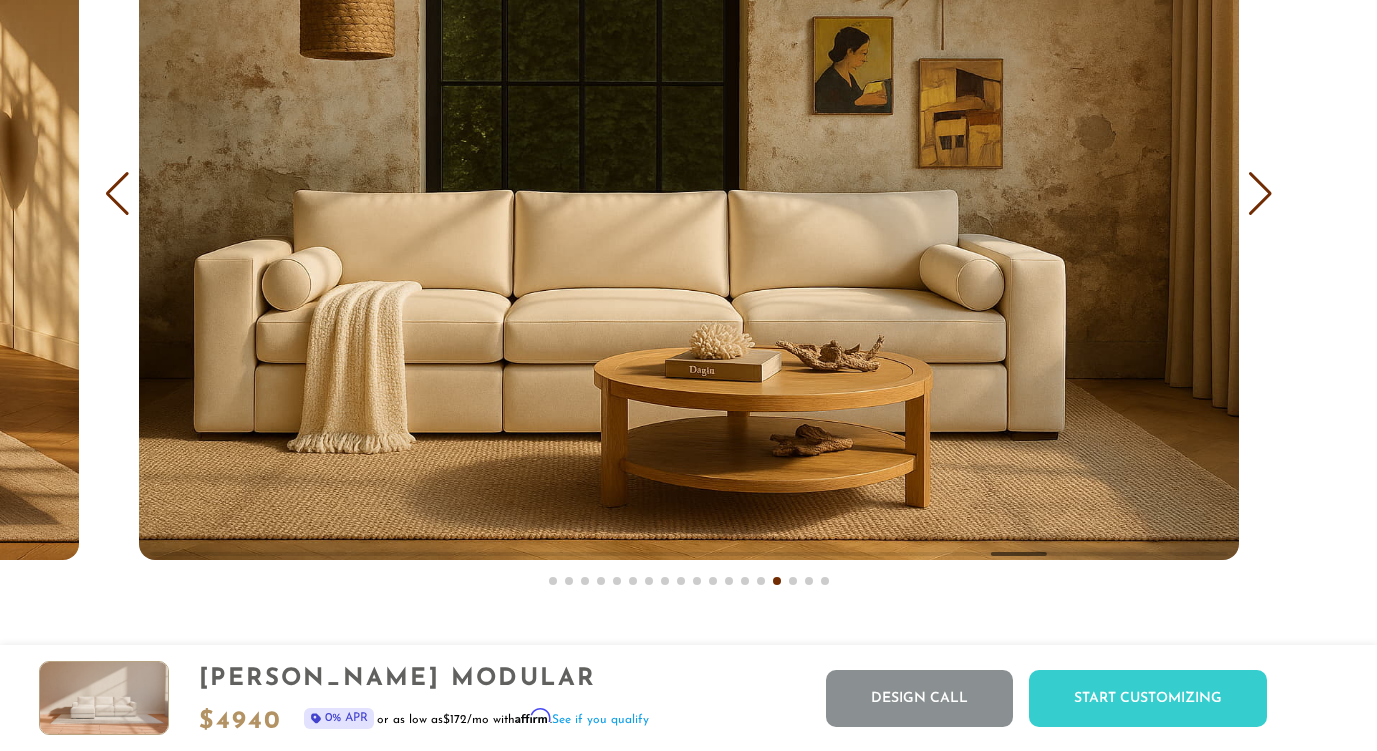 click at bounding box center (1260, 194) 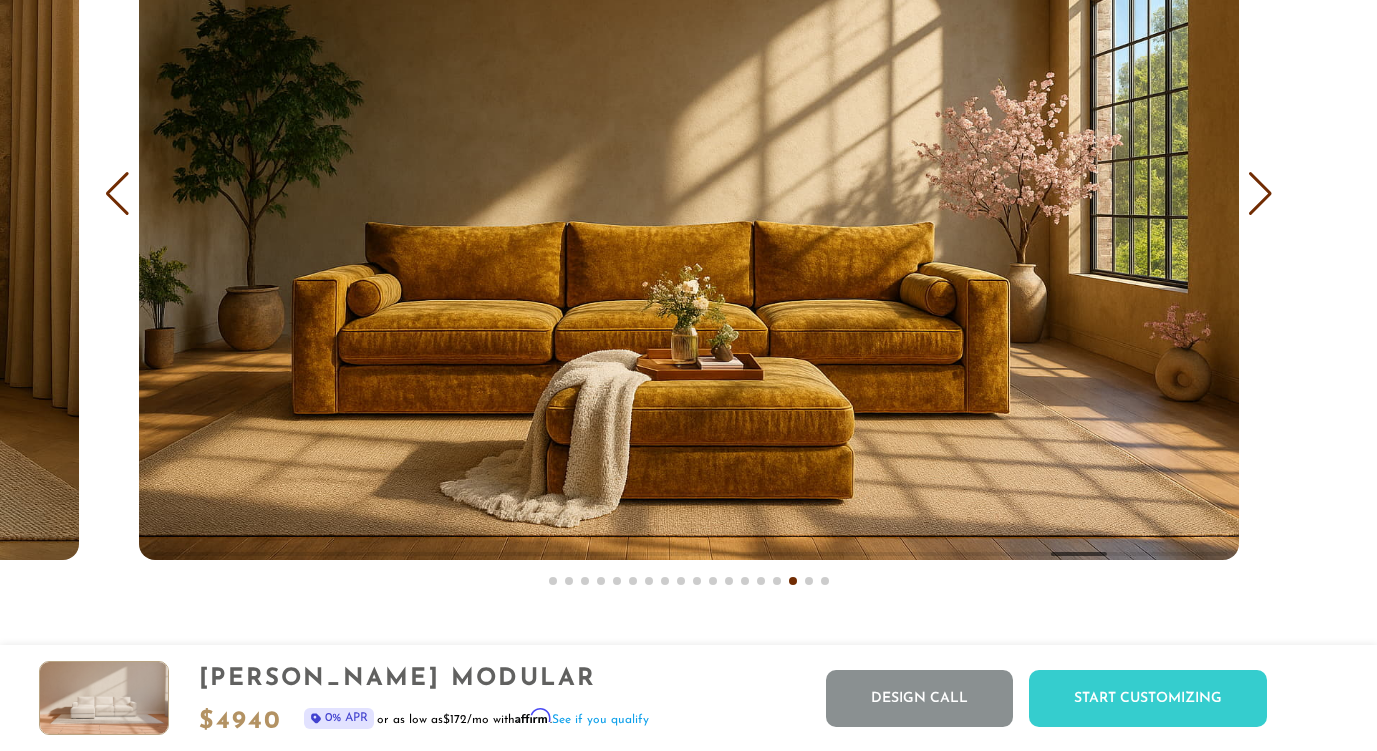 click at bounding box center (1260, 194) 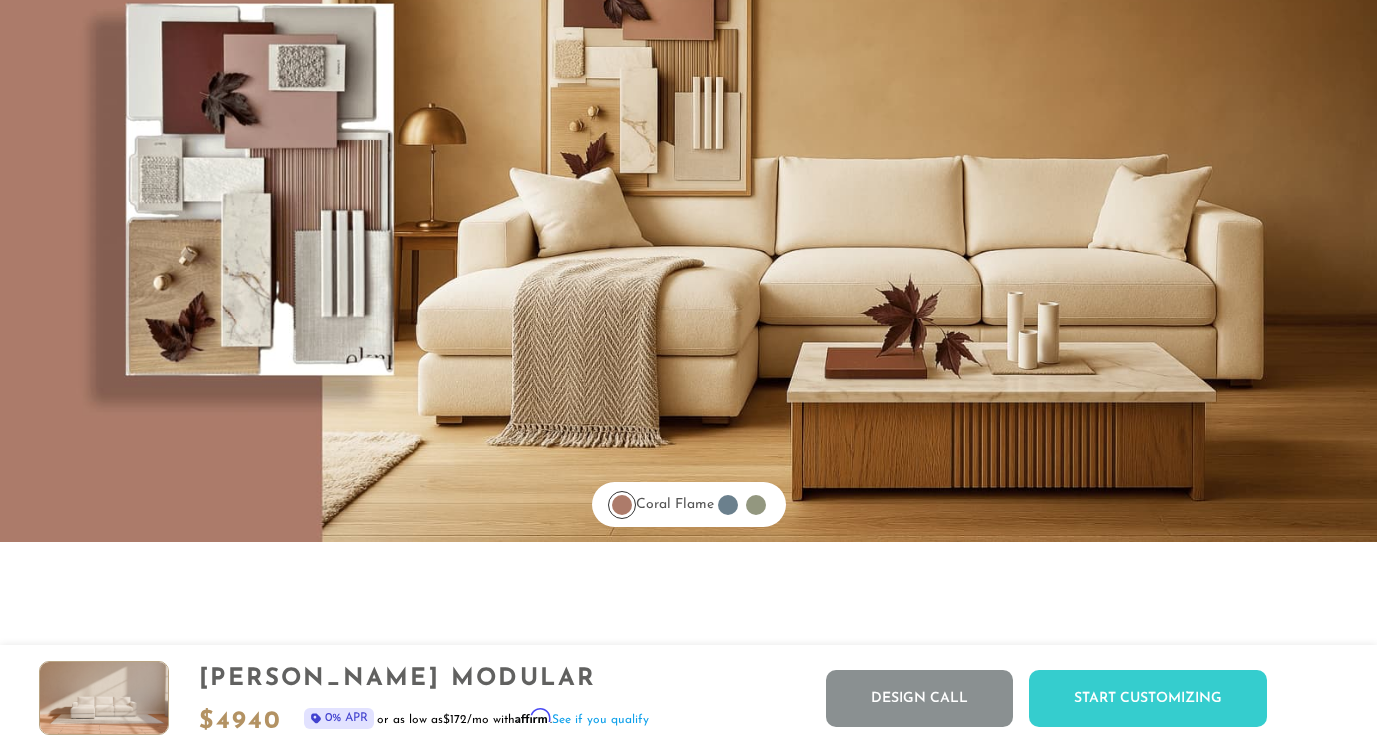 scroll, scrollTop: 15744, scrollLeft: 0, axis: vertical 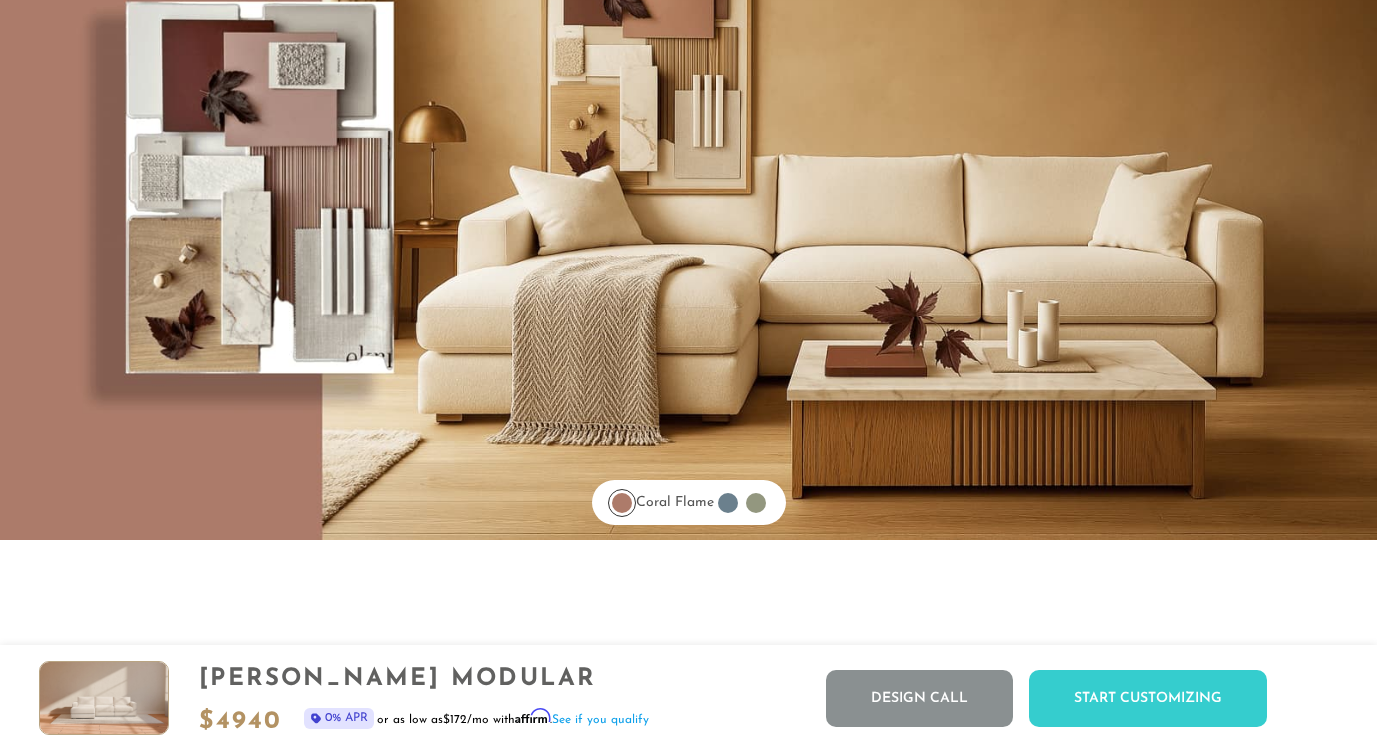 click at bounding box center (622, 503) 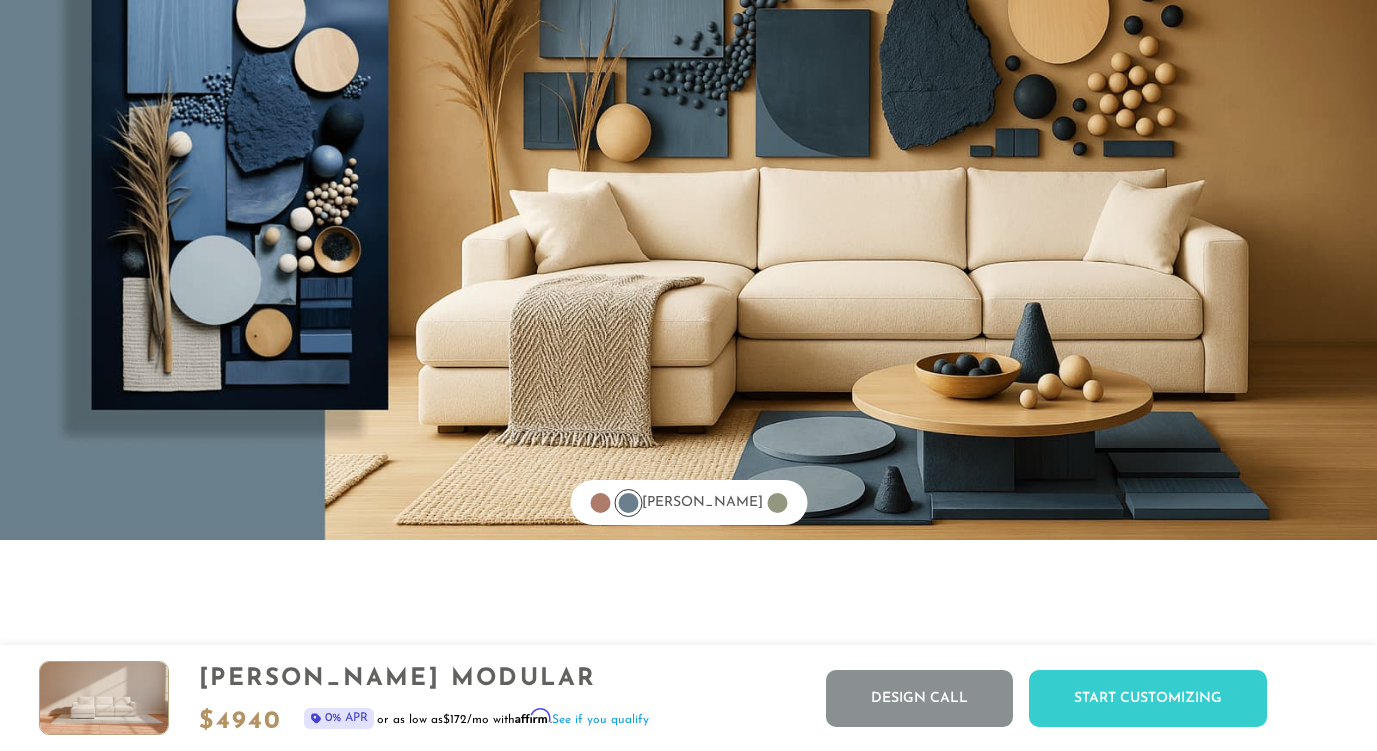 click at bounding box center [777, 503] 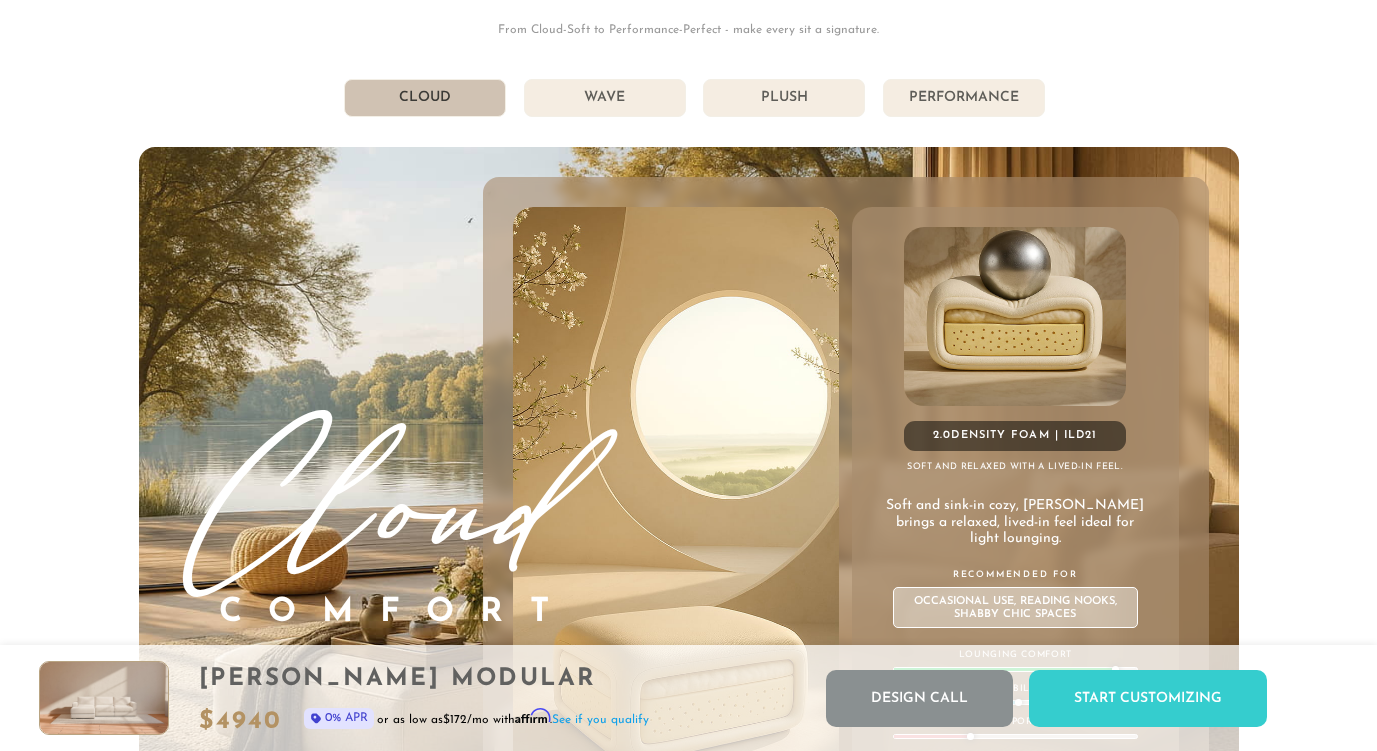 scroll, scrollTop: 10503, scrollLeft: 0, axis: vertical 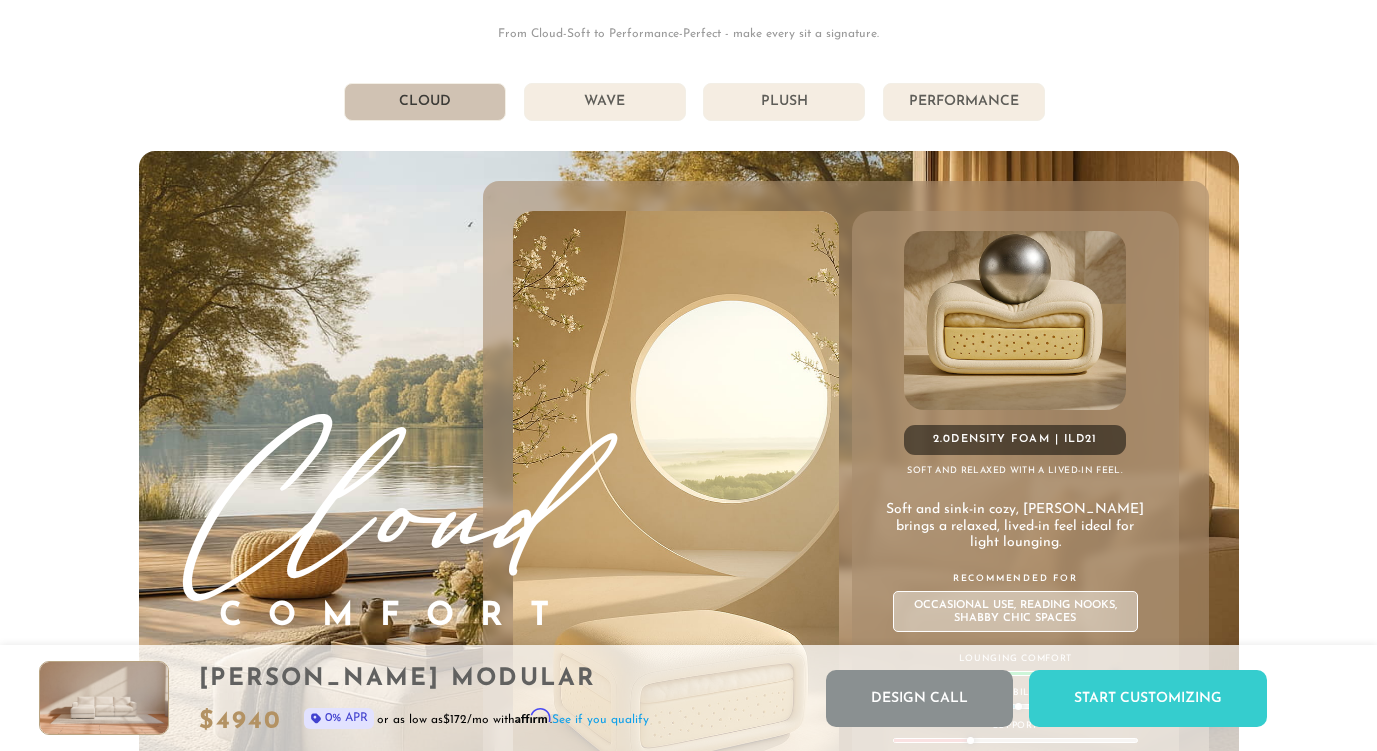 click on "Plush" at bounding box center (784, 102) 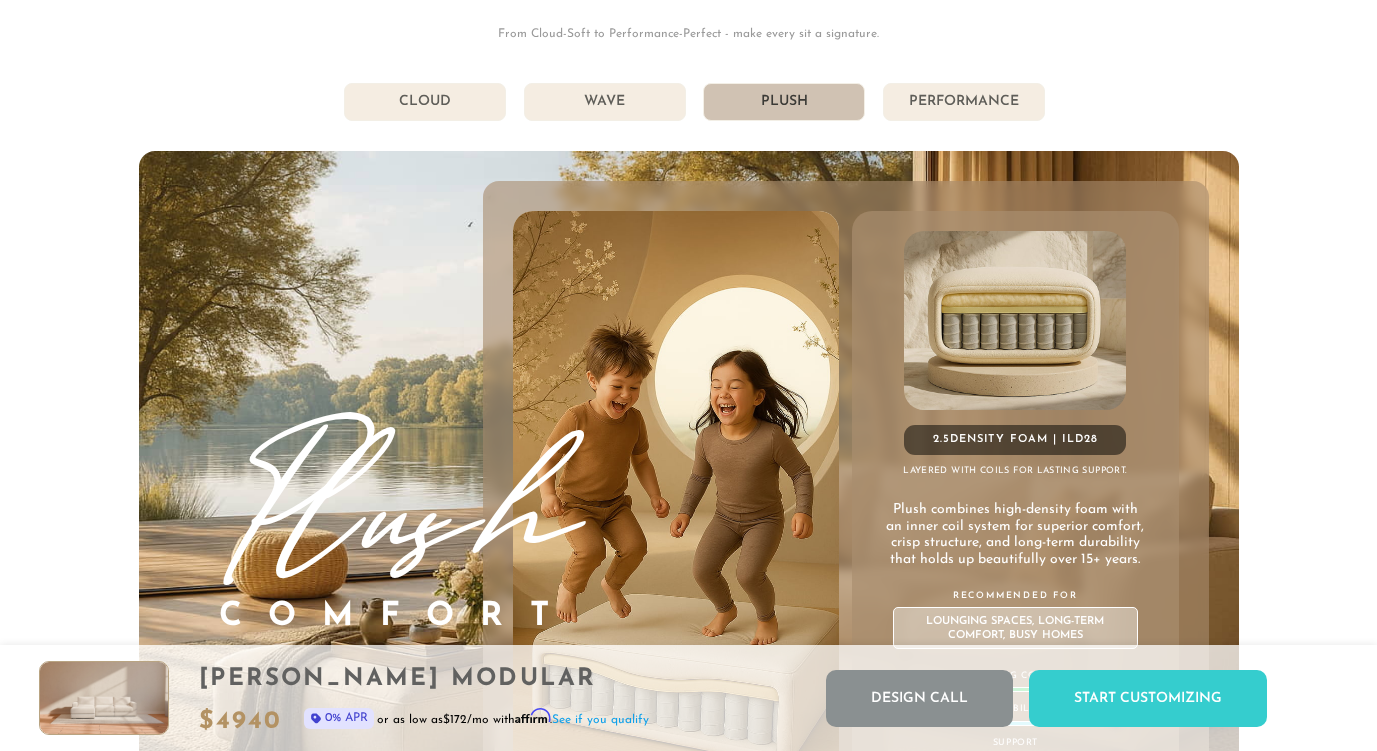click on "Wave" at bounding box center (605, 102) 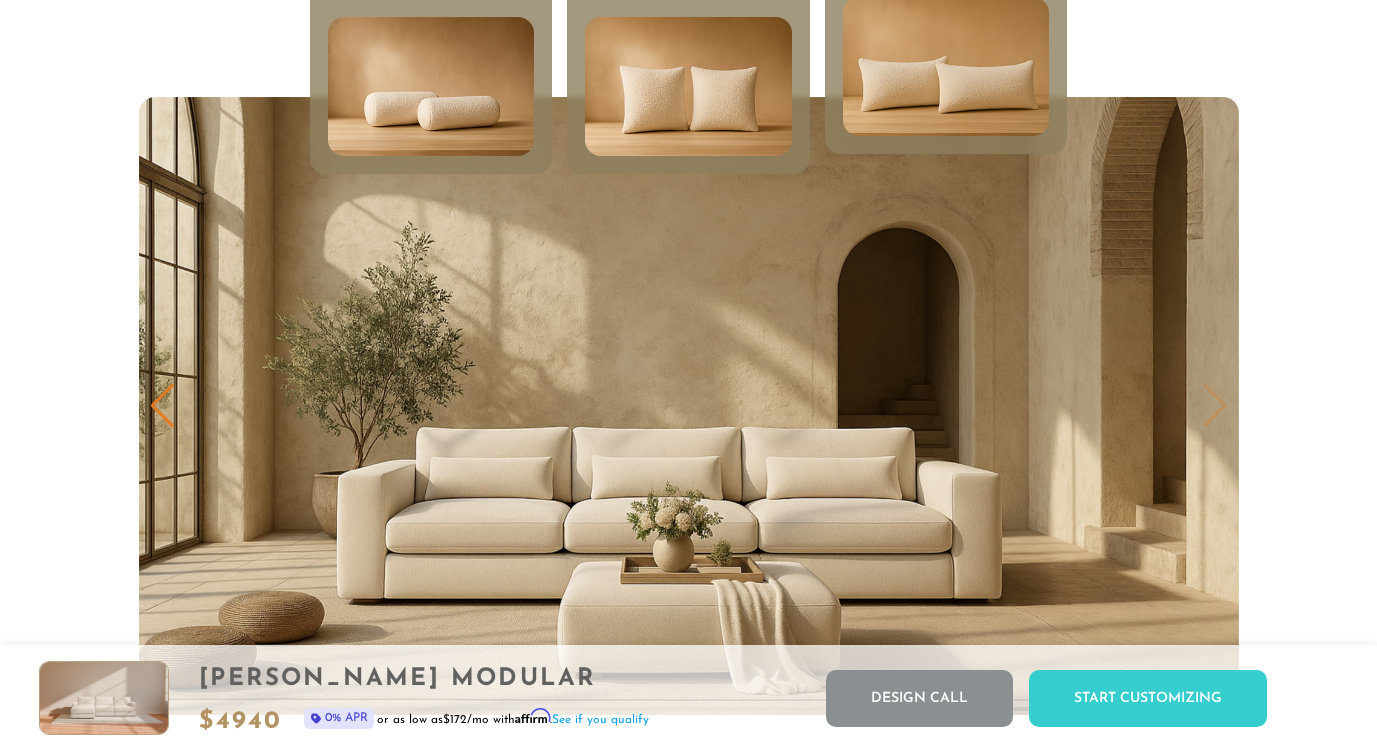 scroll, scrollTop: 9582, scrollLeft: 0, axis: vertical 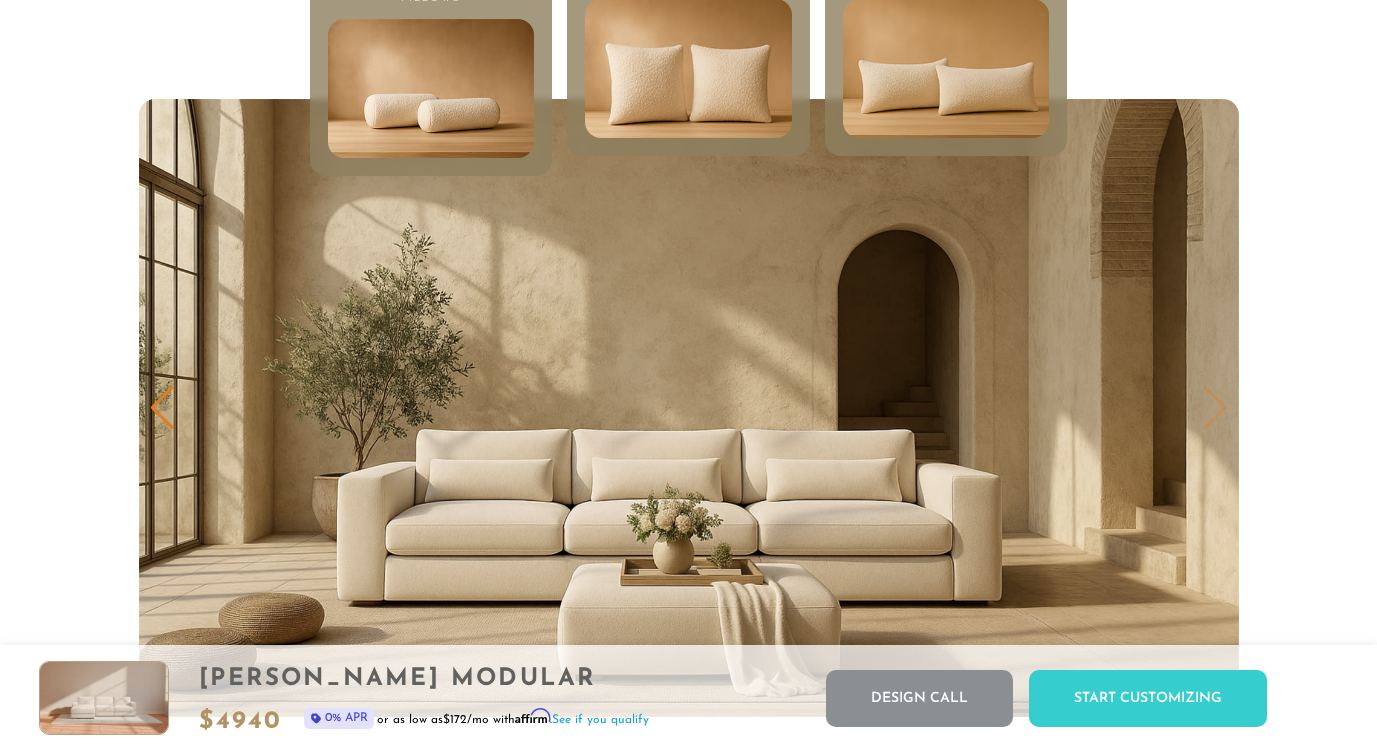 click at bounding box center [688, 68] 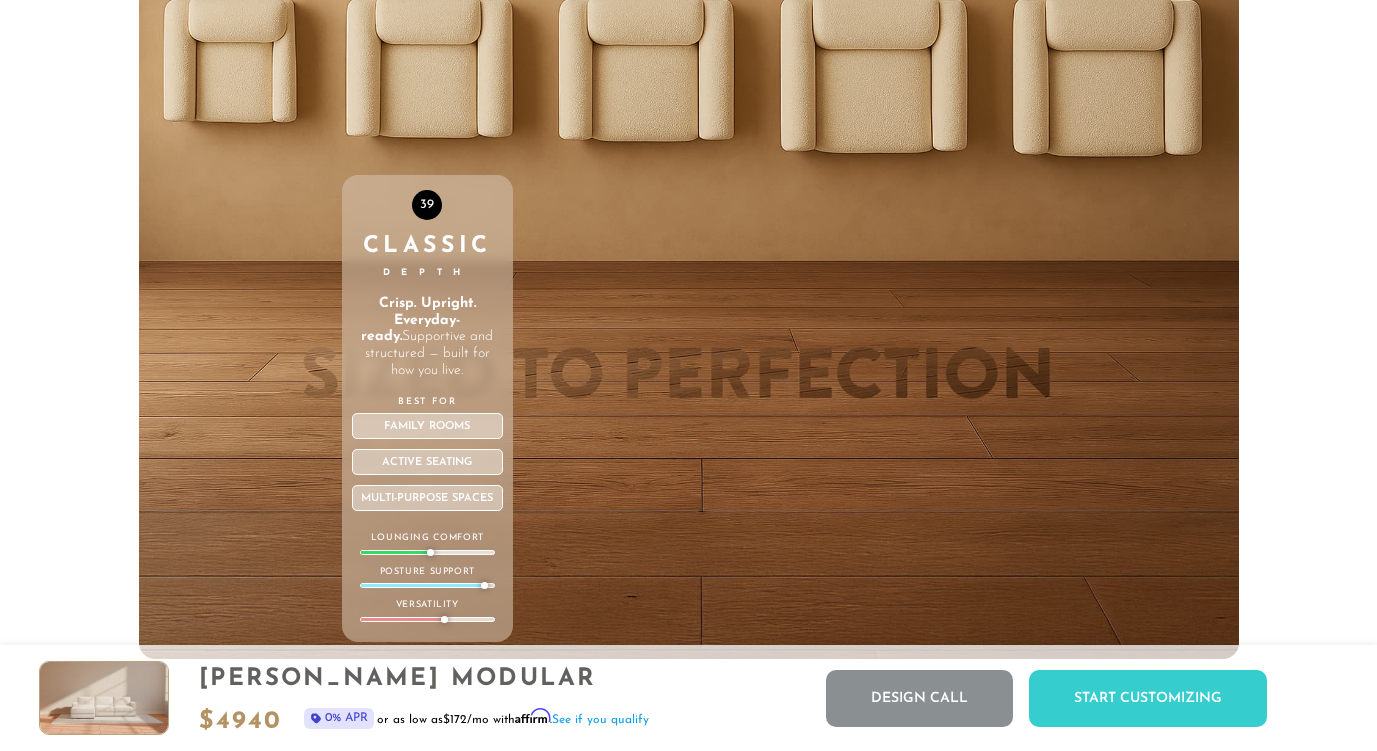 scroll, scrollTop: 6638, scrollLeft: 0, axis: vertical 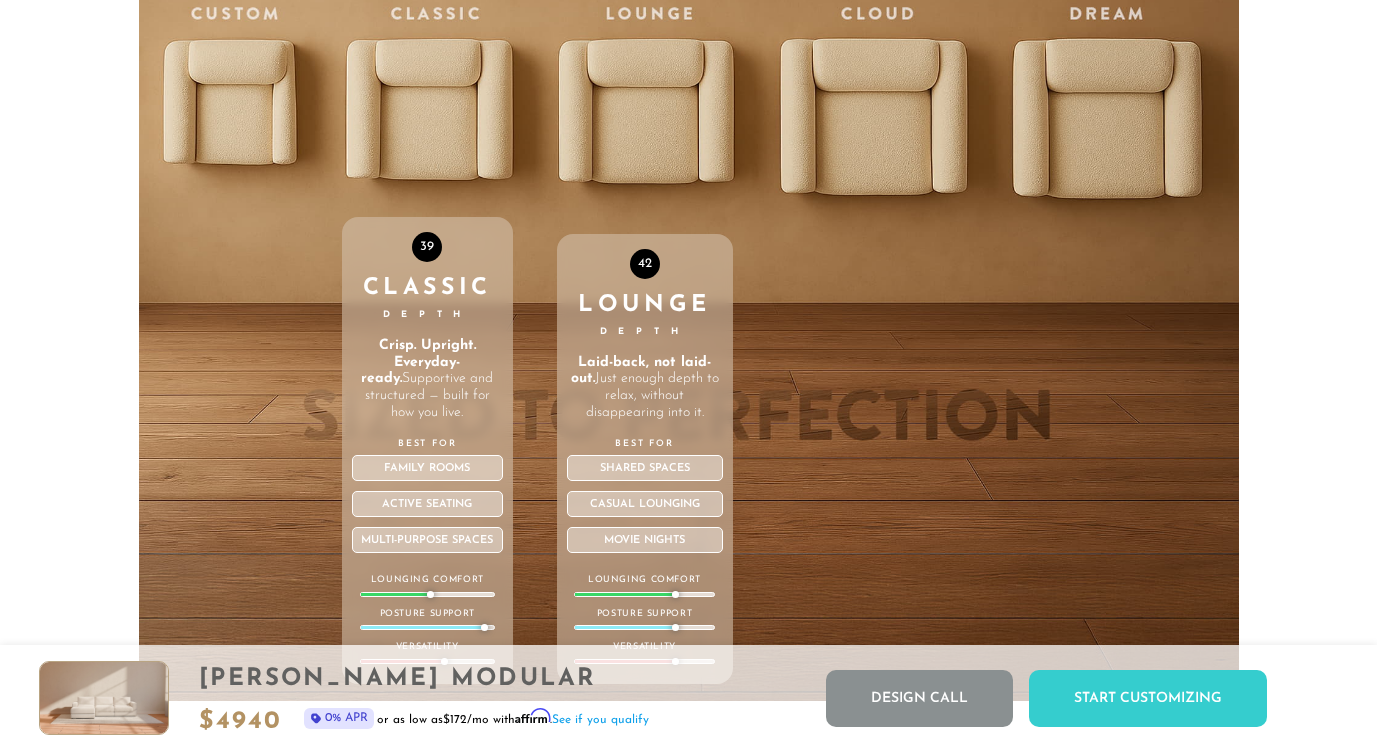 click on "42
Lounge Depth
Laid-back, not laid-out.  Just enough depth to relax, without disappearing into it.
Best For Shared Spaces Casual Lounging Movie Nights
Lounging Comfort
Posture Support
Versatility" at bounding box center (645, 276) 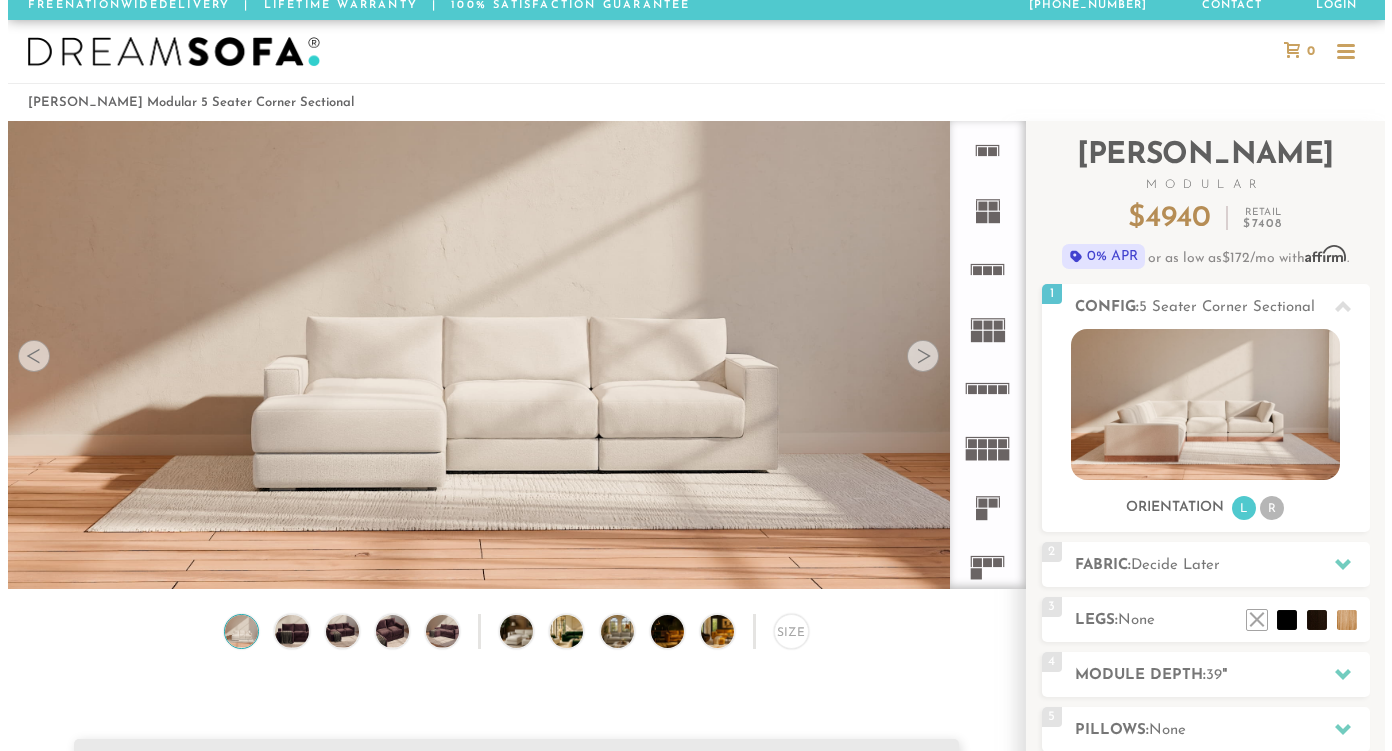 scroll, scrollTop: 0, scrollLeft: 0, axis: both 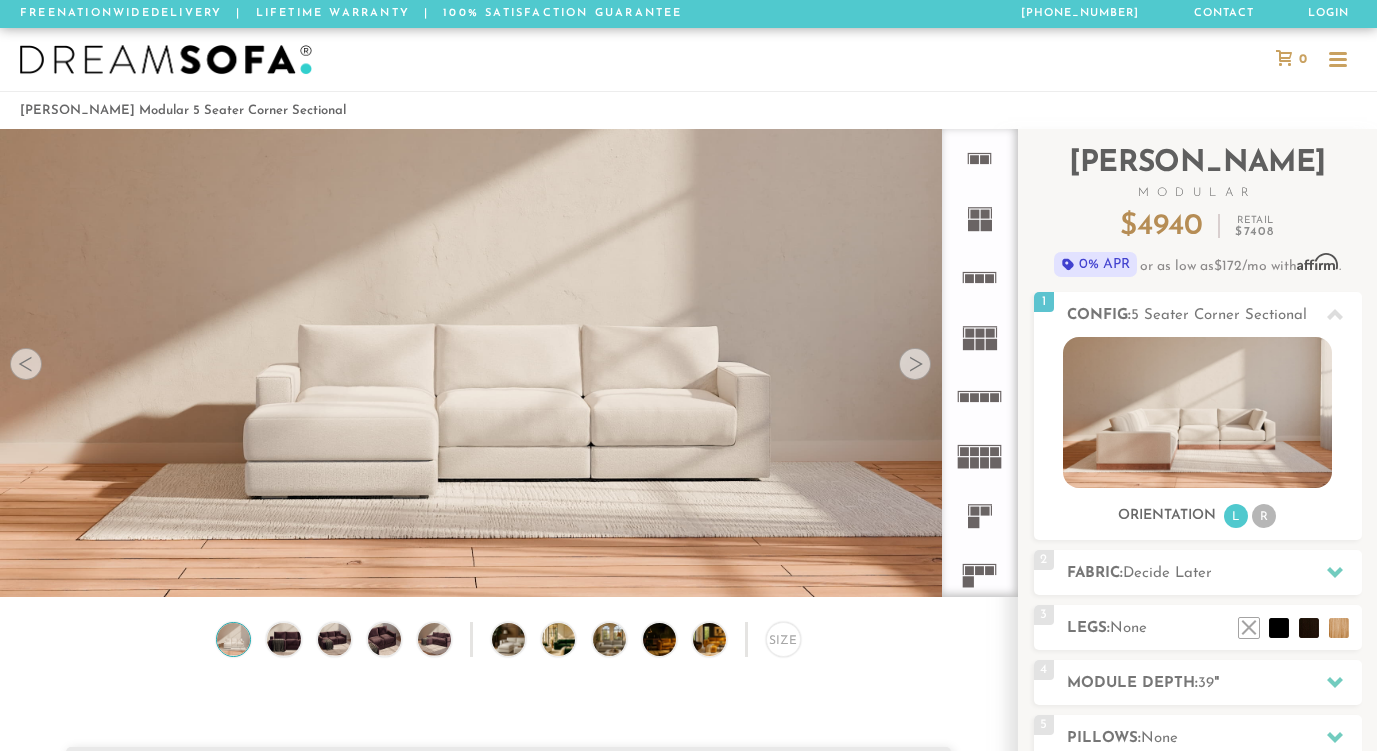 click at bounding box center [508, 302] 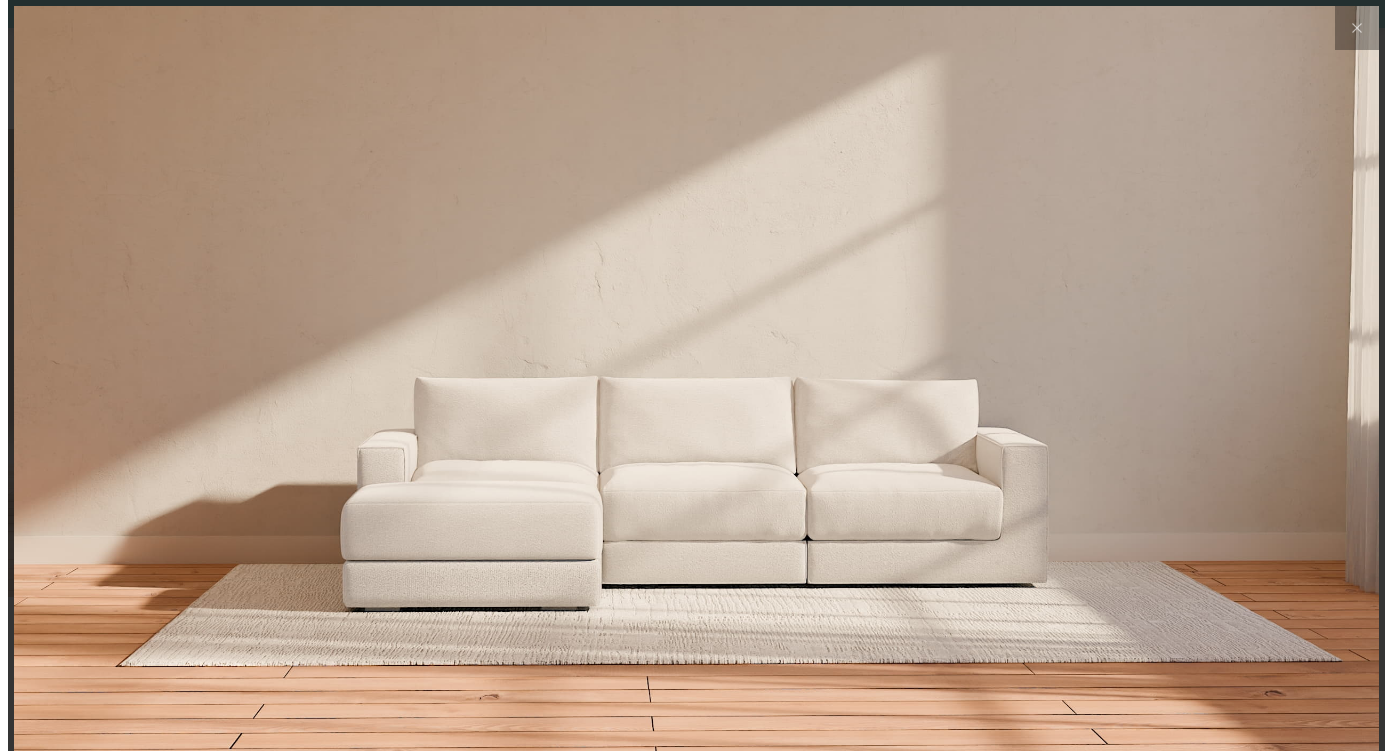 scroll, scrollTop: 16, scrollLeft: 16, axis: both 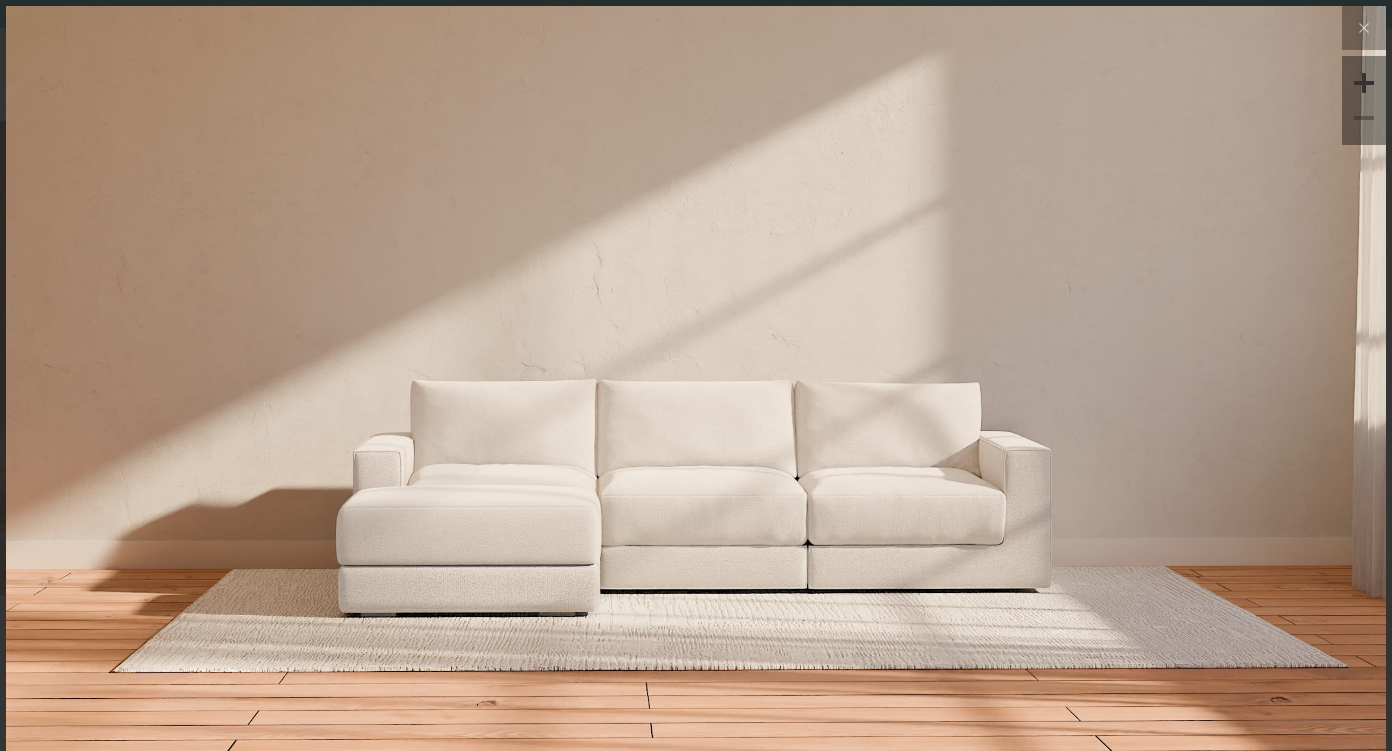 click at bounding box center (696, 235) 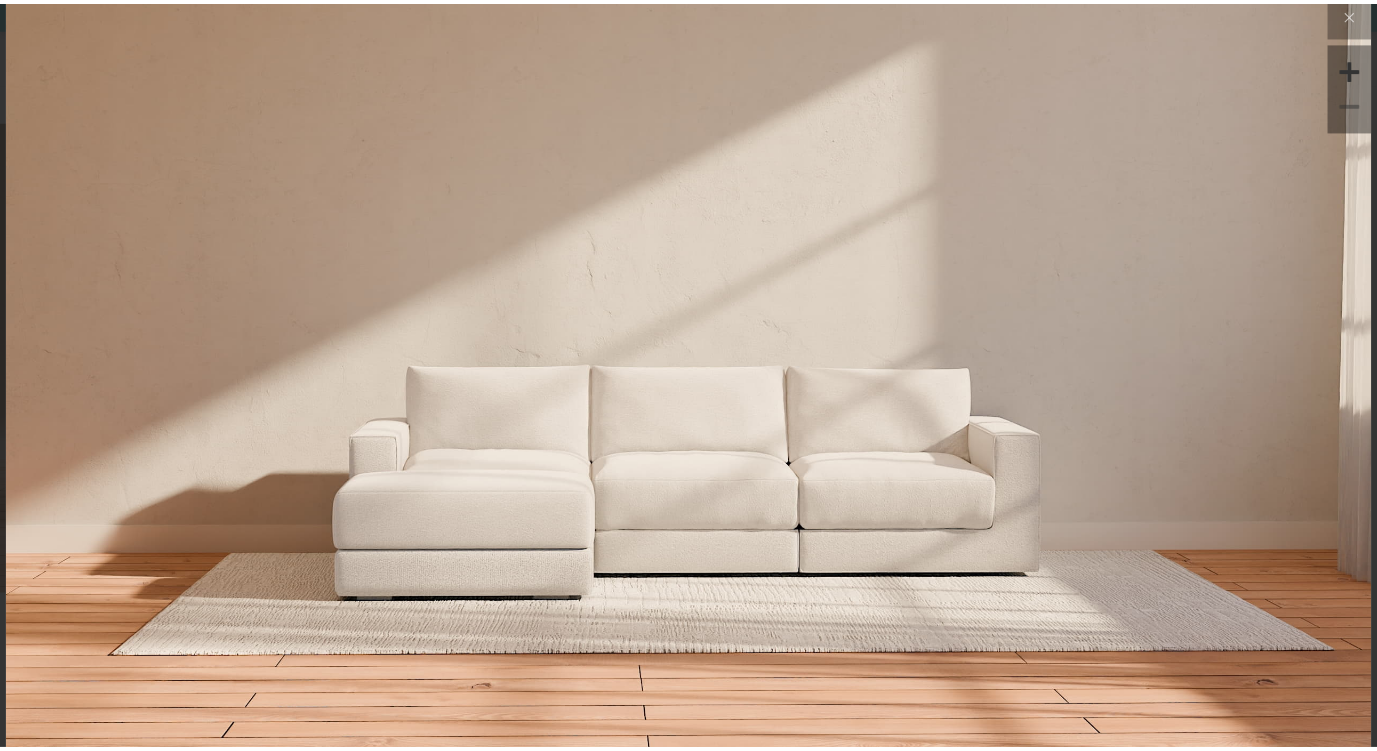 scroll, scrollTop: 0, scrollLeft: 0, axis: both 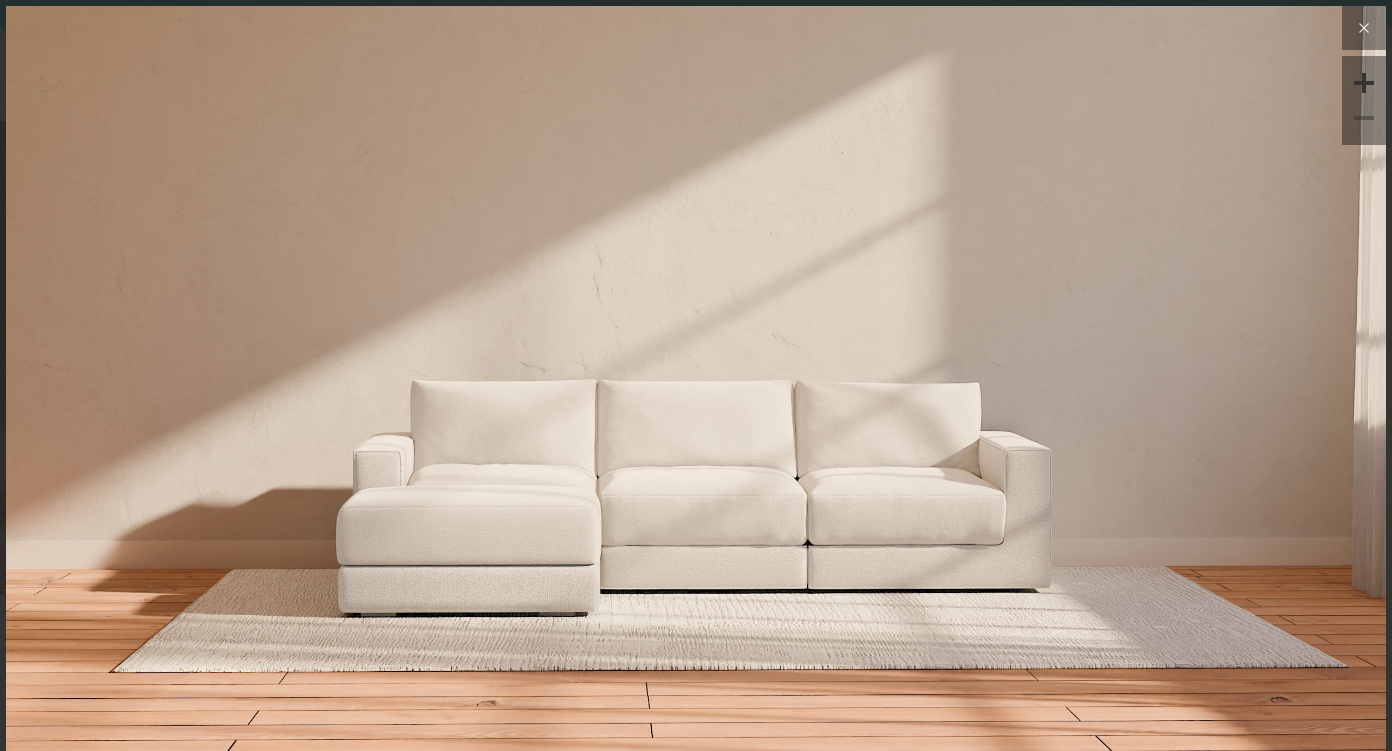 click 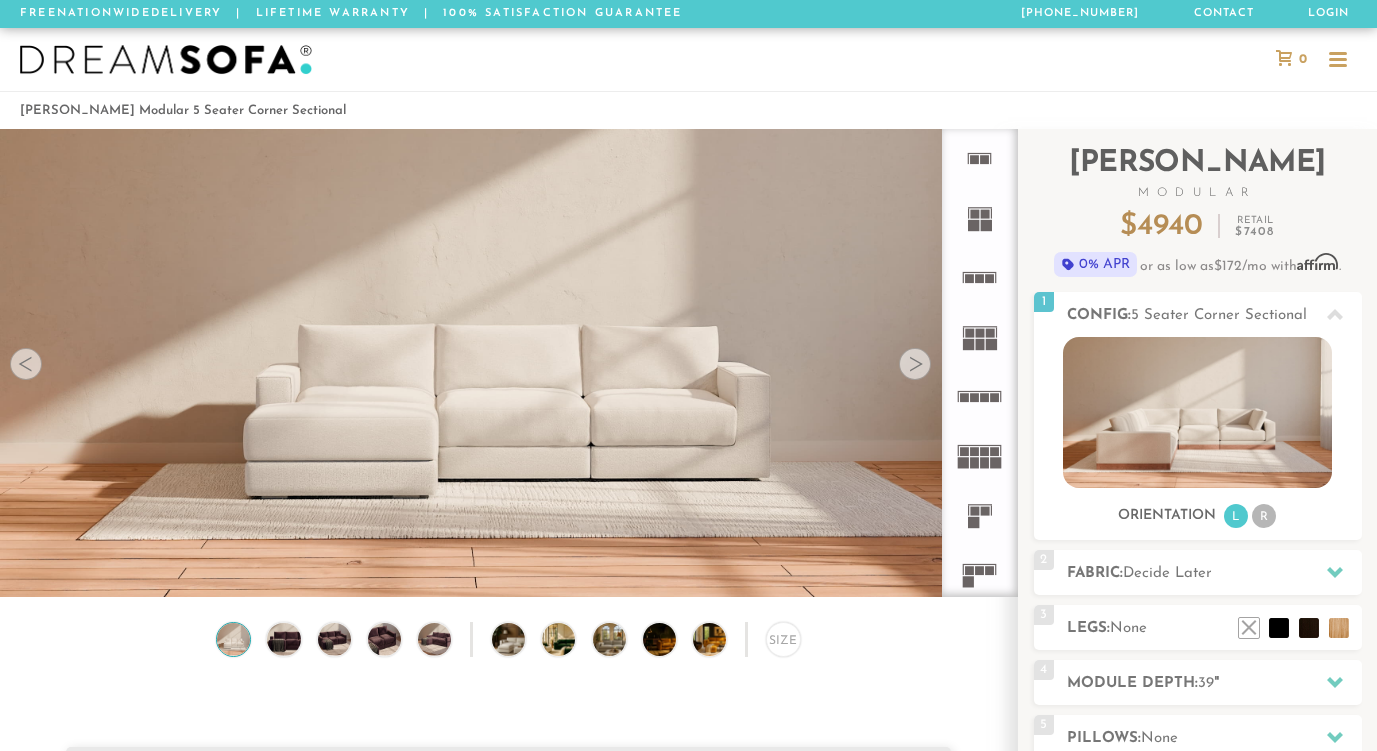 scroll, scrollTop: 21915, scrollLeft: 1362, axis: both 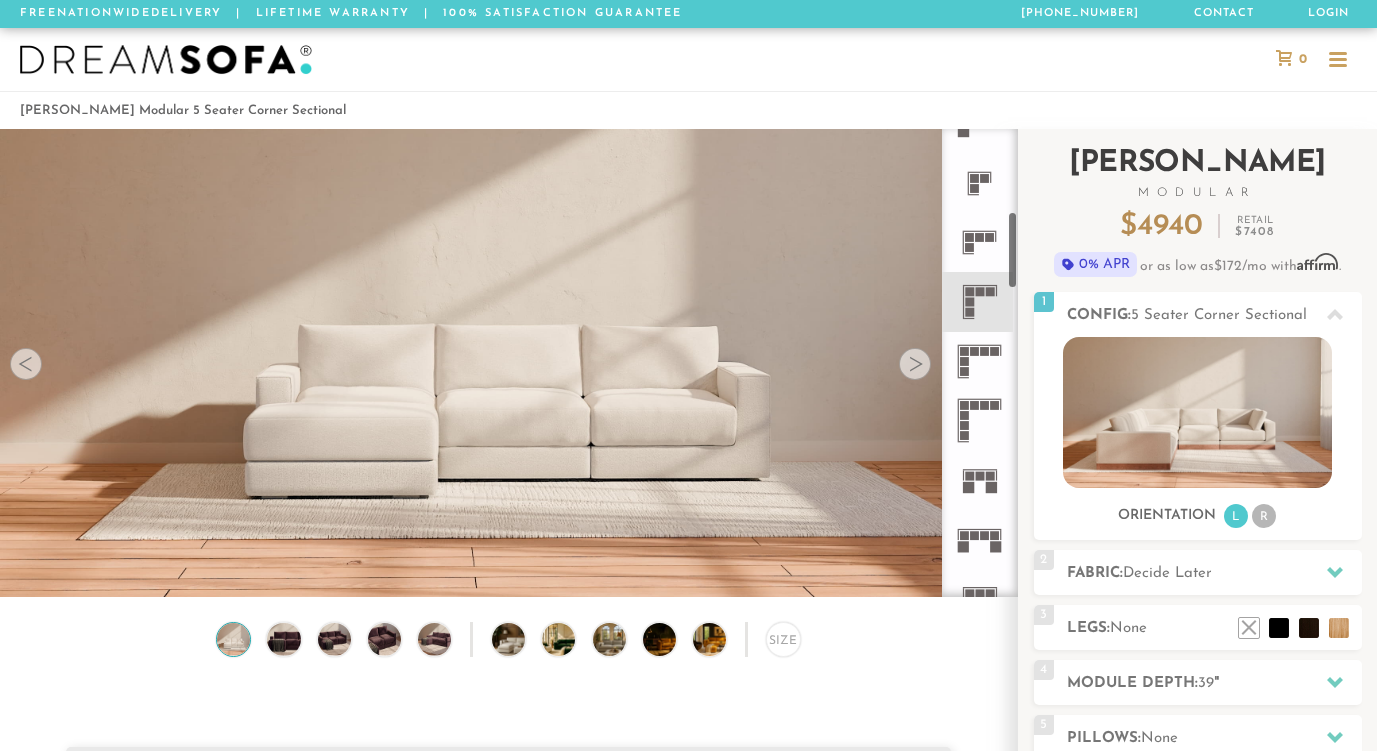 drag, startPoint x: 1013, startPoint y: 167, endPoint x: 1020, endPoint y: 253, distance: 86.28442 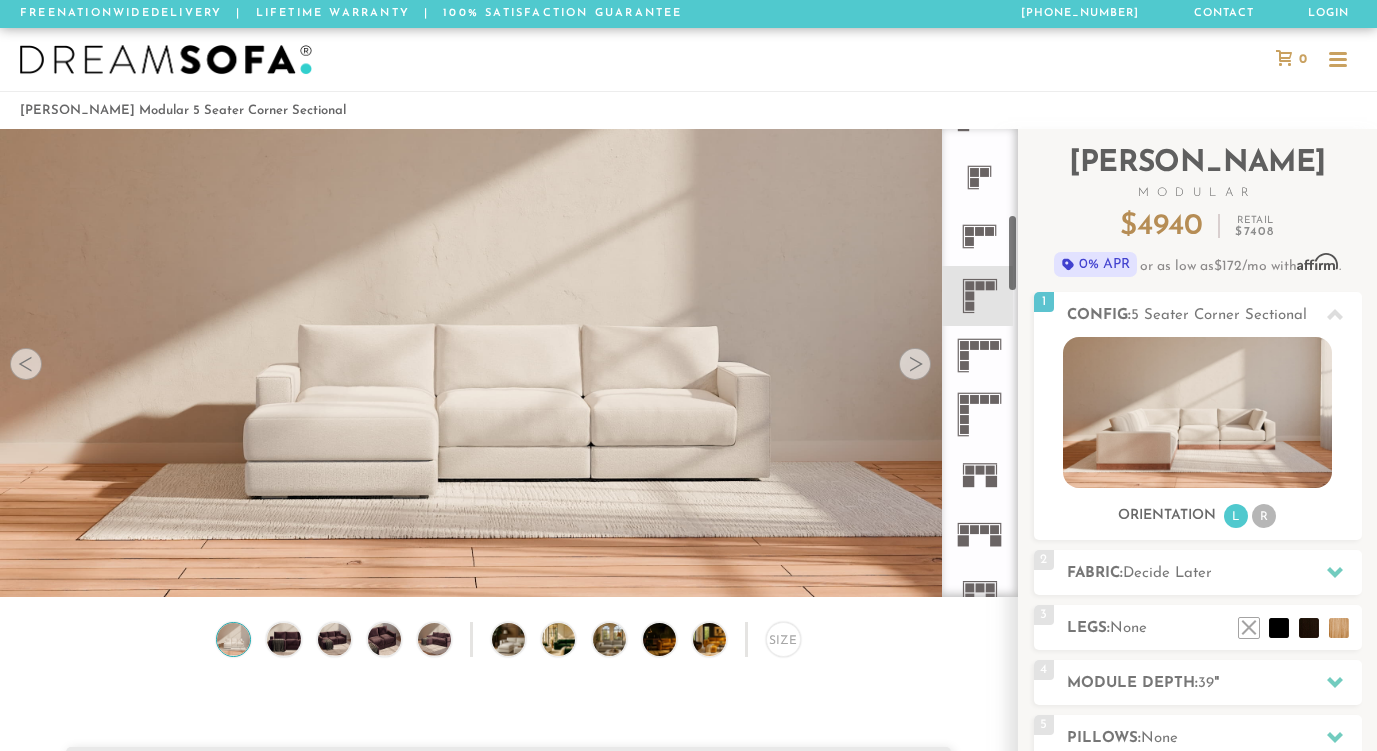 click 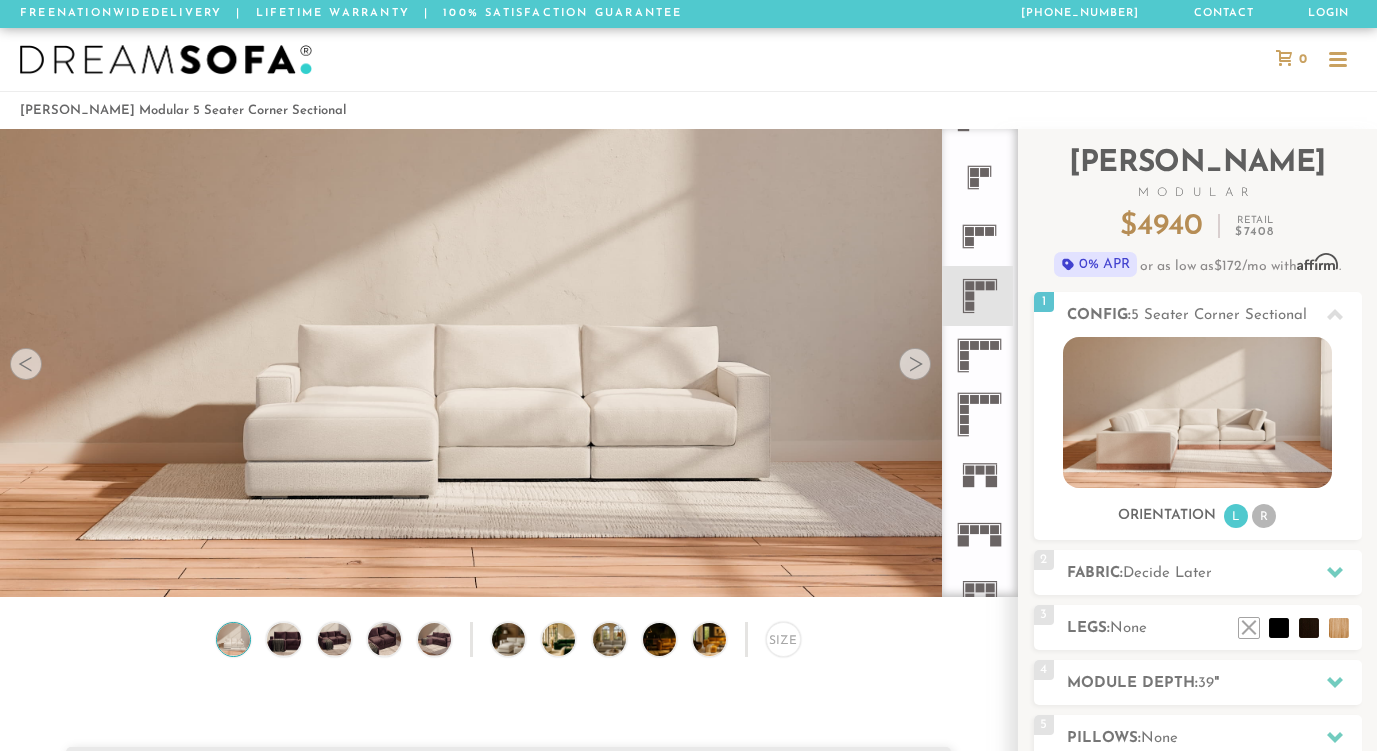 click 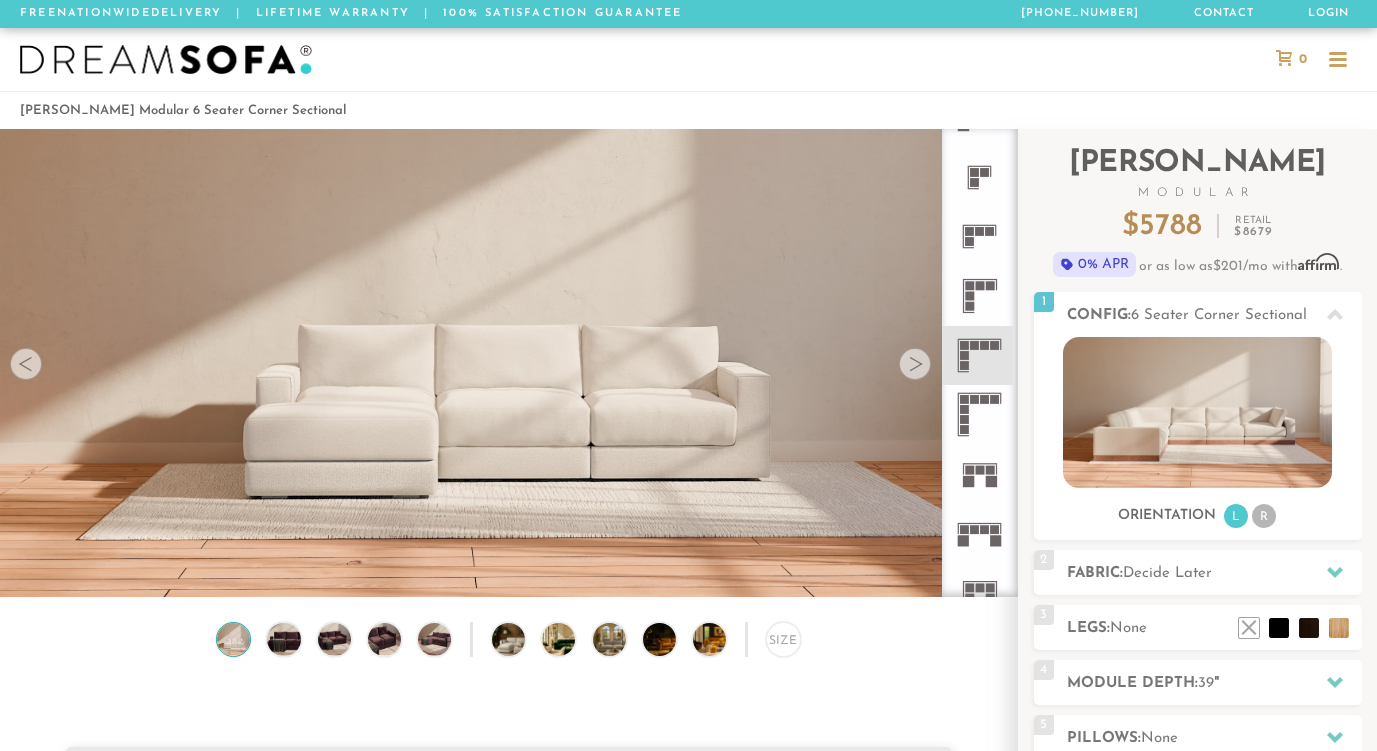 click 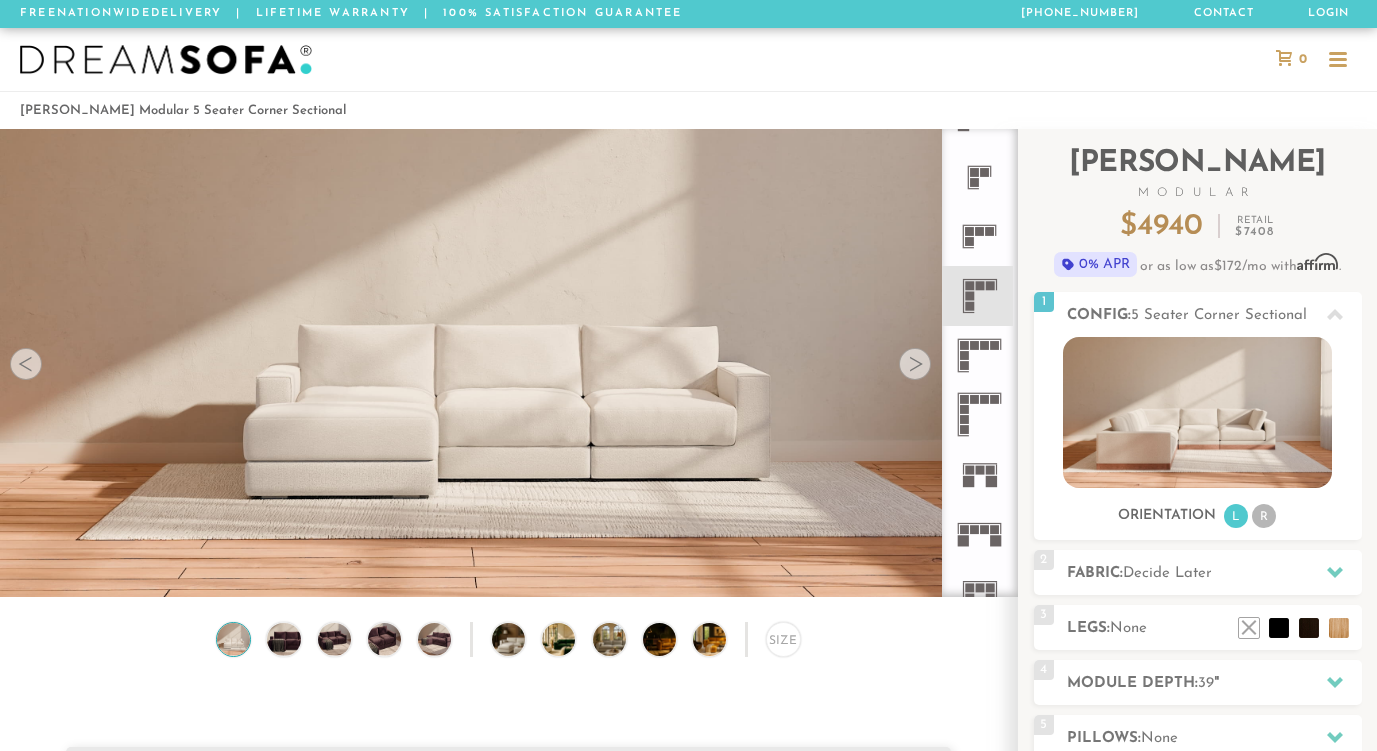 click at bounding box center [915, 364] 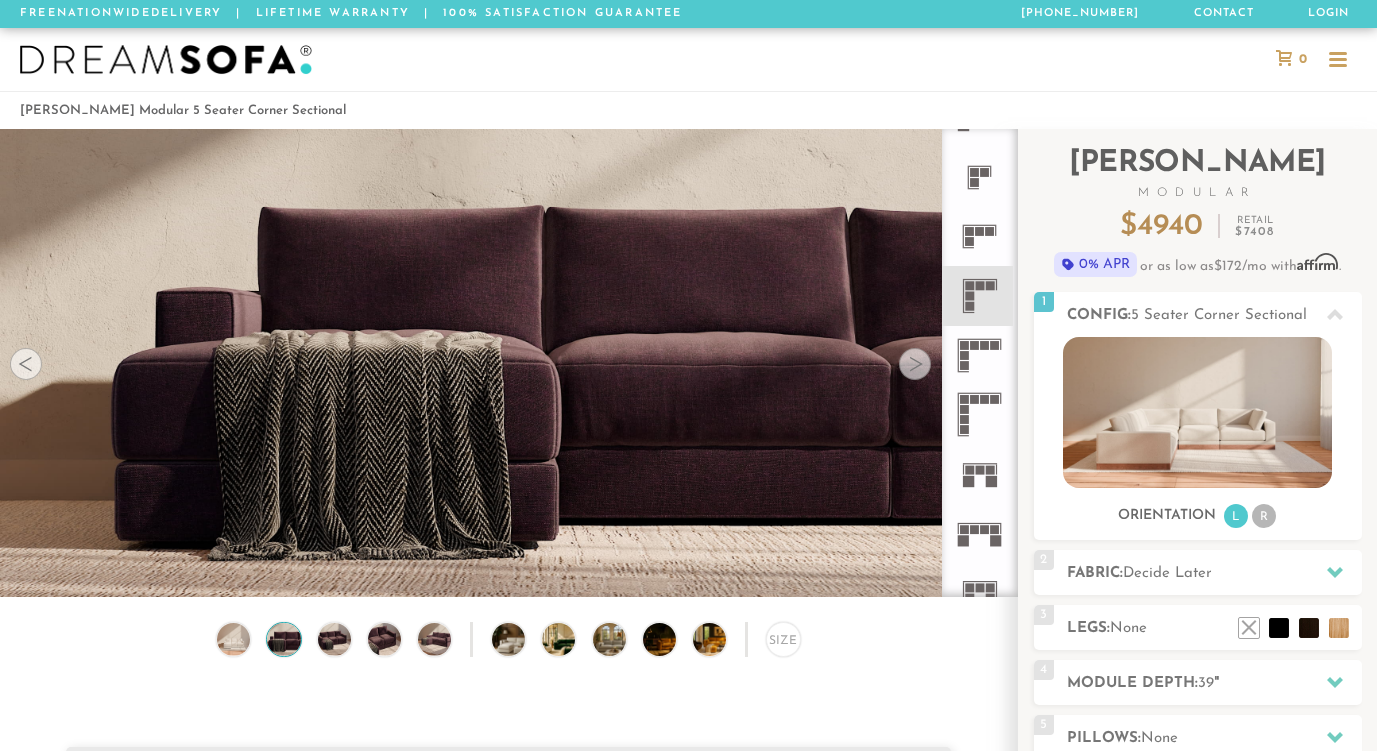 click at bounding box center (915, 364) 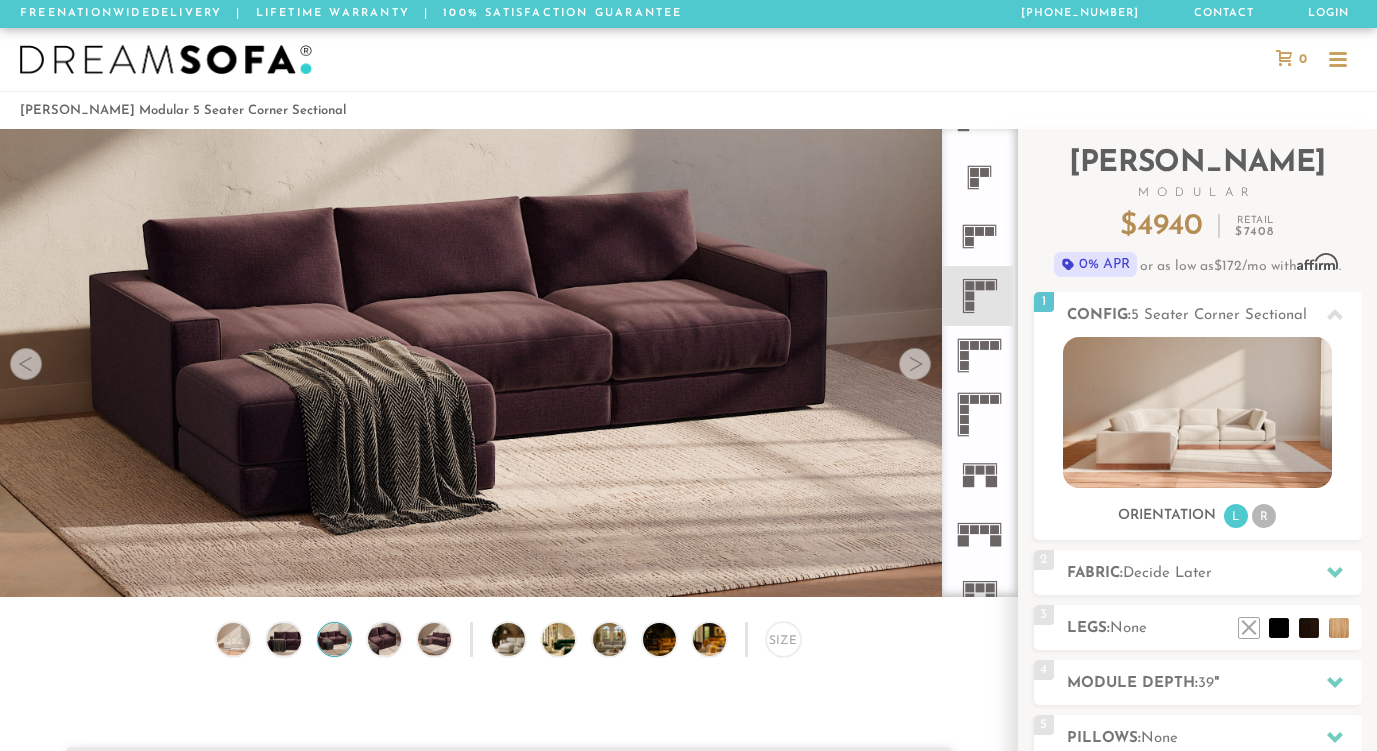 click at bounding box center [915, 364] 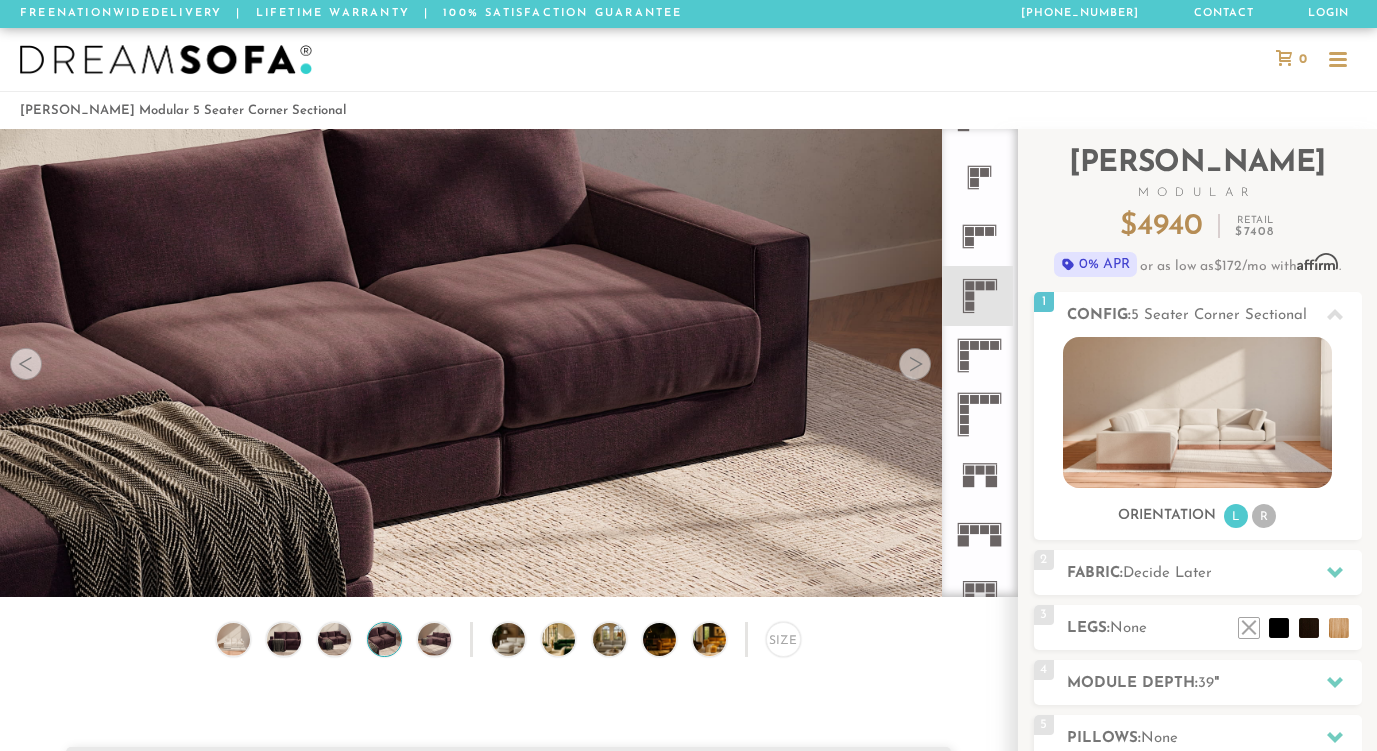 click at bounding box center [915, 364] 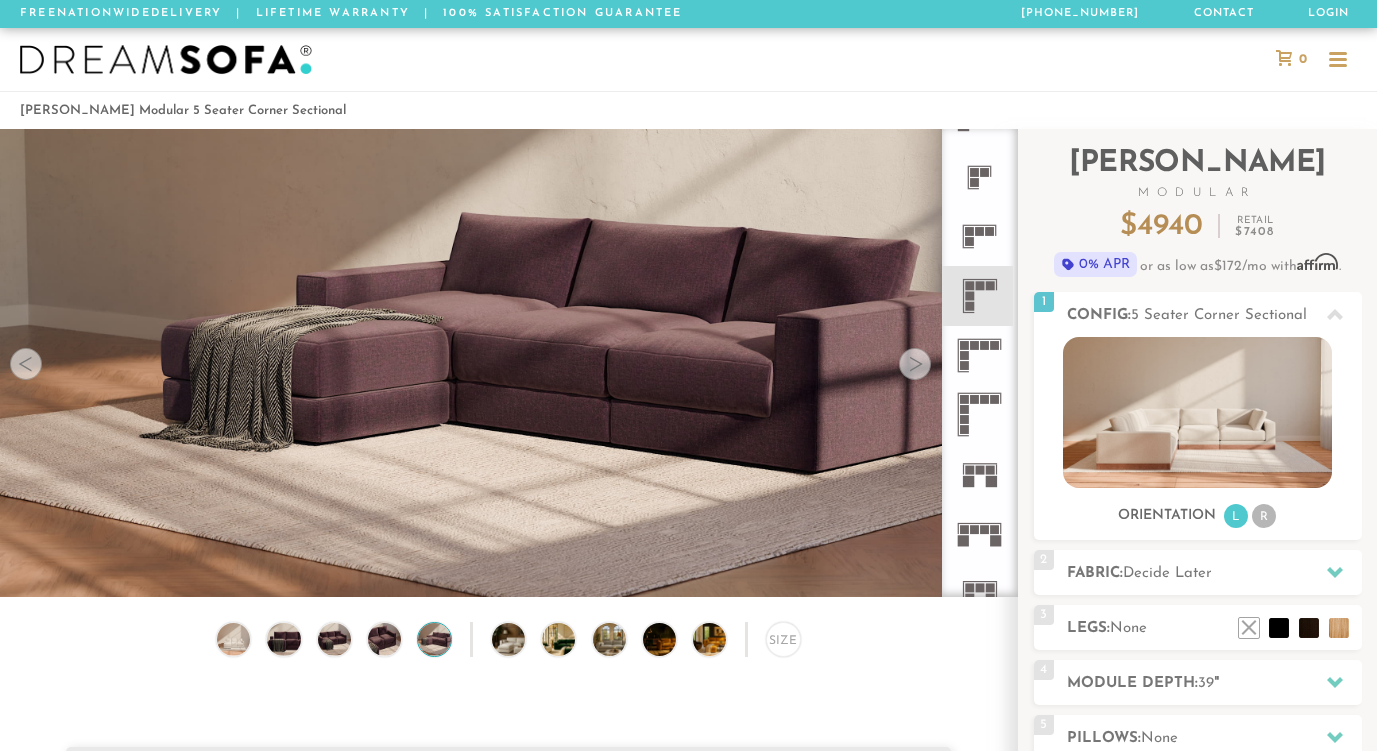 click at bounding box center [915, 364] 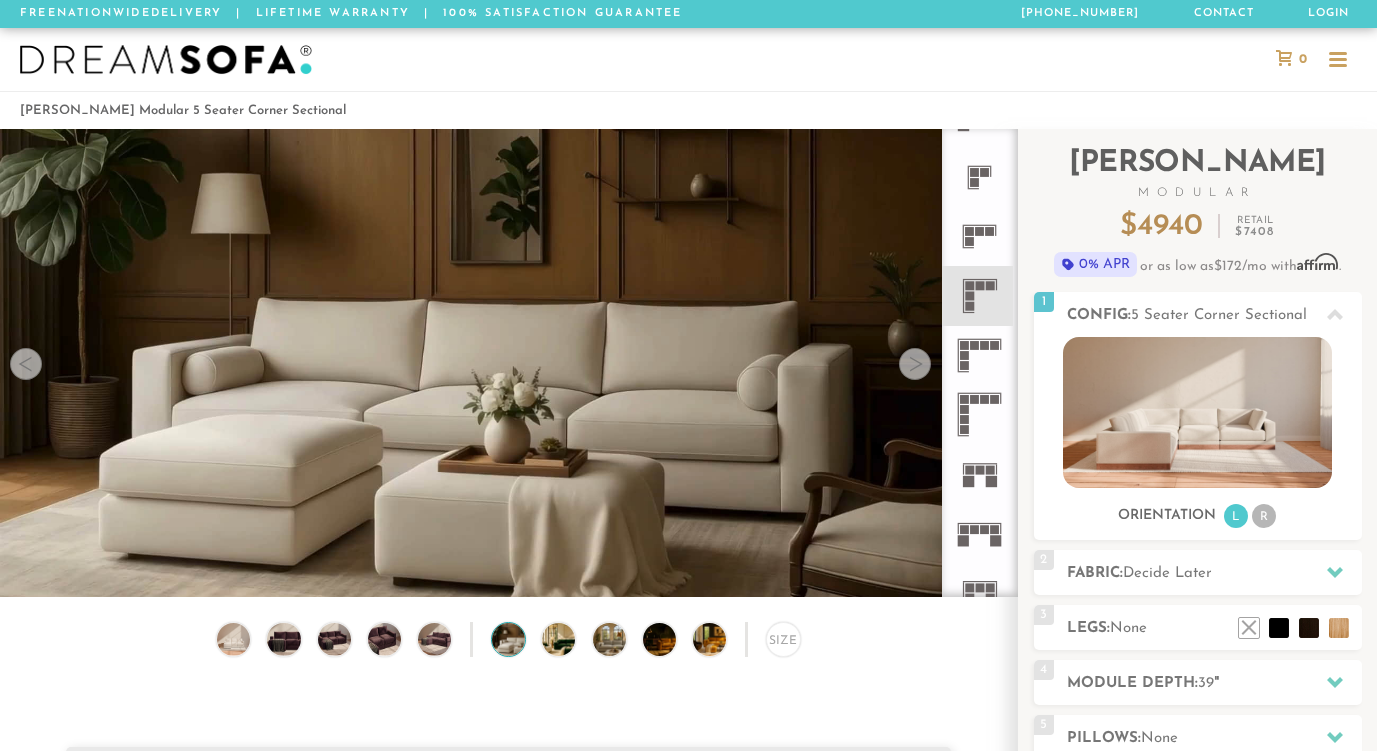 click at bounding box center [915, 364] 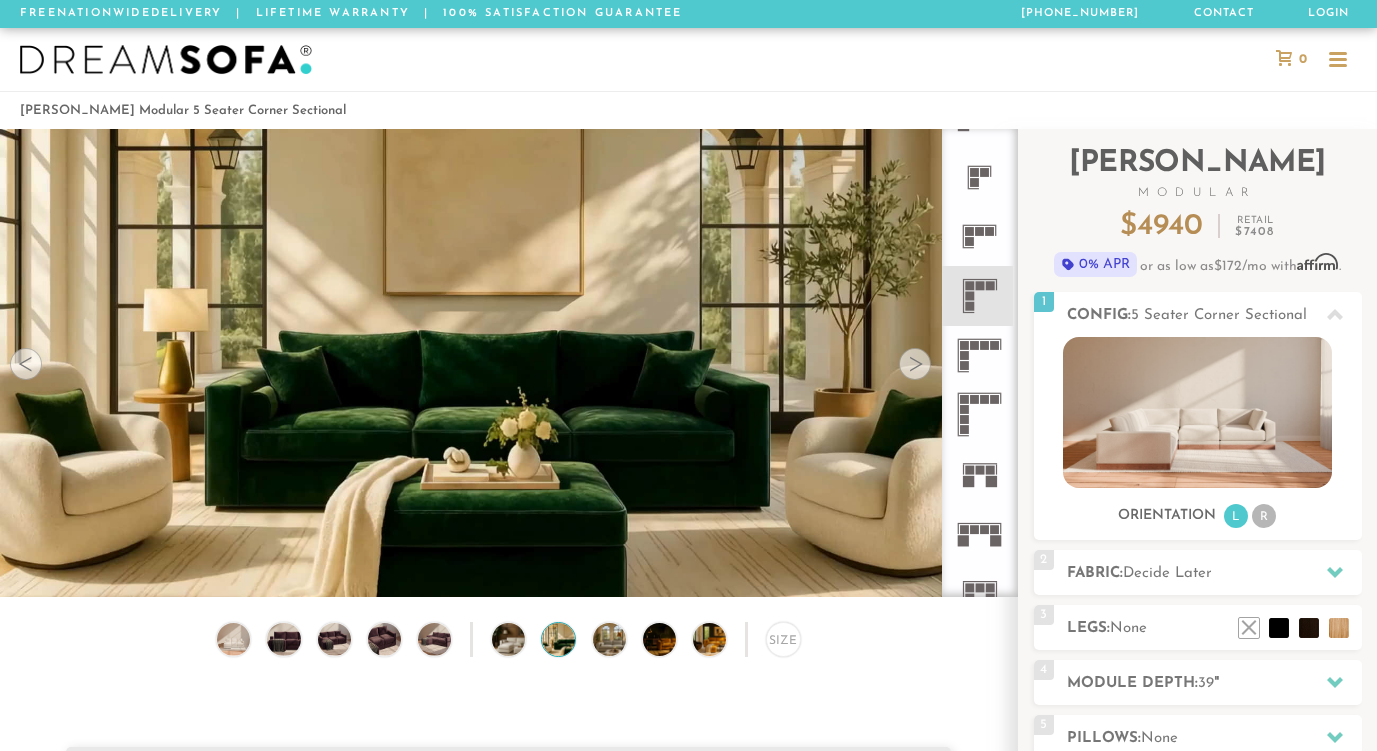 click at bounding box center [915, 364] 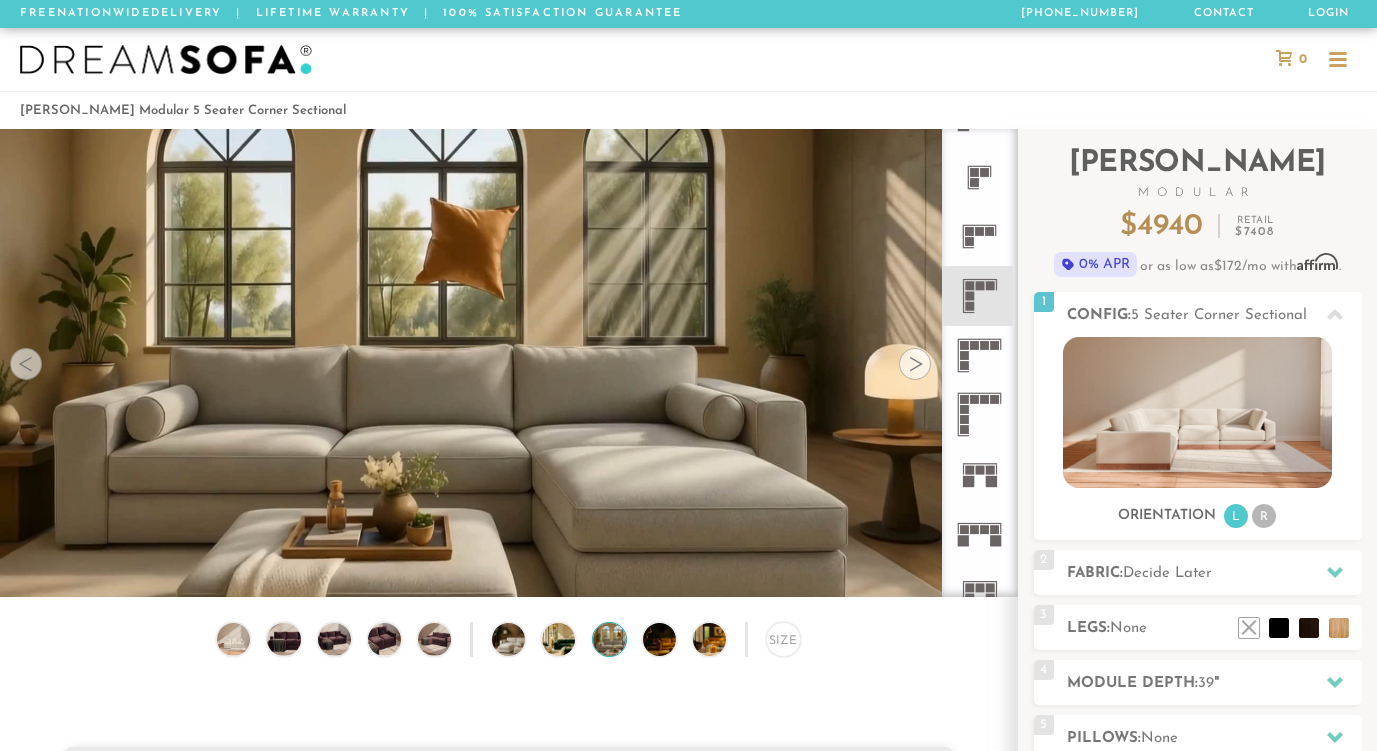 click at bounding box center [915, 364] 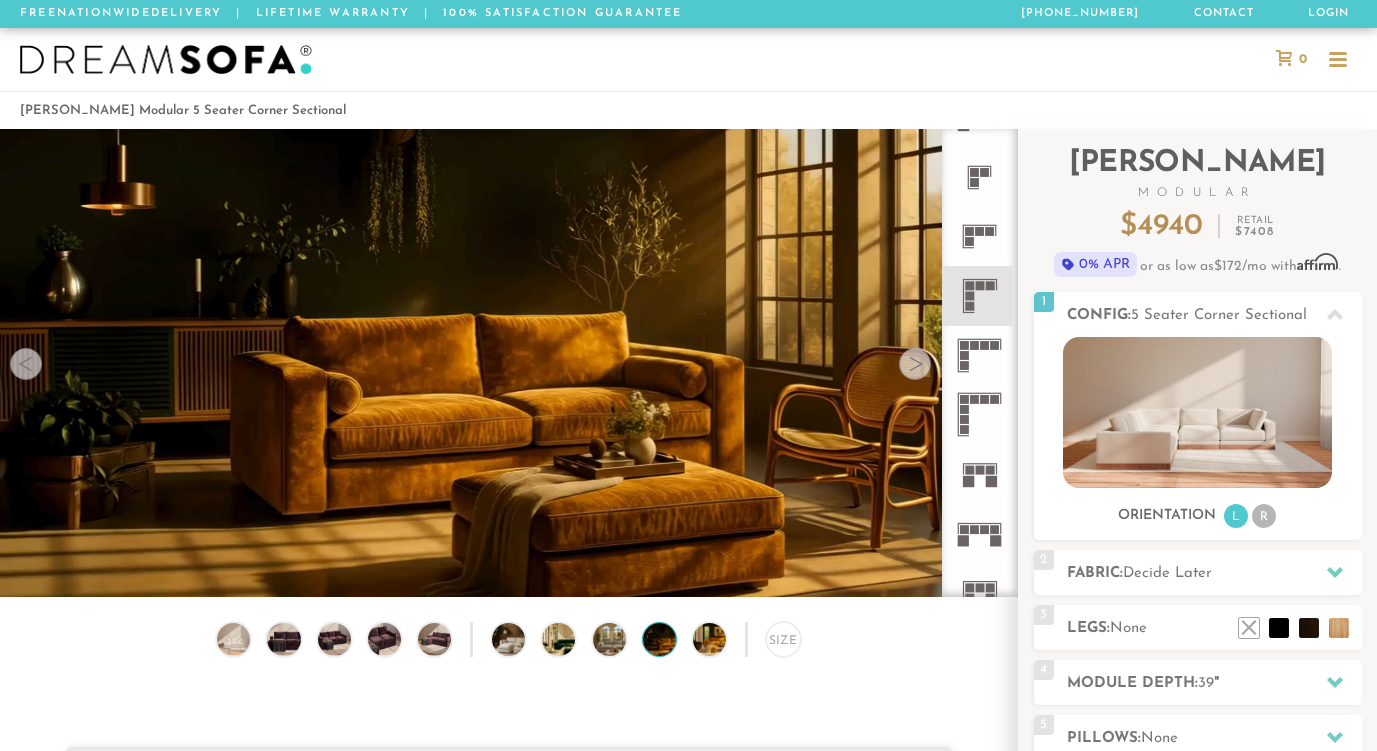 click at bounding box center (915, 364) 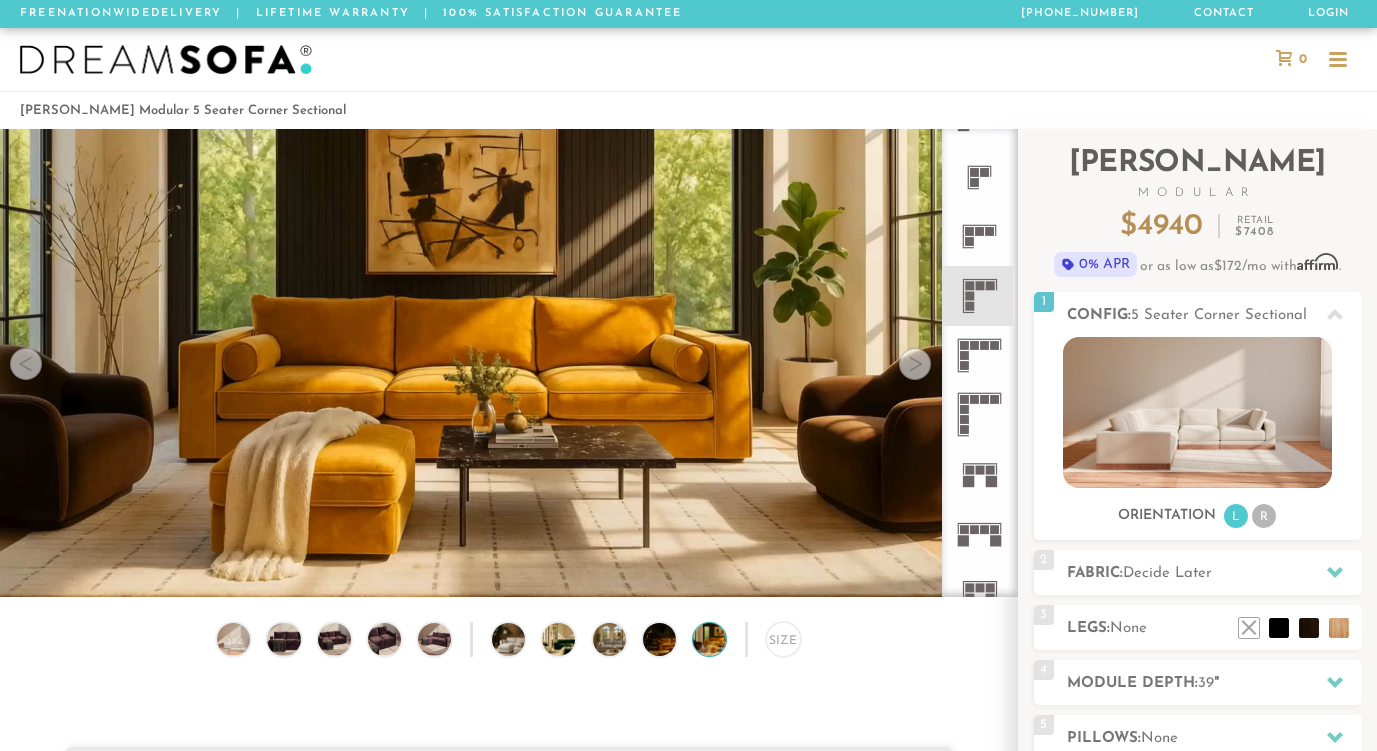 click at bounding box center [915, 364] 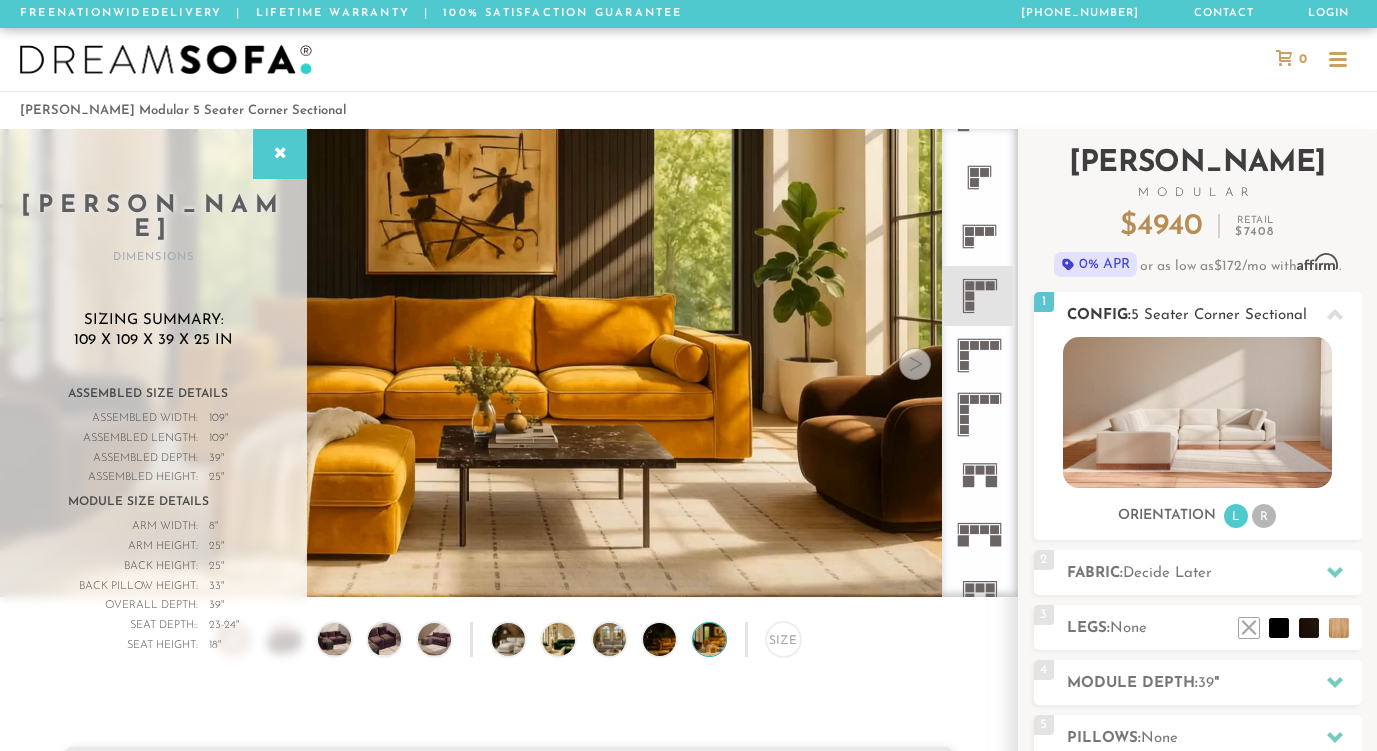 click at bounding box center [1197, 412] 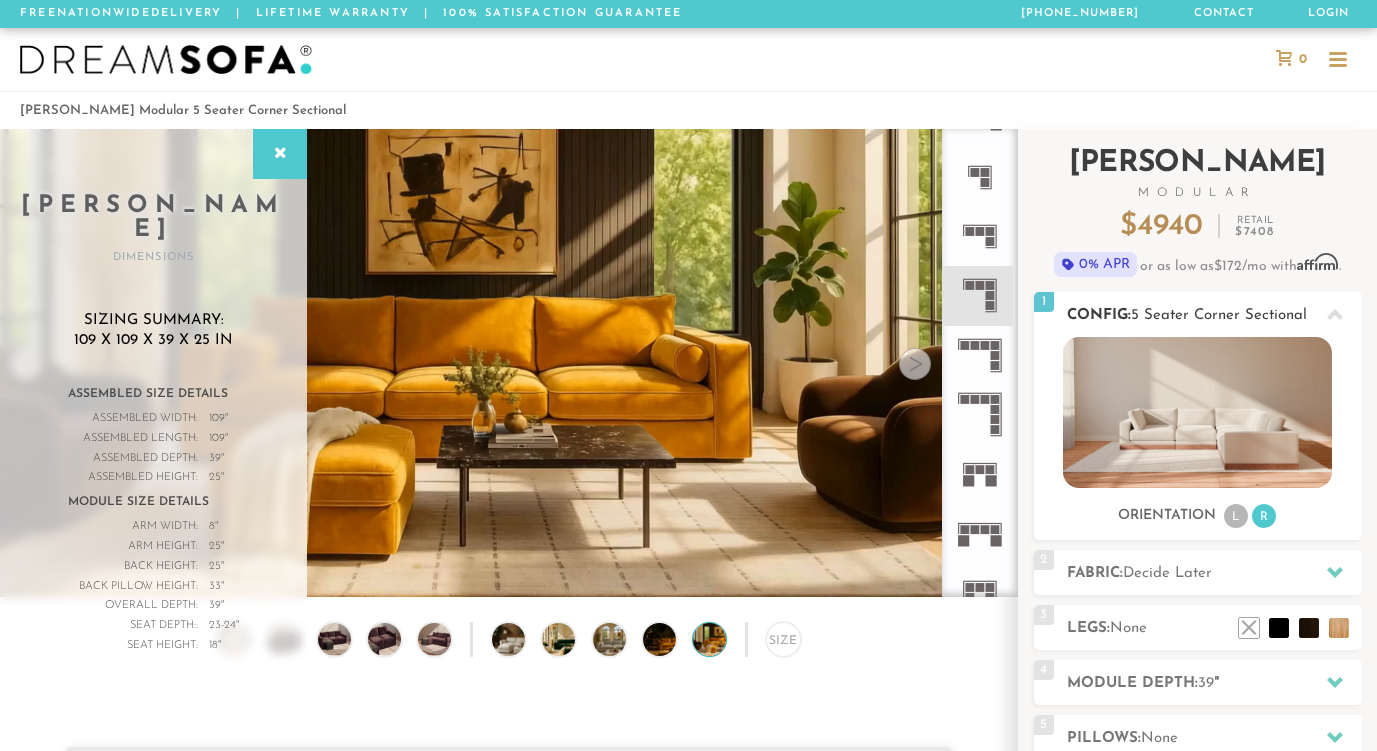 click at bounding box center (1197, 412) 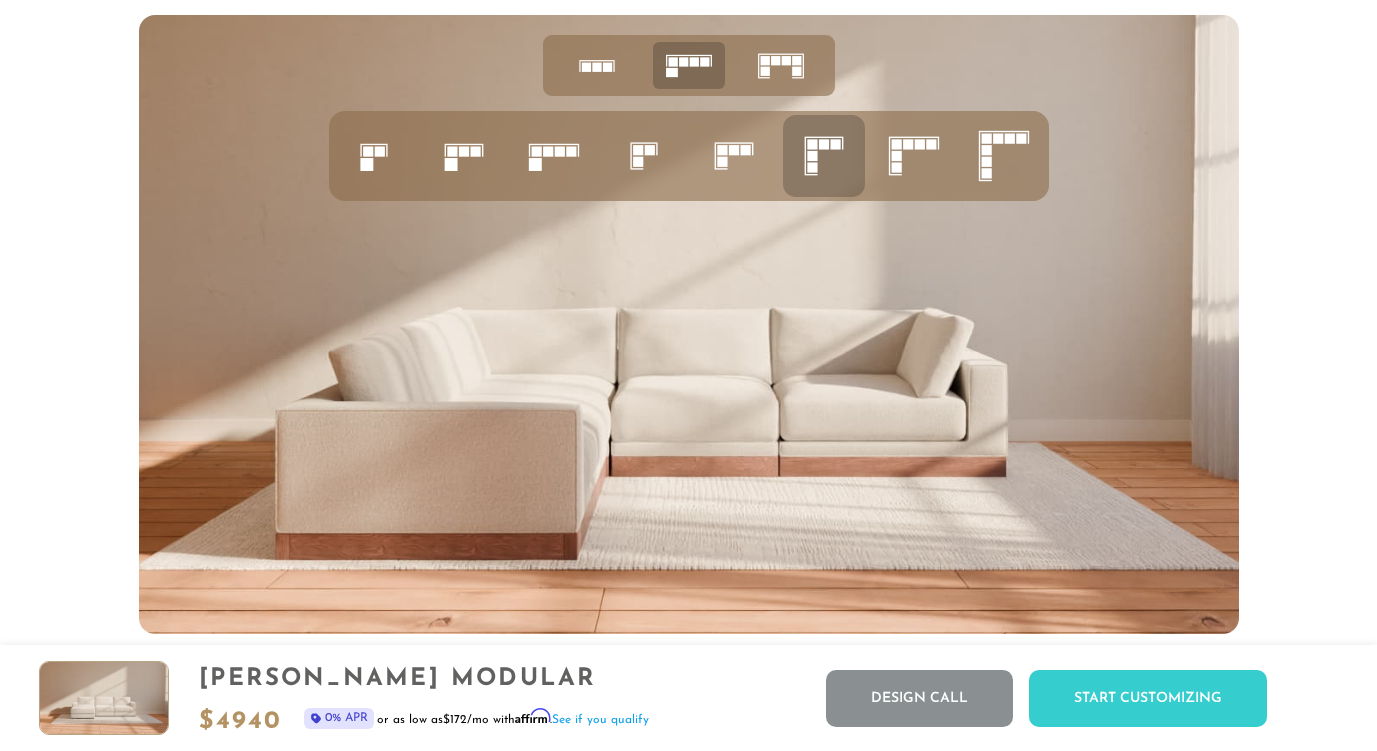 scroll, scrollTop: 7663, scrollLeft: 0, axis: vertical 